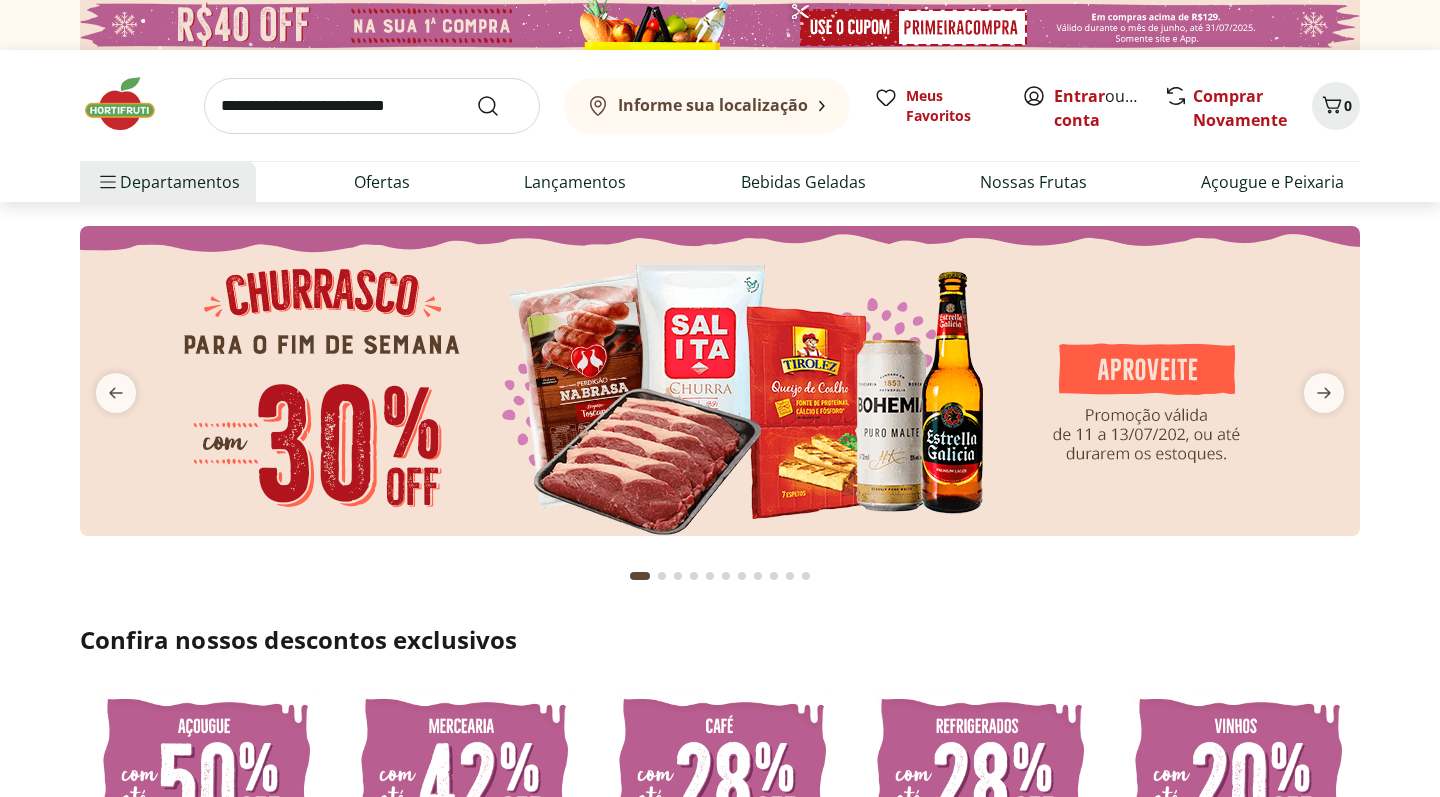 scroll, scrollTop: 0, scrollLeft: 0, axis: both 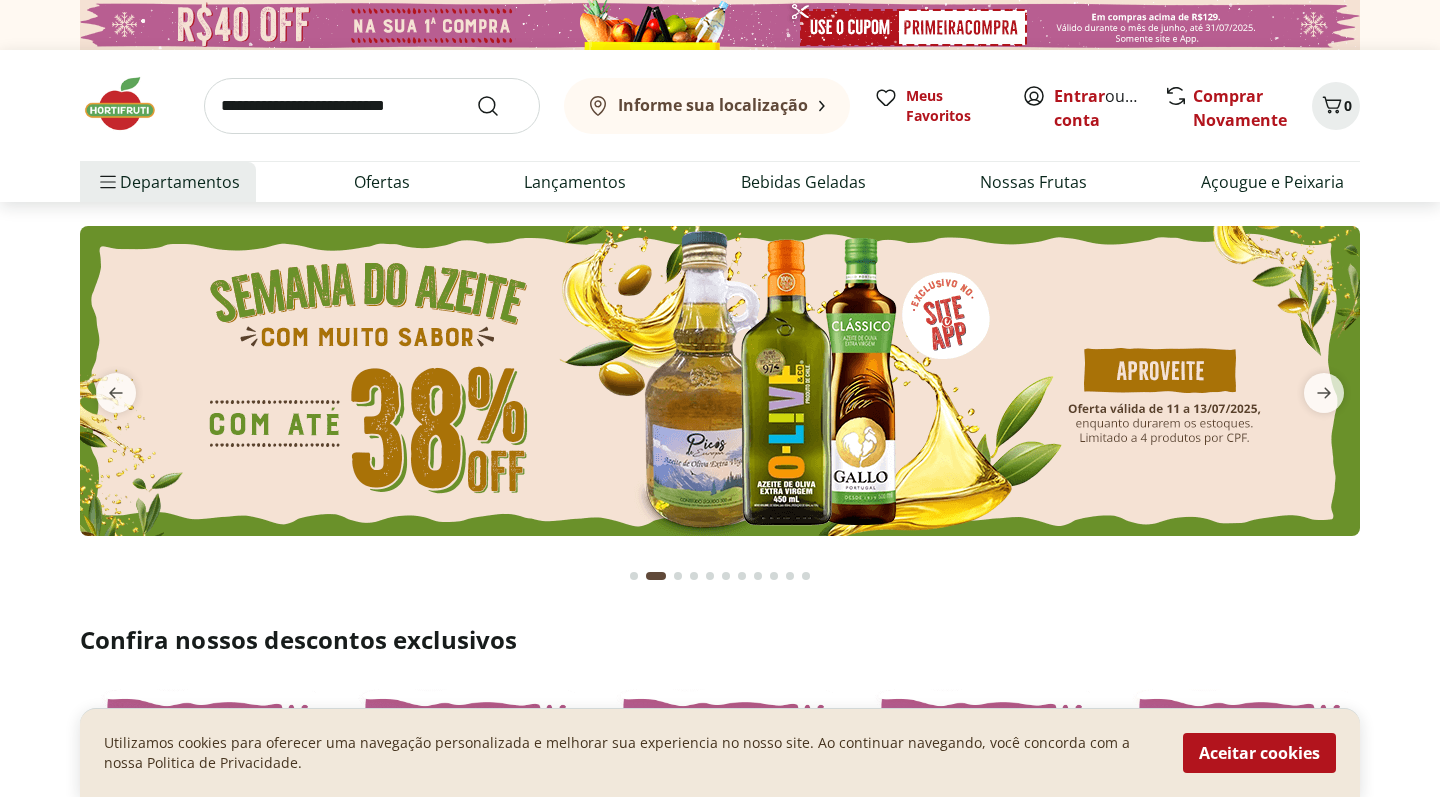 click on "Aceitar cookies" at bounding box center (1259, 753) 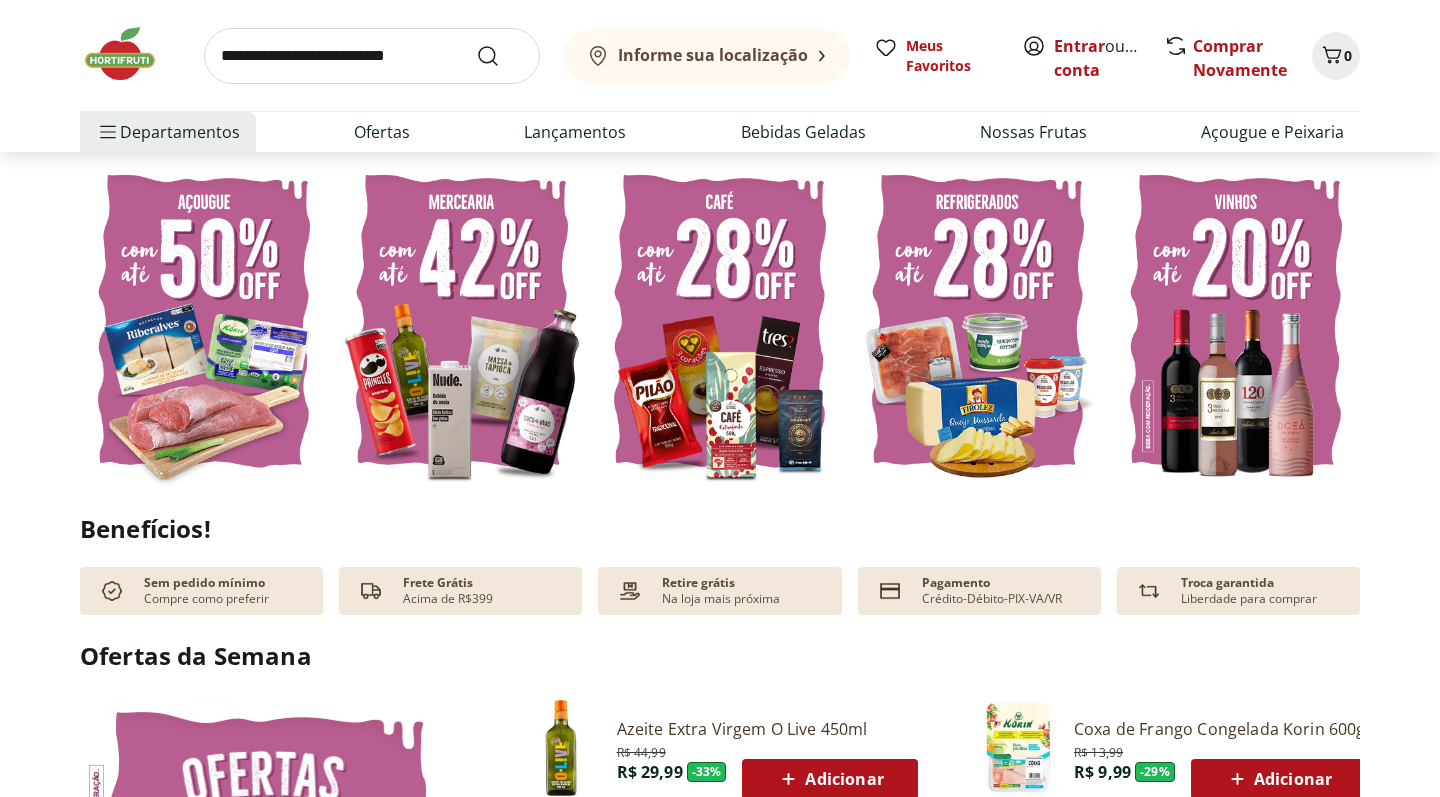 scroll, scrollTop: 531, scrollLeft: 0, axis: vertical 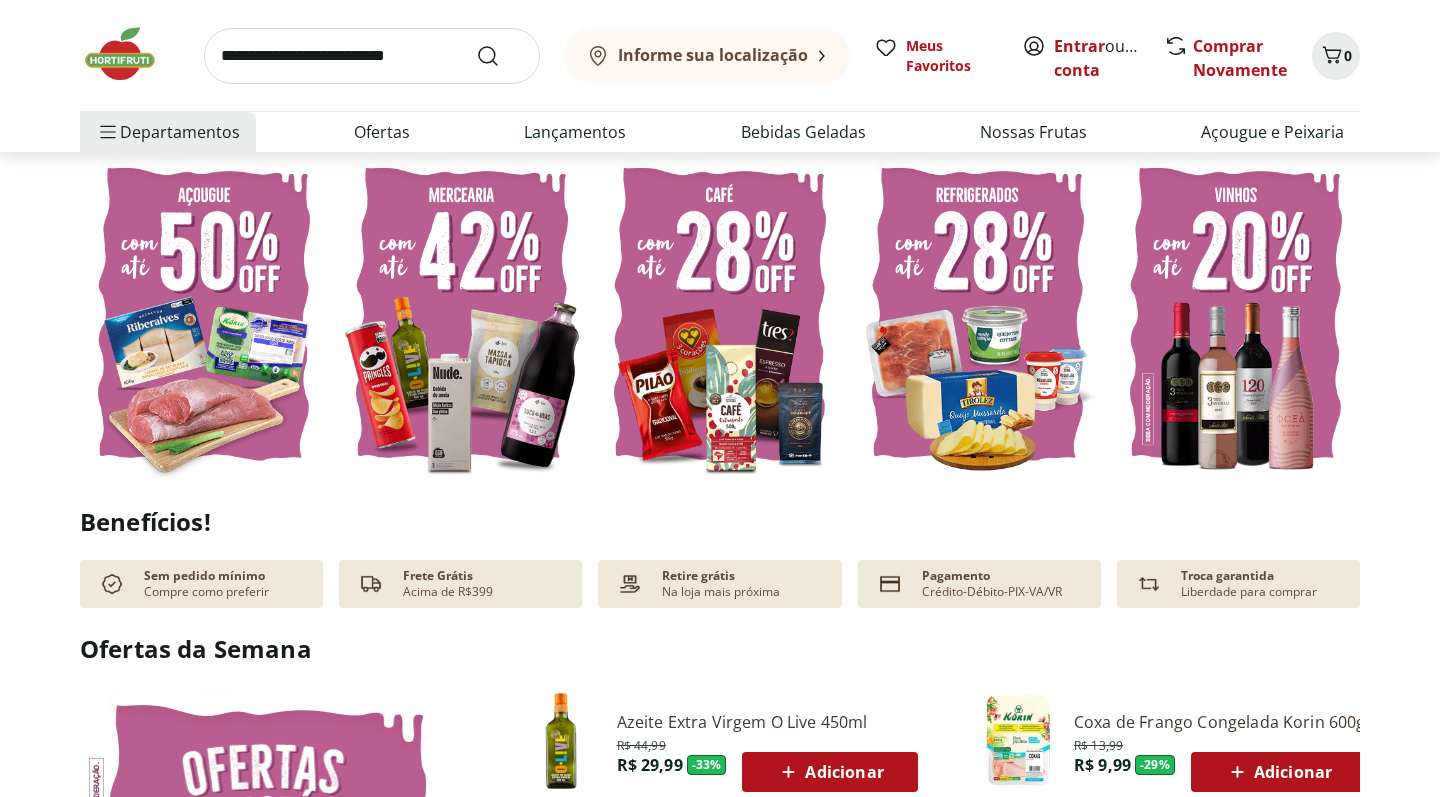 click at bounding box center [204, 314] 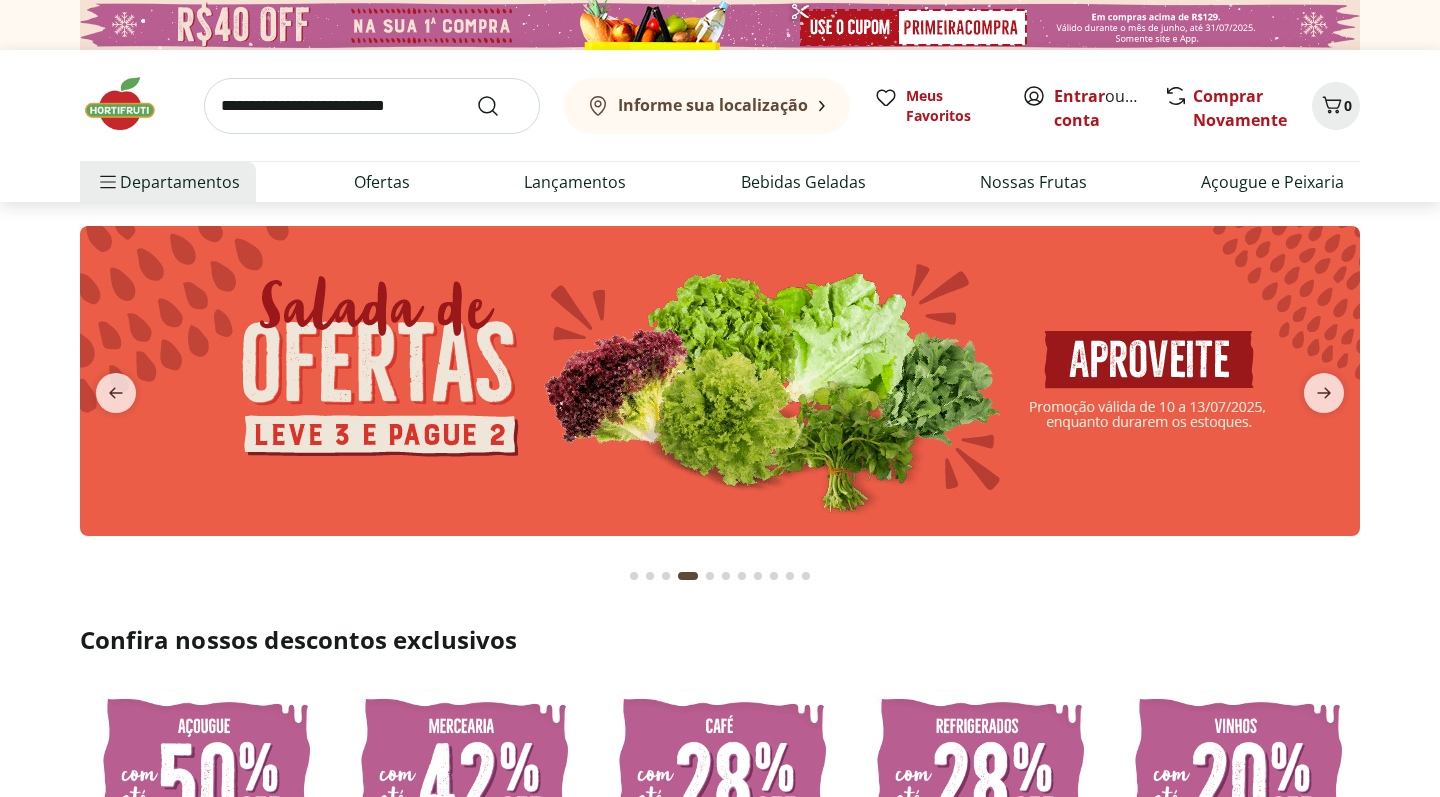 select on "**********" 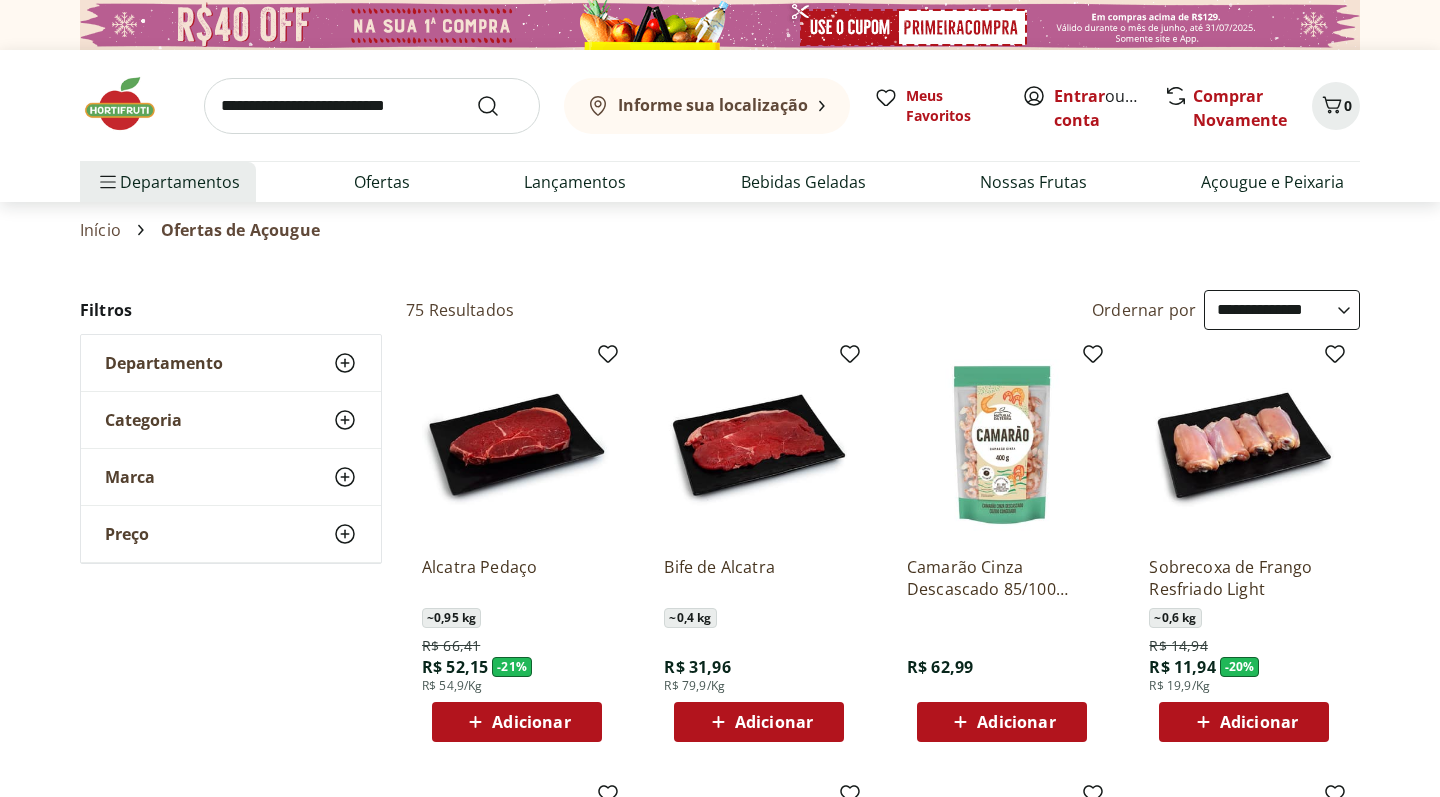 scroll, scrollTop: 0, scrollLeft: 0, axis: both 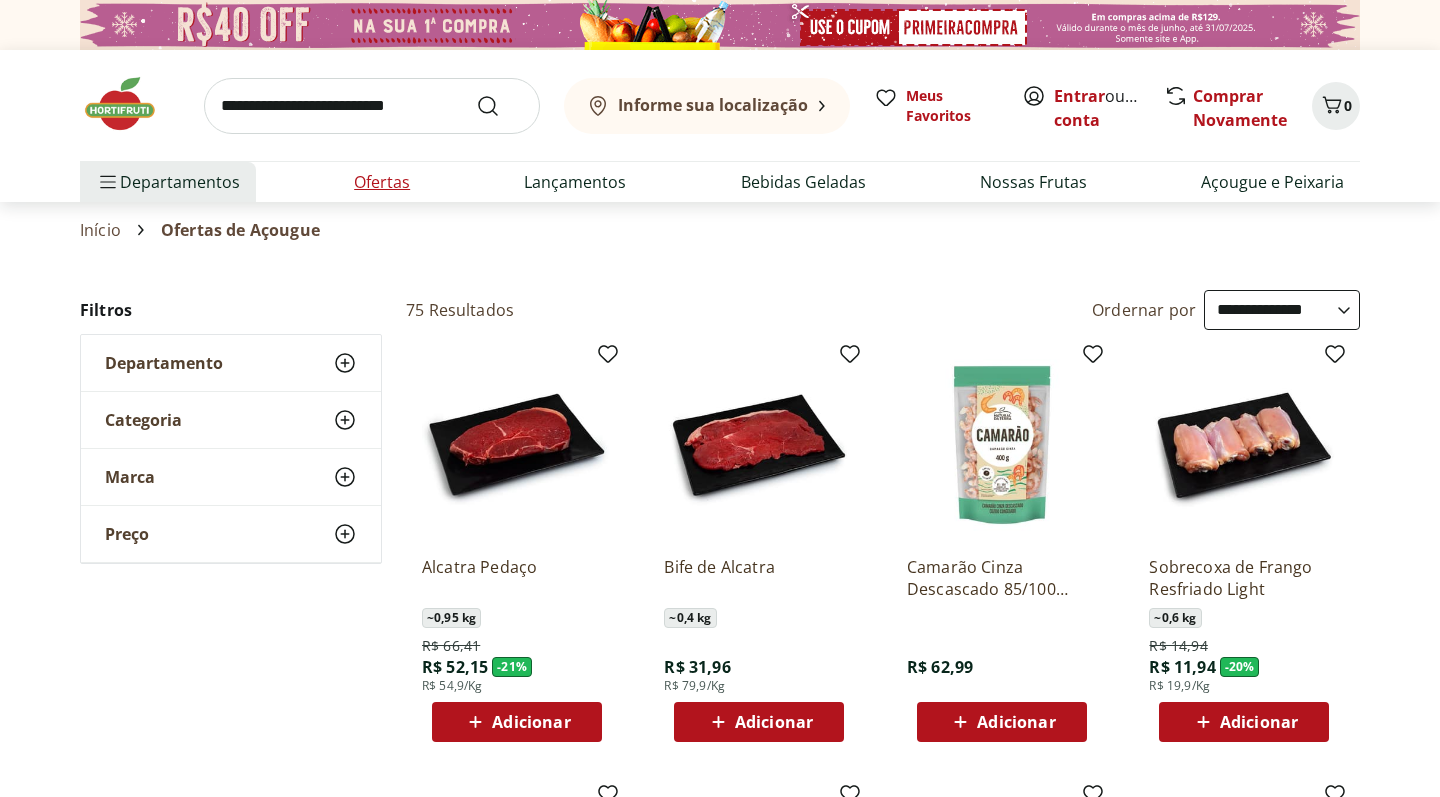 click on "Ofertas" at bounding box center (382, 182) 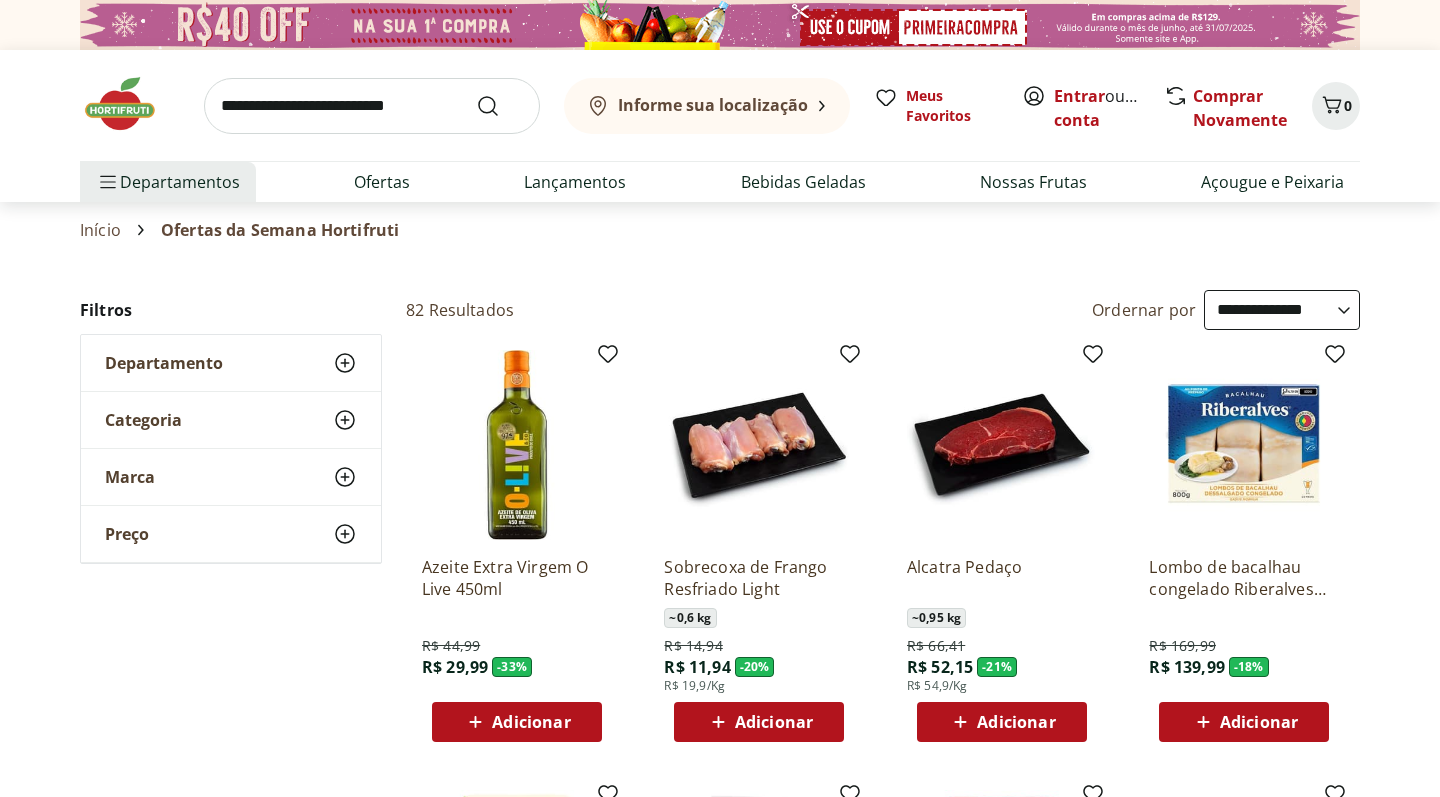 scroll, scrollTop: 0, scrollLeft: 0, axis: both 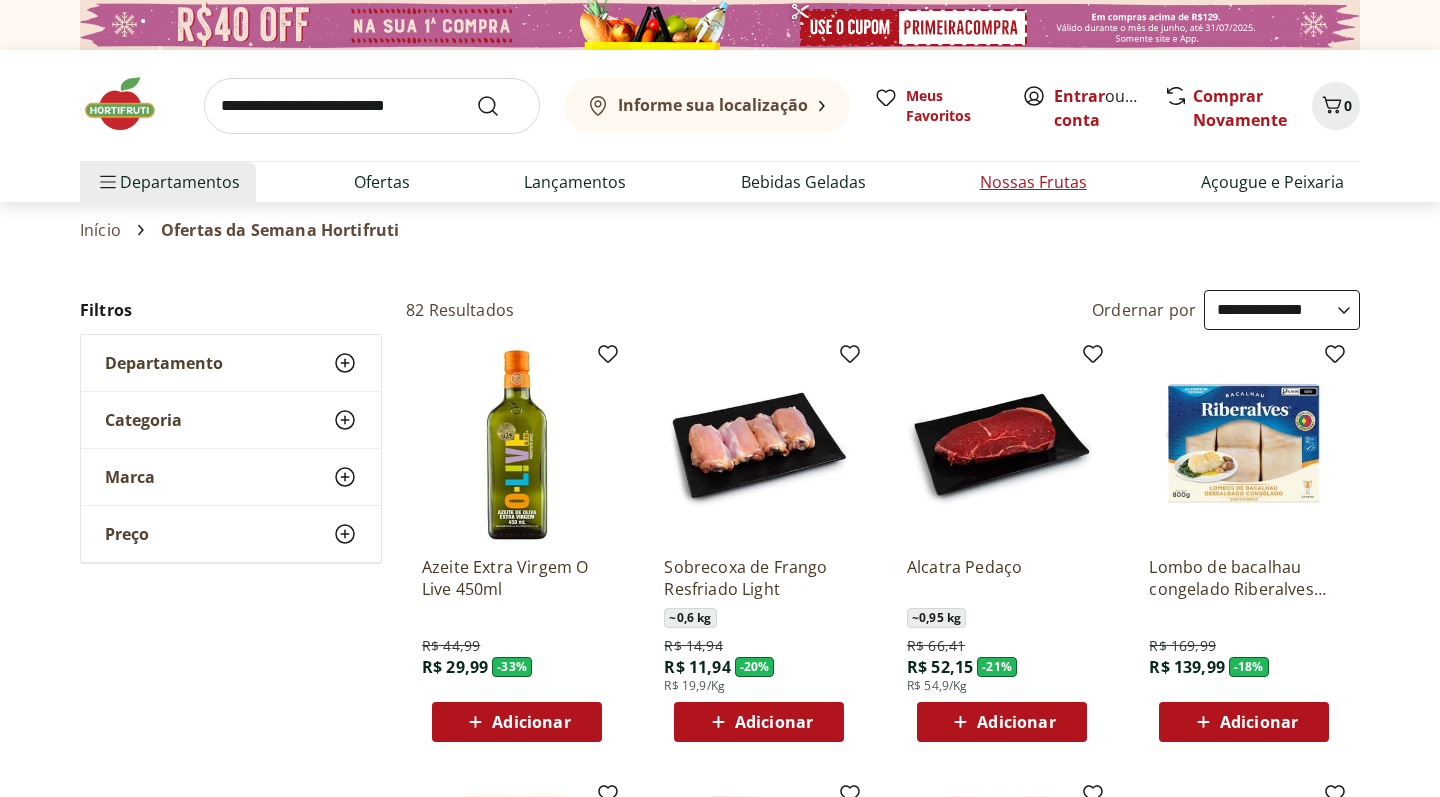 click on "Nossas Frutas" at bounding box center (1033, 182) 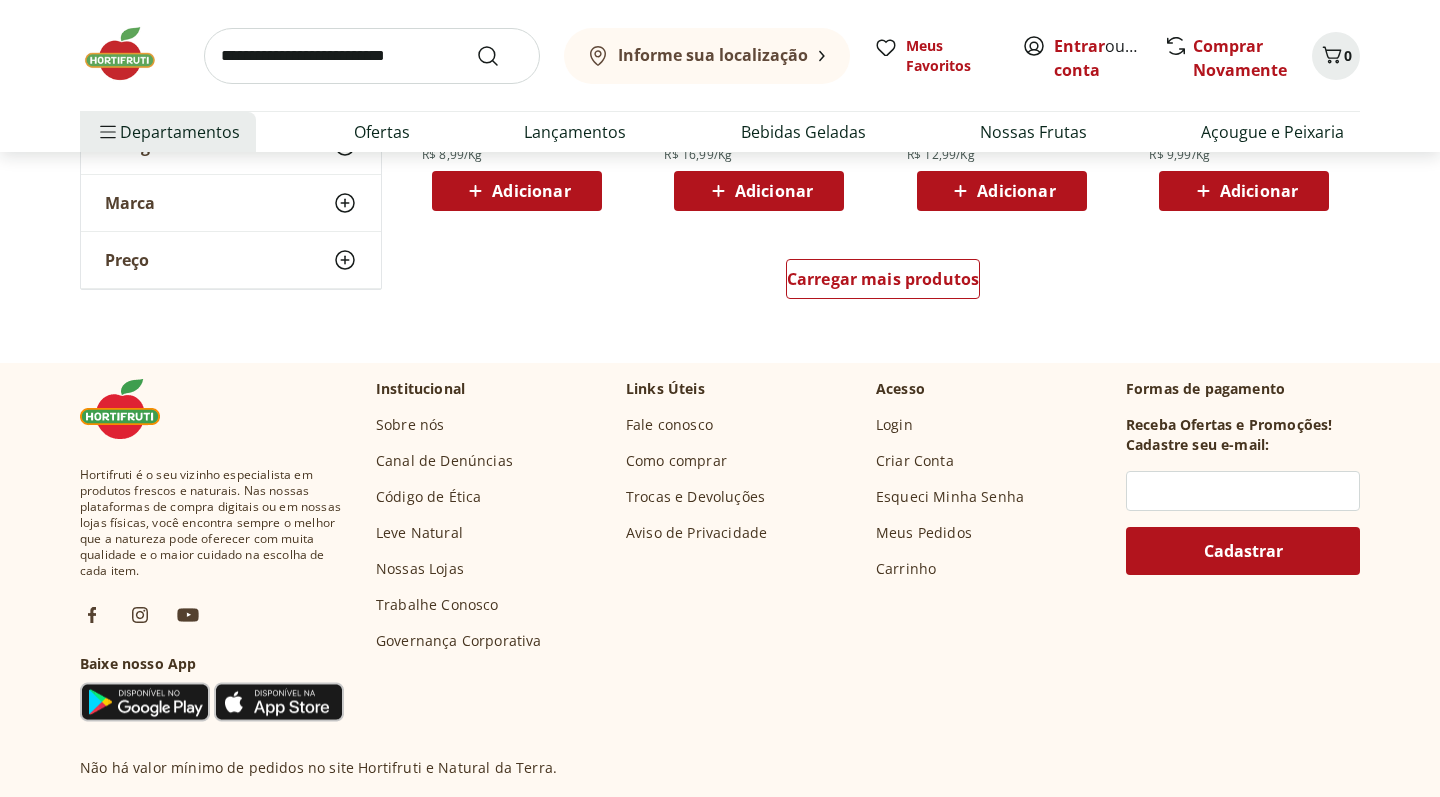 scroll, scrollTop: 1410, scrollLeft: 0, axis: vertical 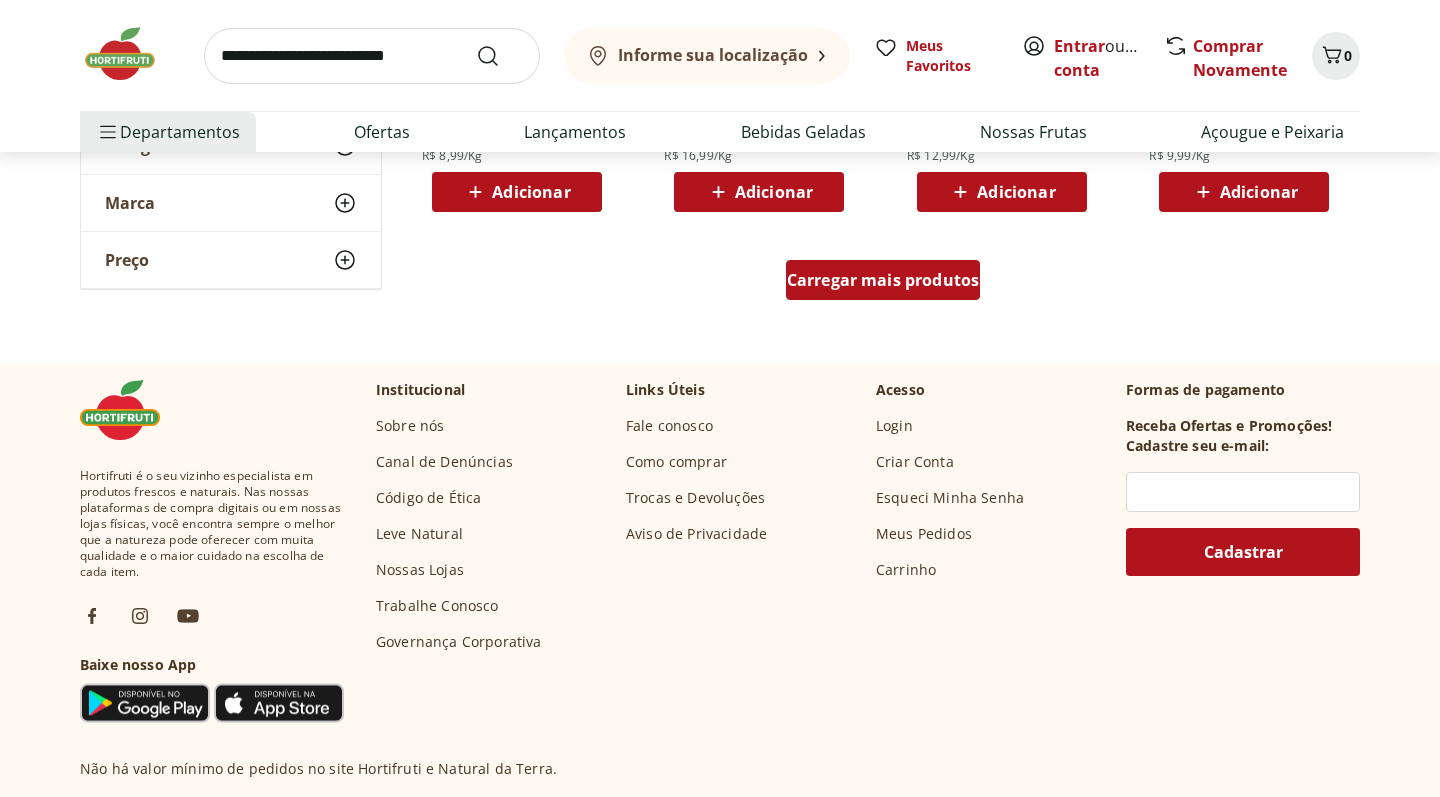 click on "Carregar mais produtos" at bounding box center [883, 280] 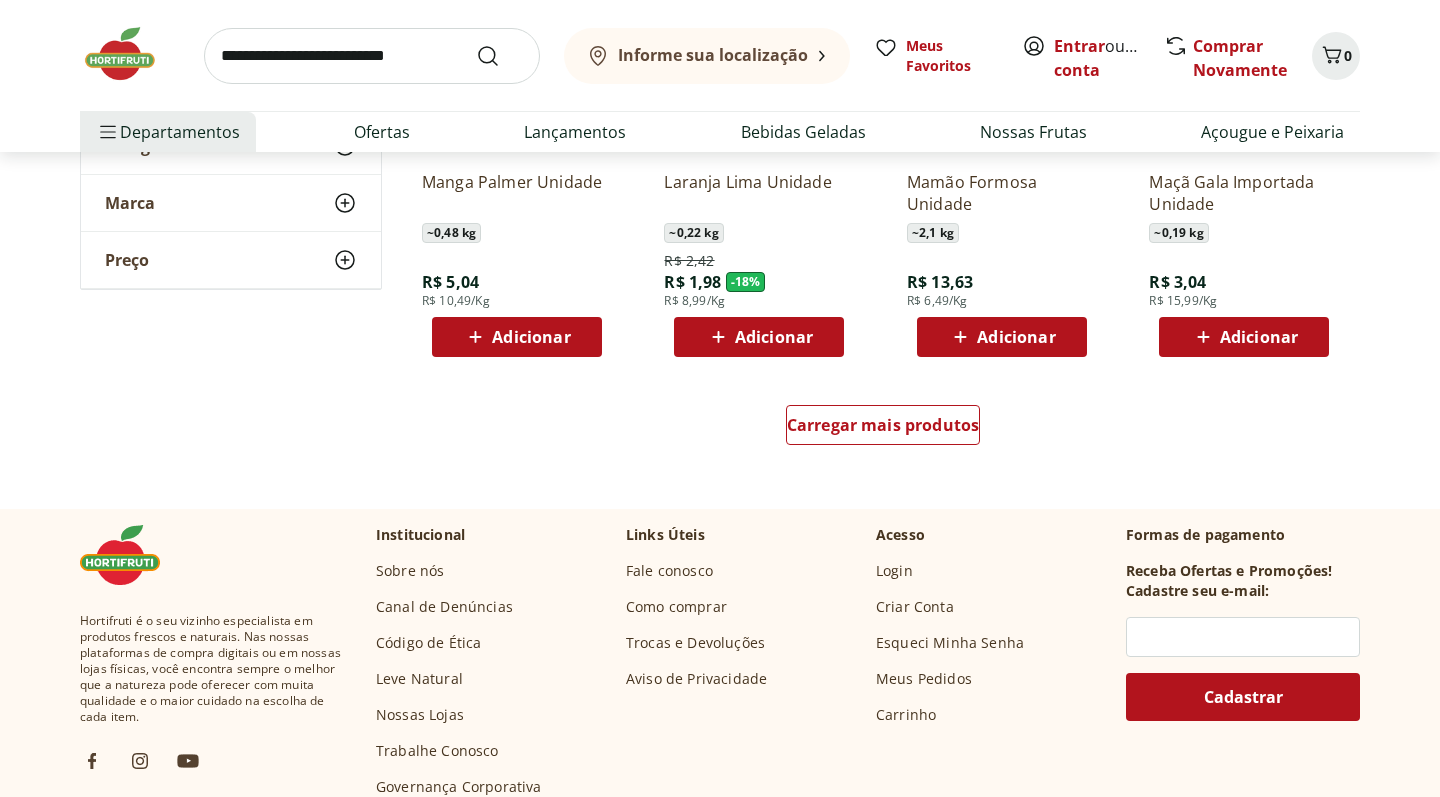 scroll, scrollTop: 2571, scrollLeft: 0, axis: vertical 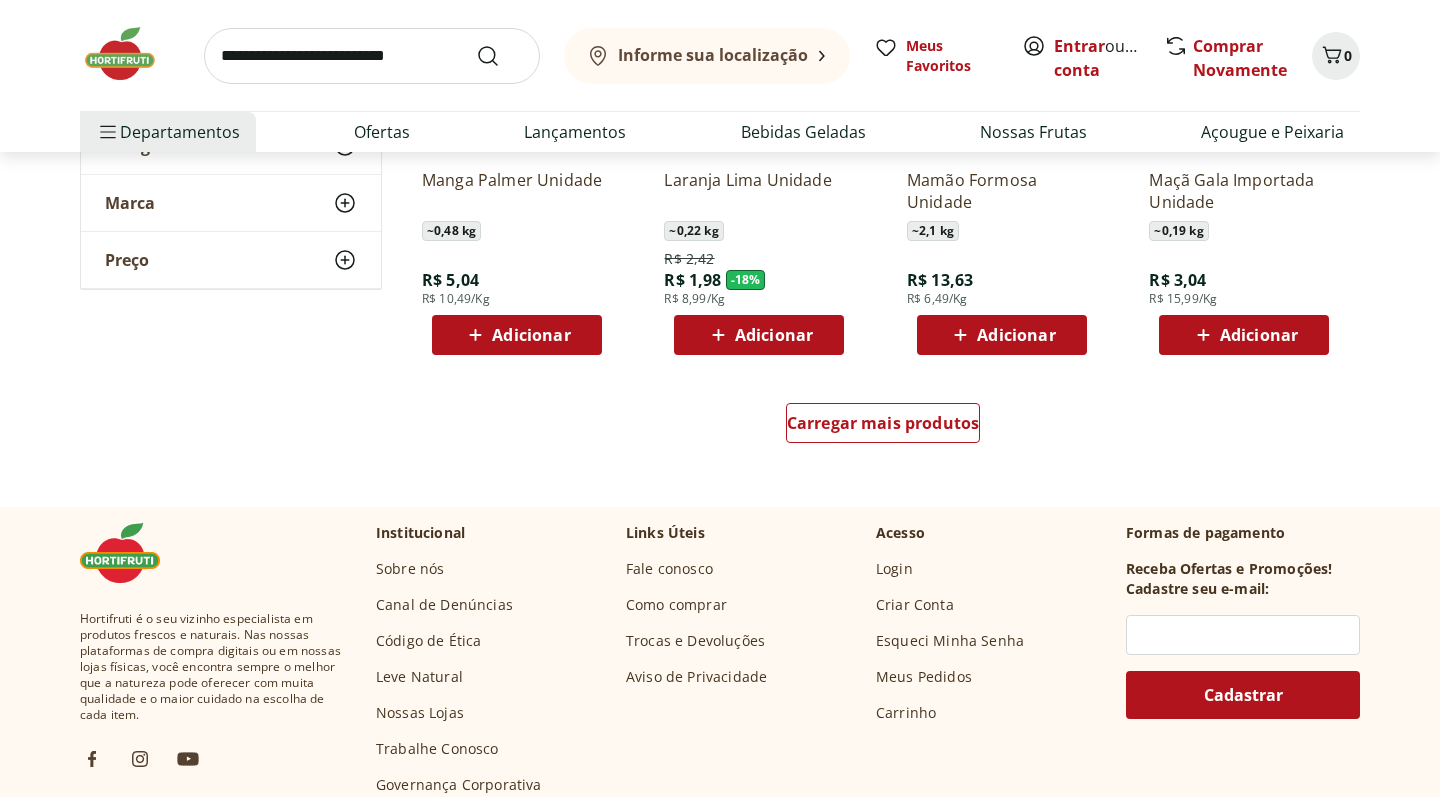 click on "Adicionar" at bounding box center (517, 335) 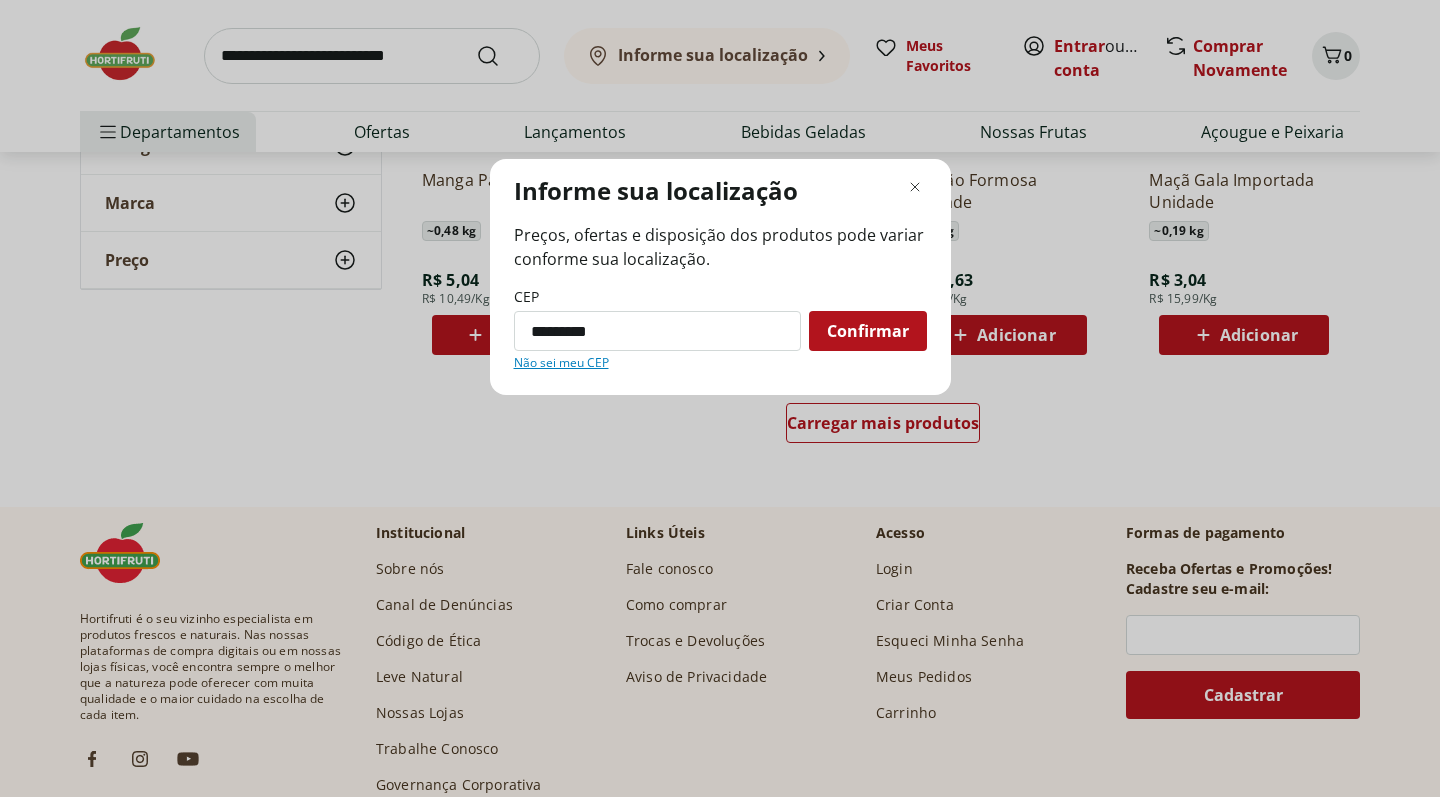 type on "*********" 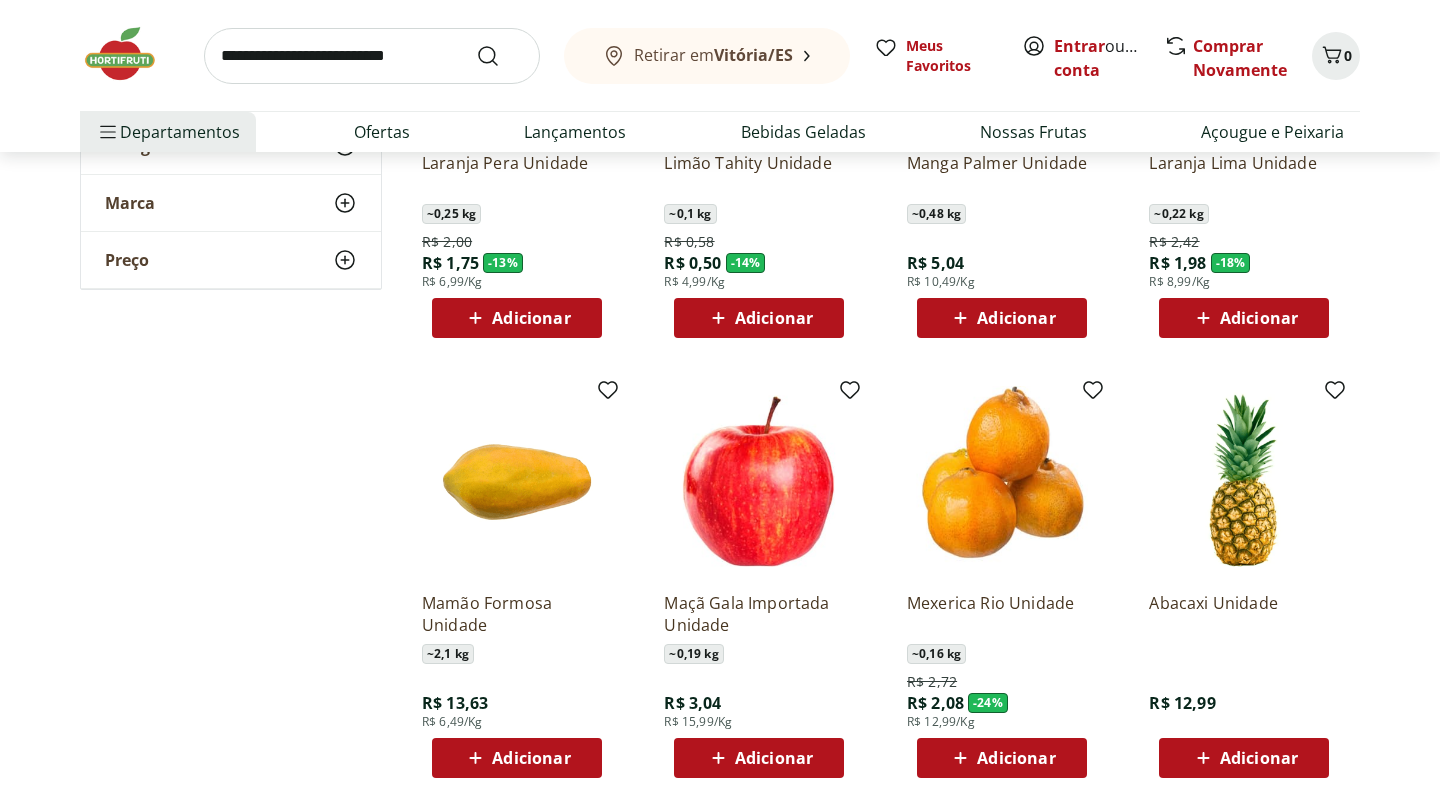 scroll, scrollTop: 2154, scrollLeft: 0, axis: vertical 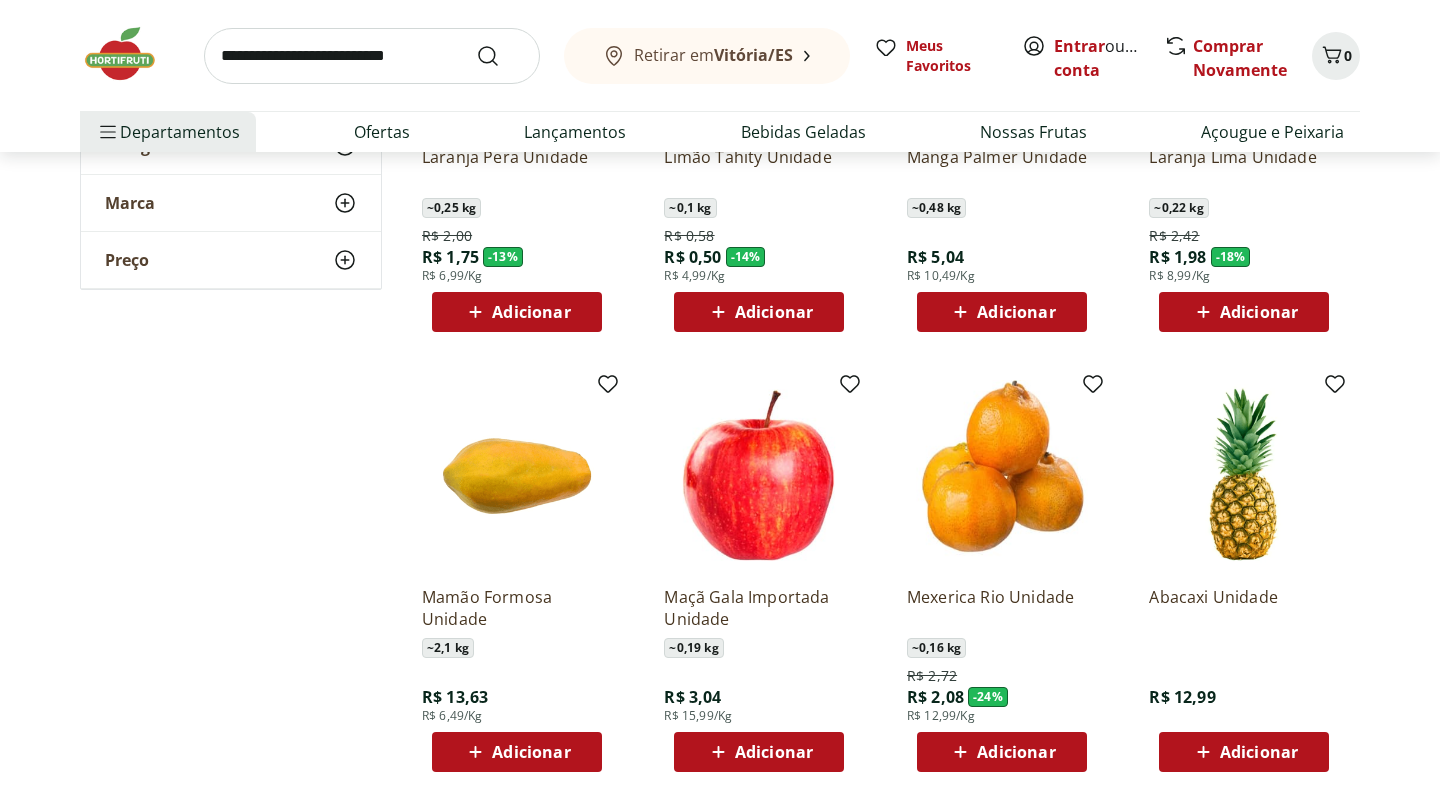 click on "Adicionar" at bounding box center [1016, 312] 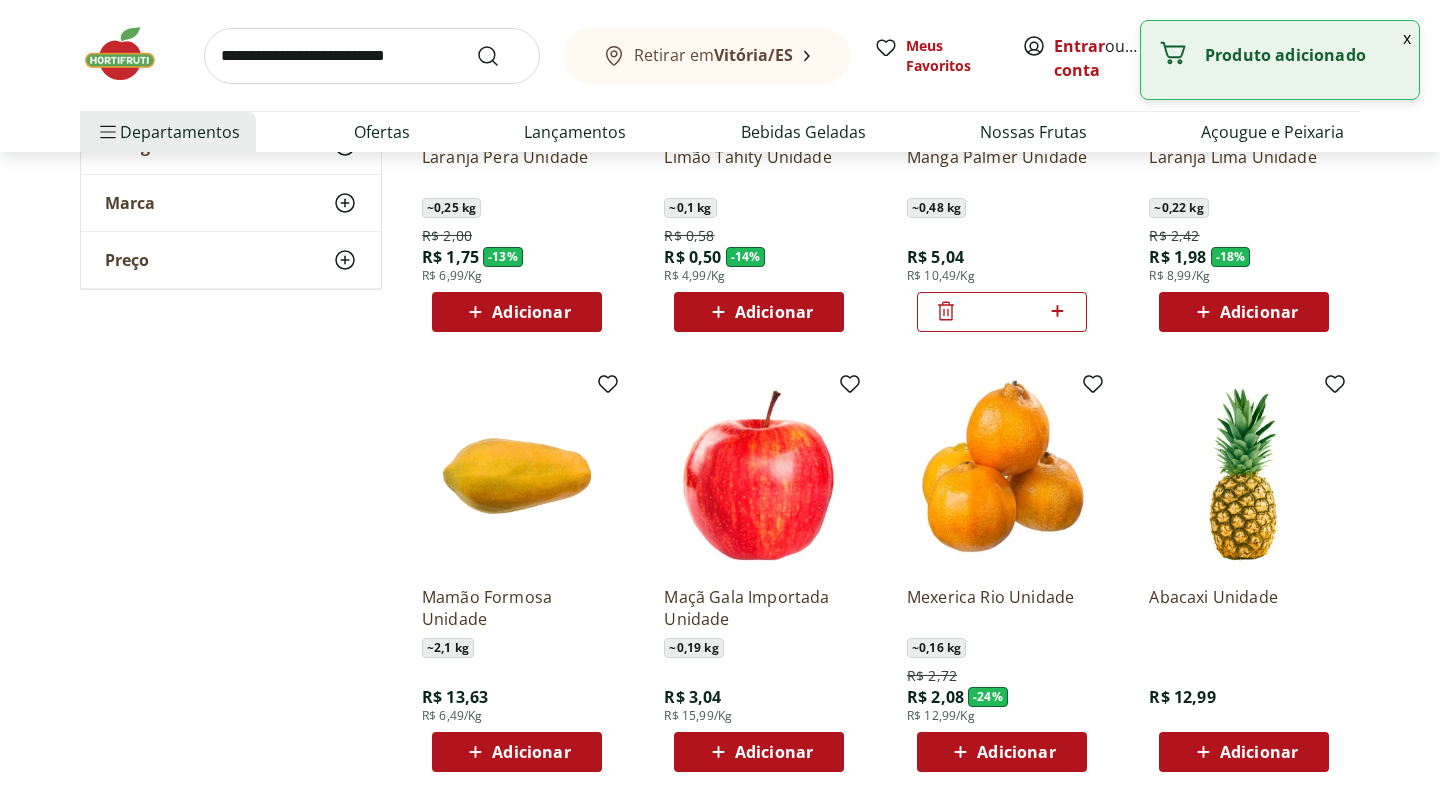 click 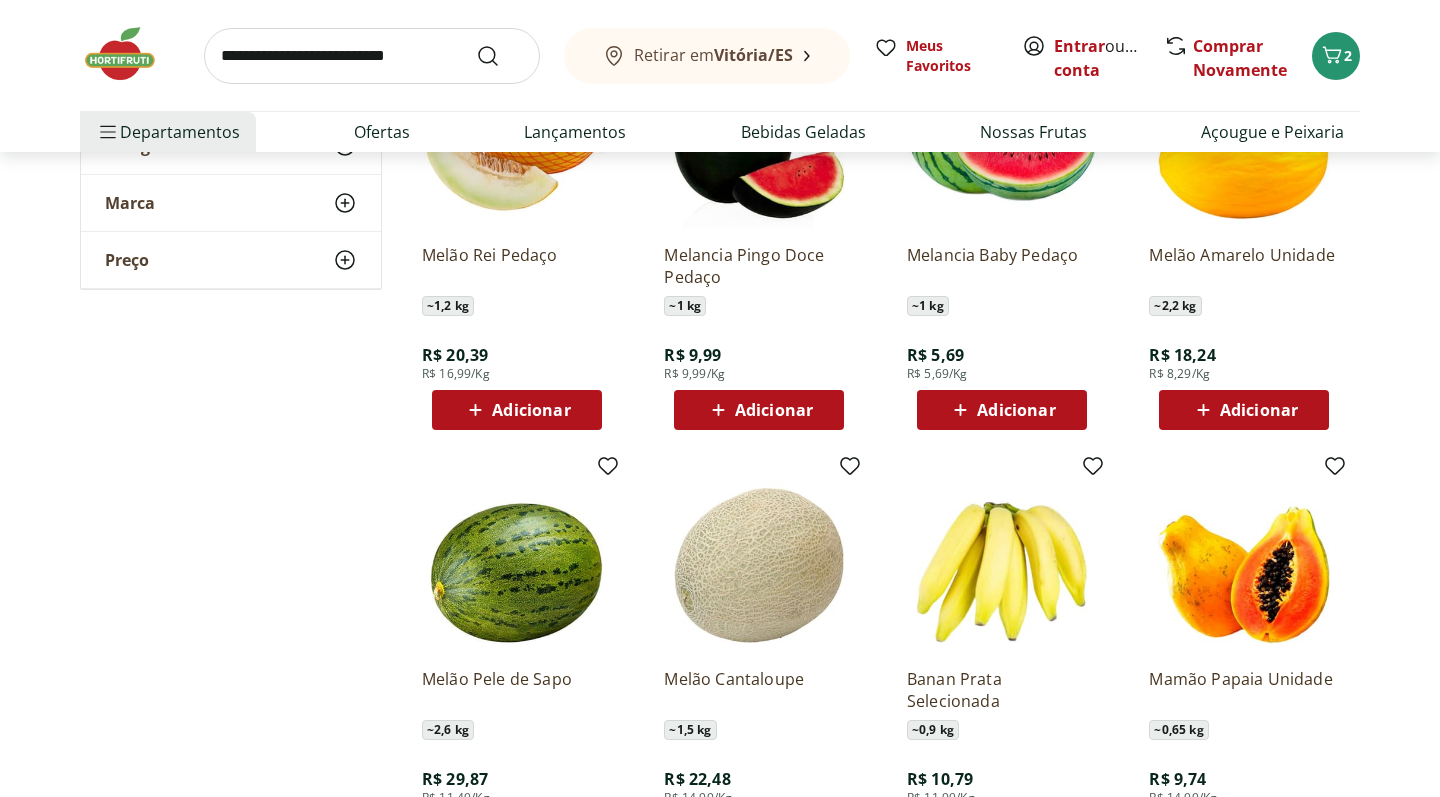 scroll, scrollTop: 1196, scrollLeft: 0, axis: vertical 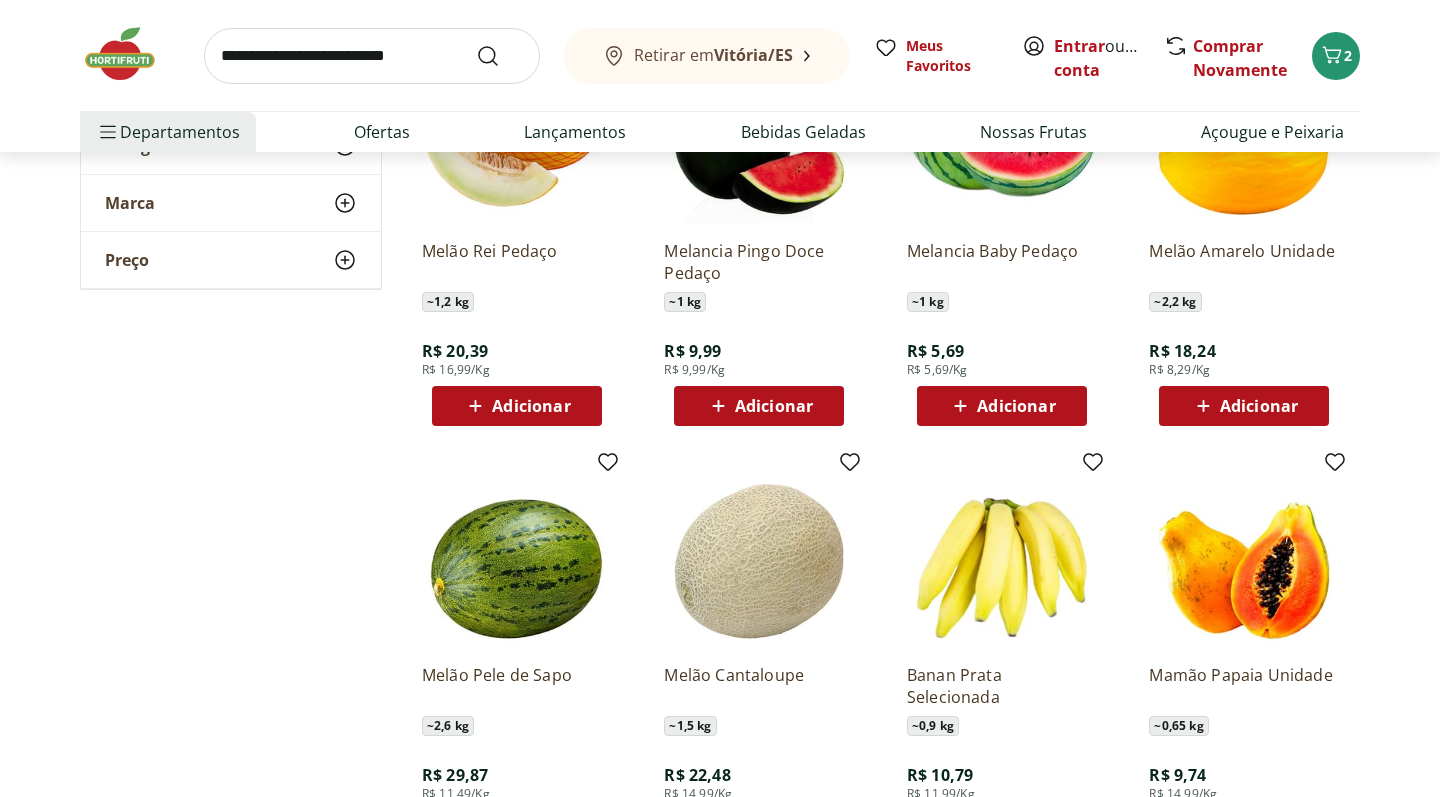 click on "Adicionar" at bounding box center (774, 406) 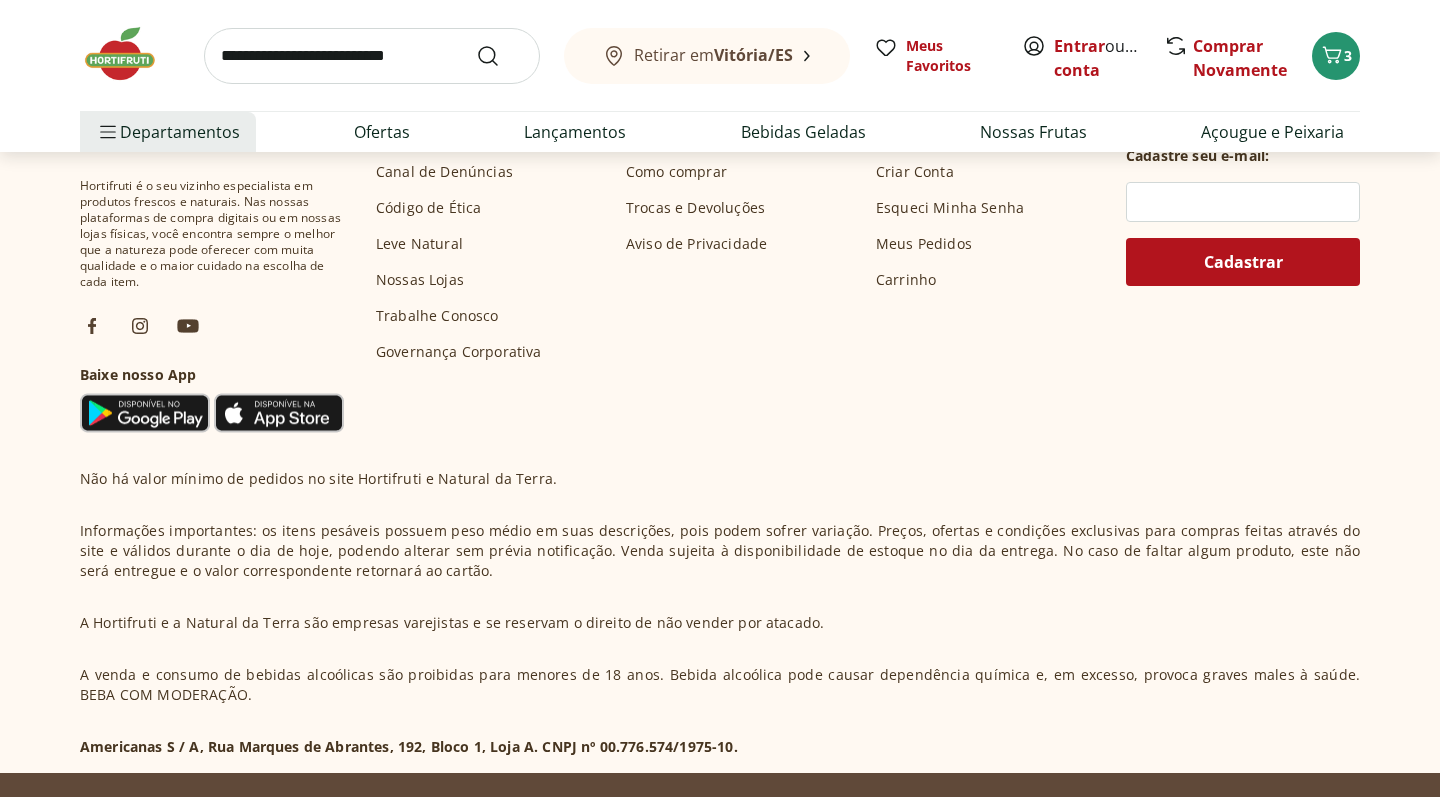 scroll, scrollTop: 2998, scrollLeft: 0, axis: vertical 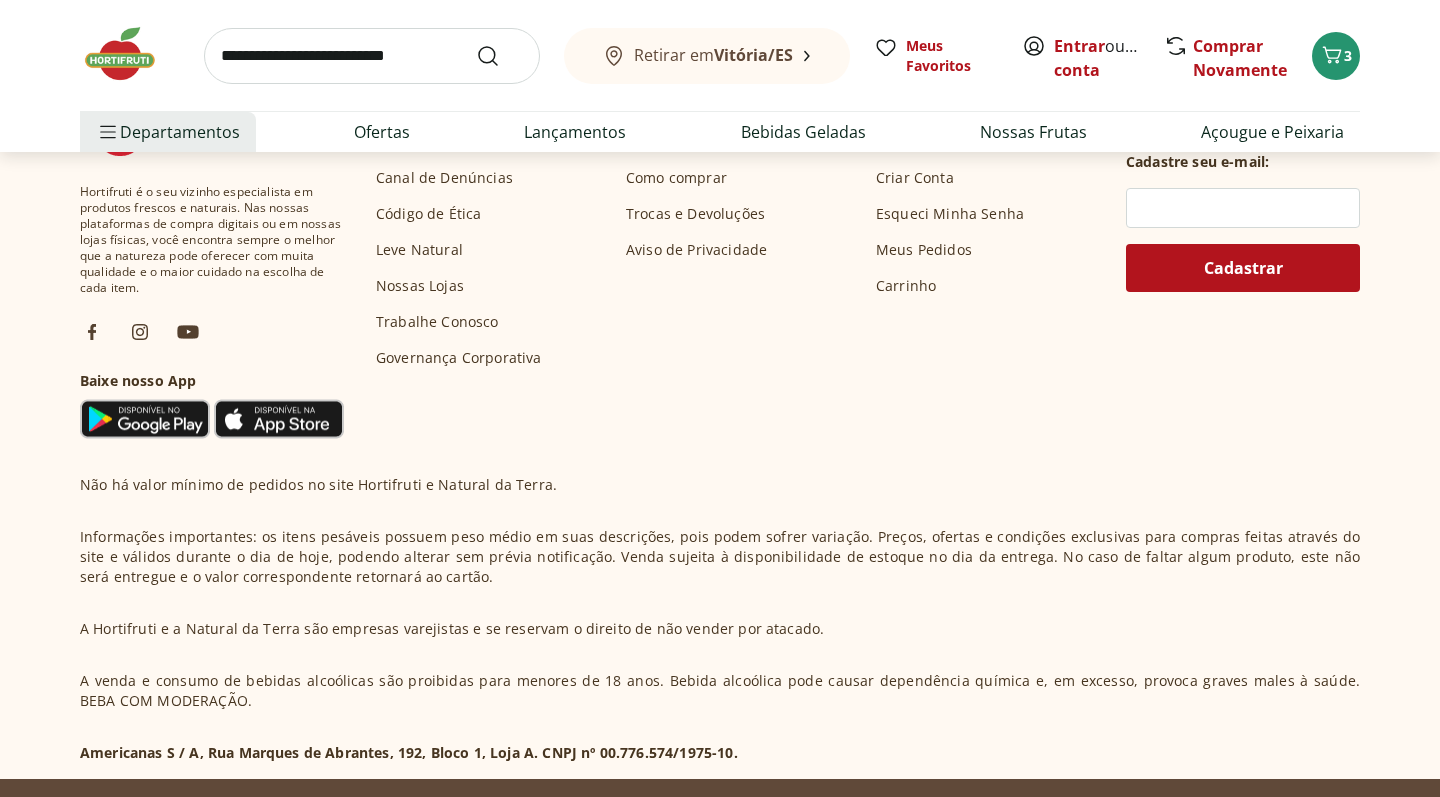 click on "Carregar mais produtos" at bounding box center [883, -4] 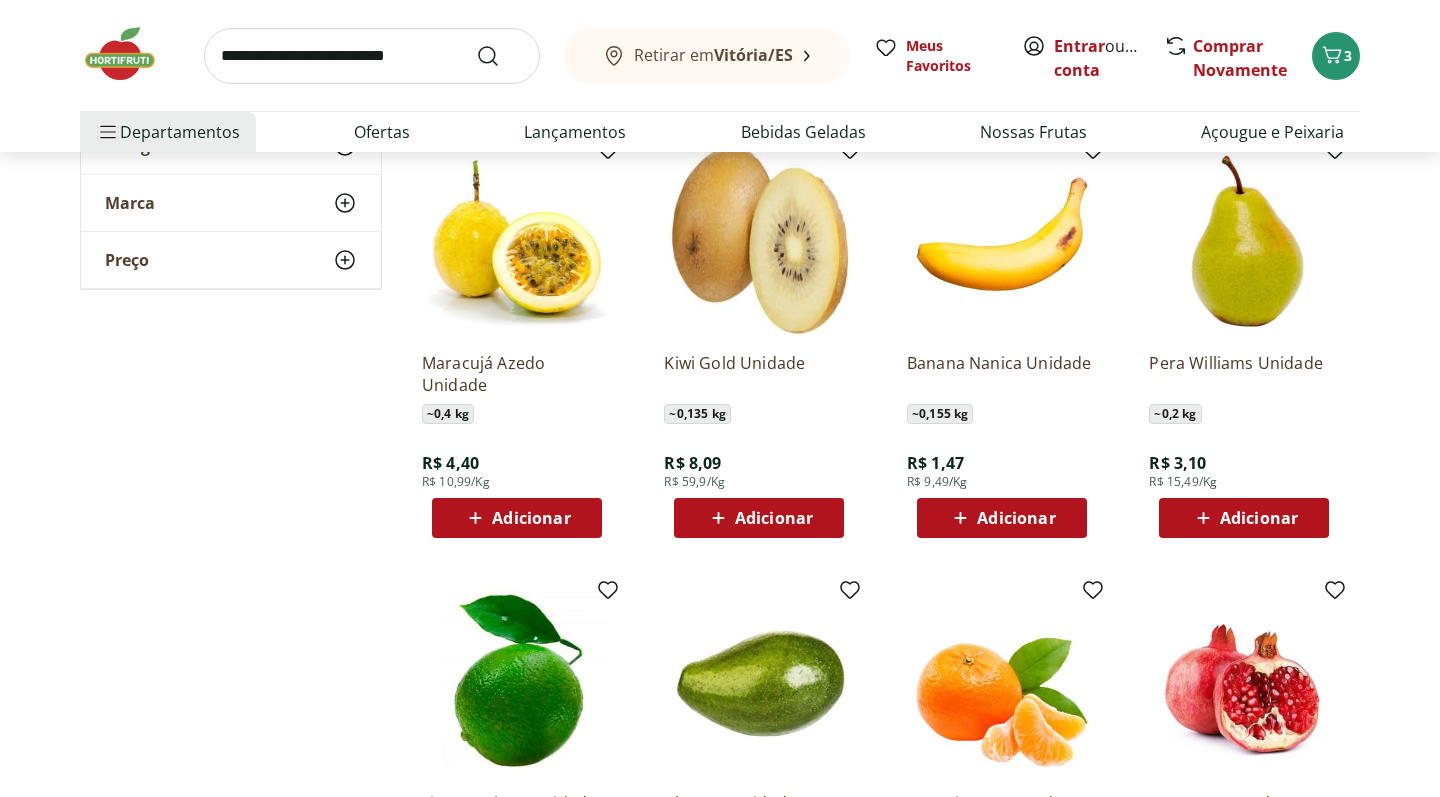scroll, scrollTop: 2808, scrollLeft: 0, axis: vertical 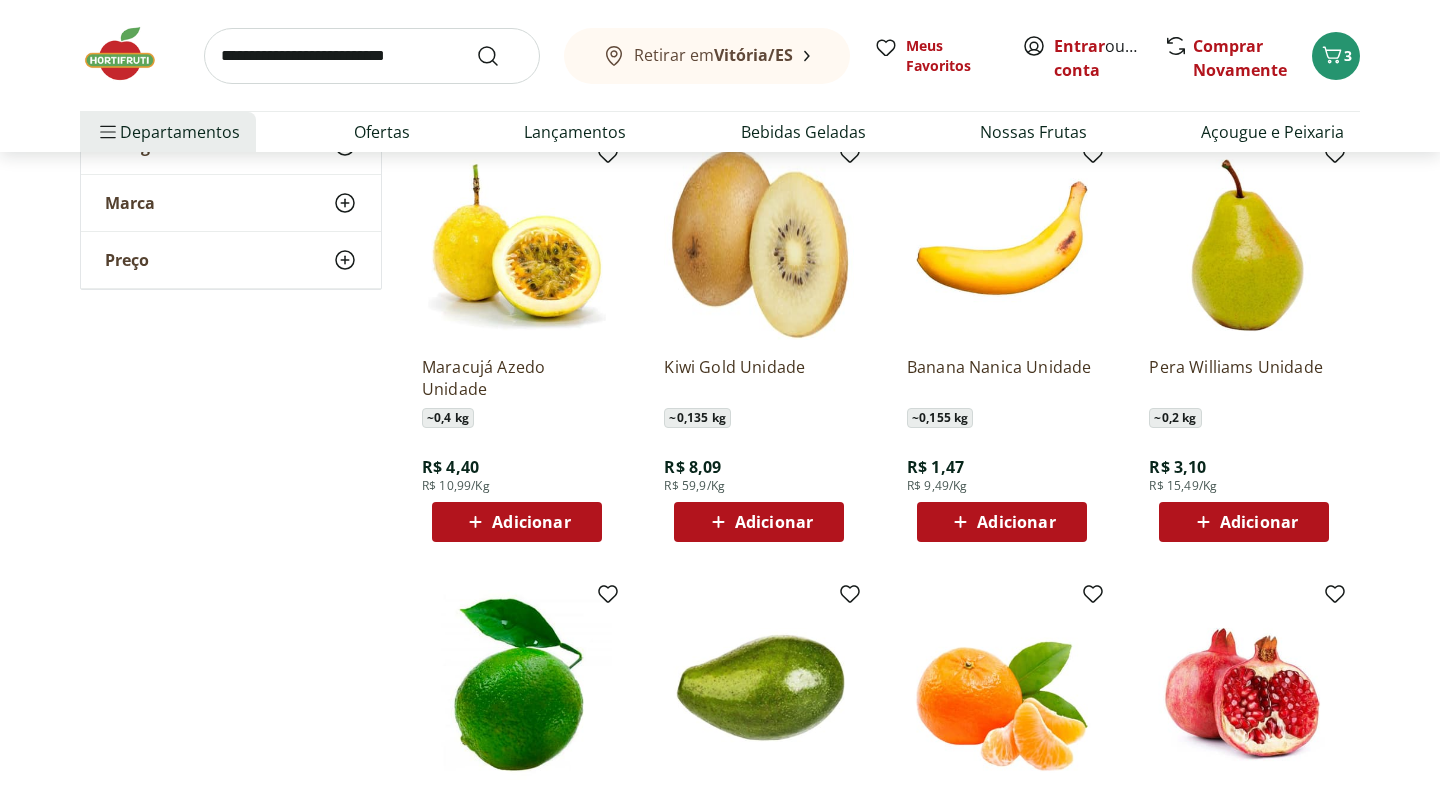 click on "Adicionar" at bounding box center [1259, 98] 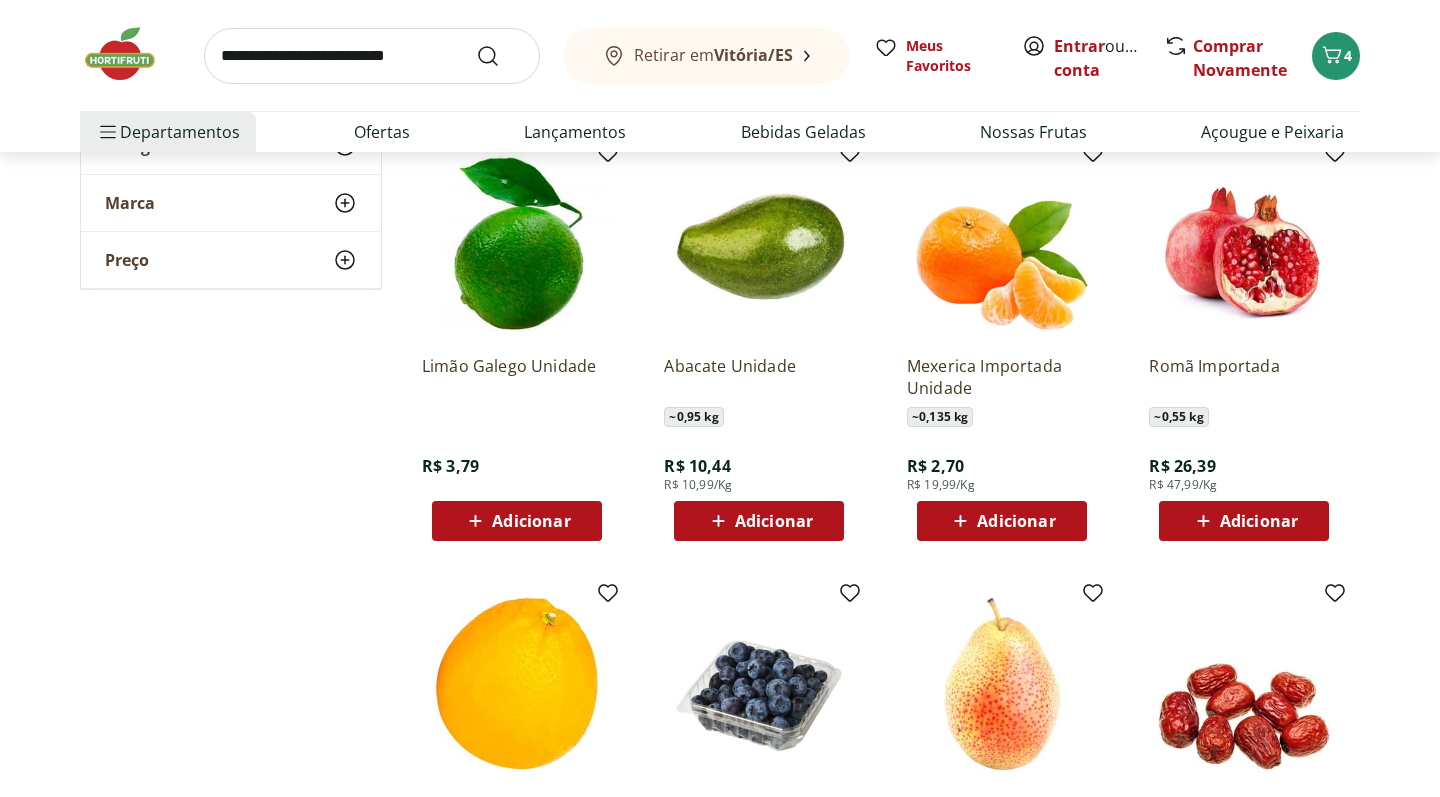 scroll, scrollTop: 3252, scrollLeft: 0, axis: vertical 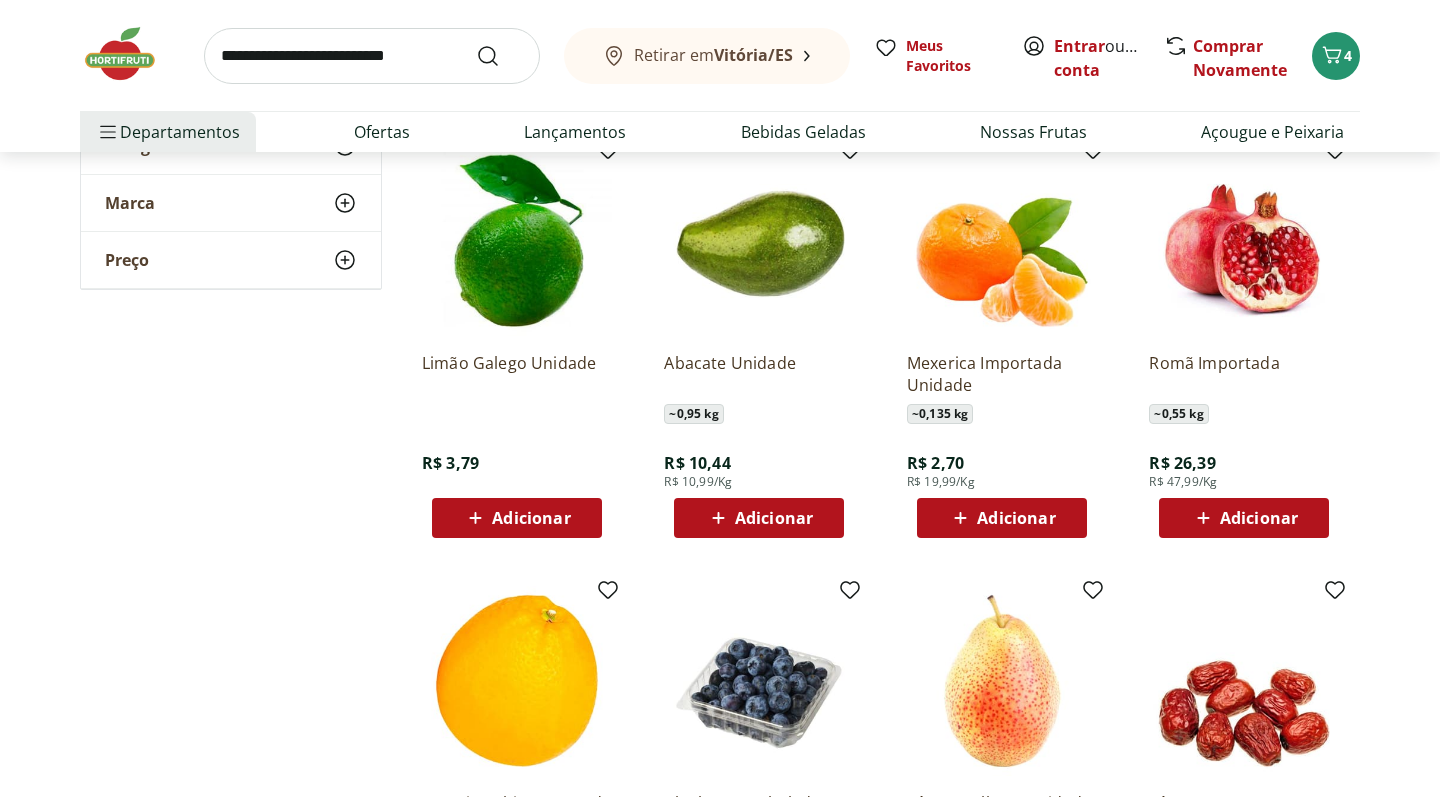 click on "Adicionar" at bounding box center (1016, 78) 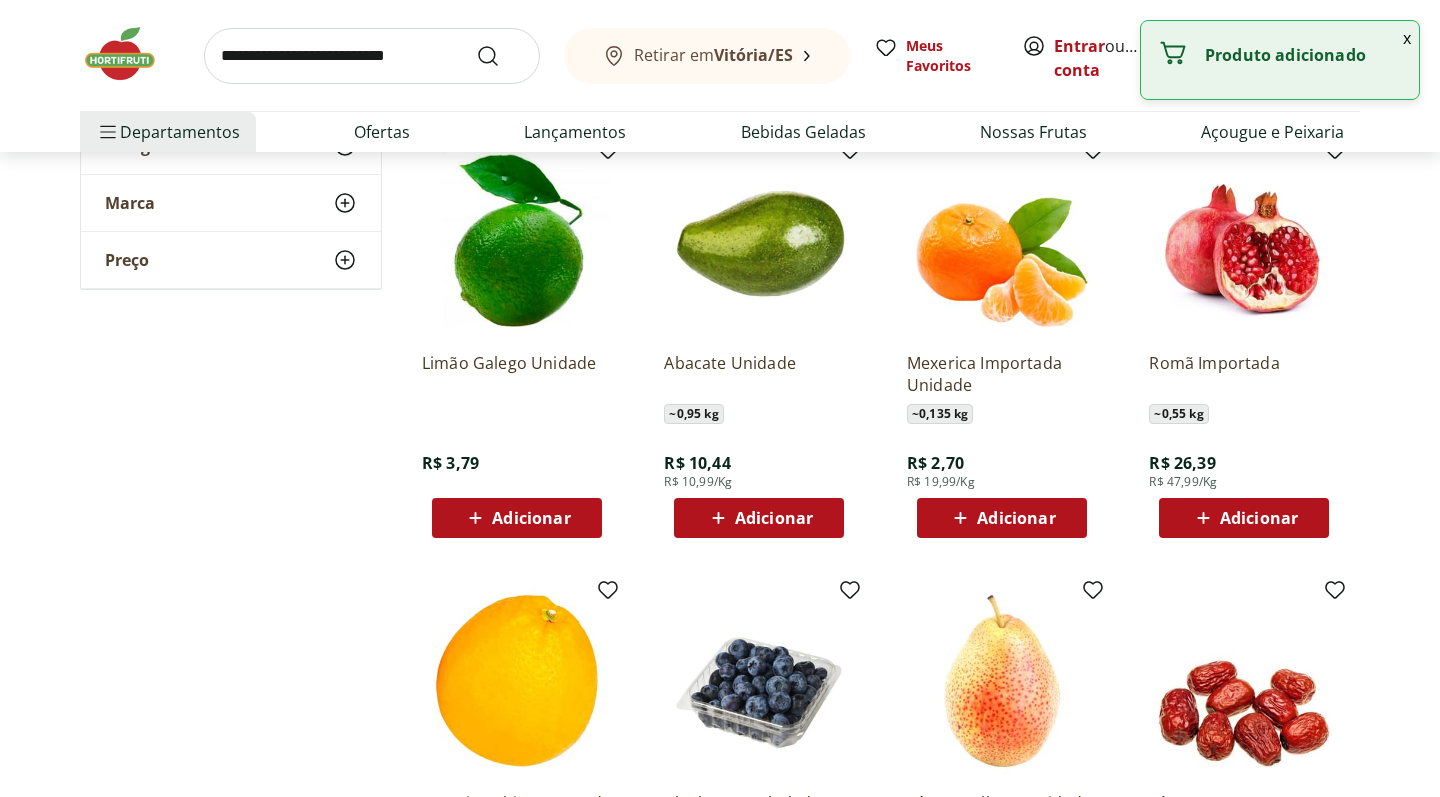click 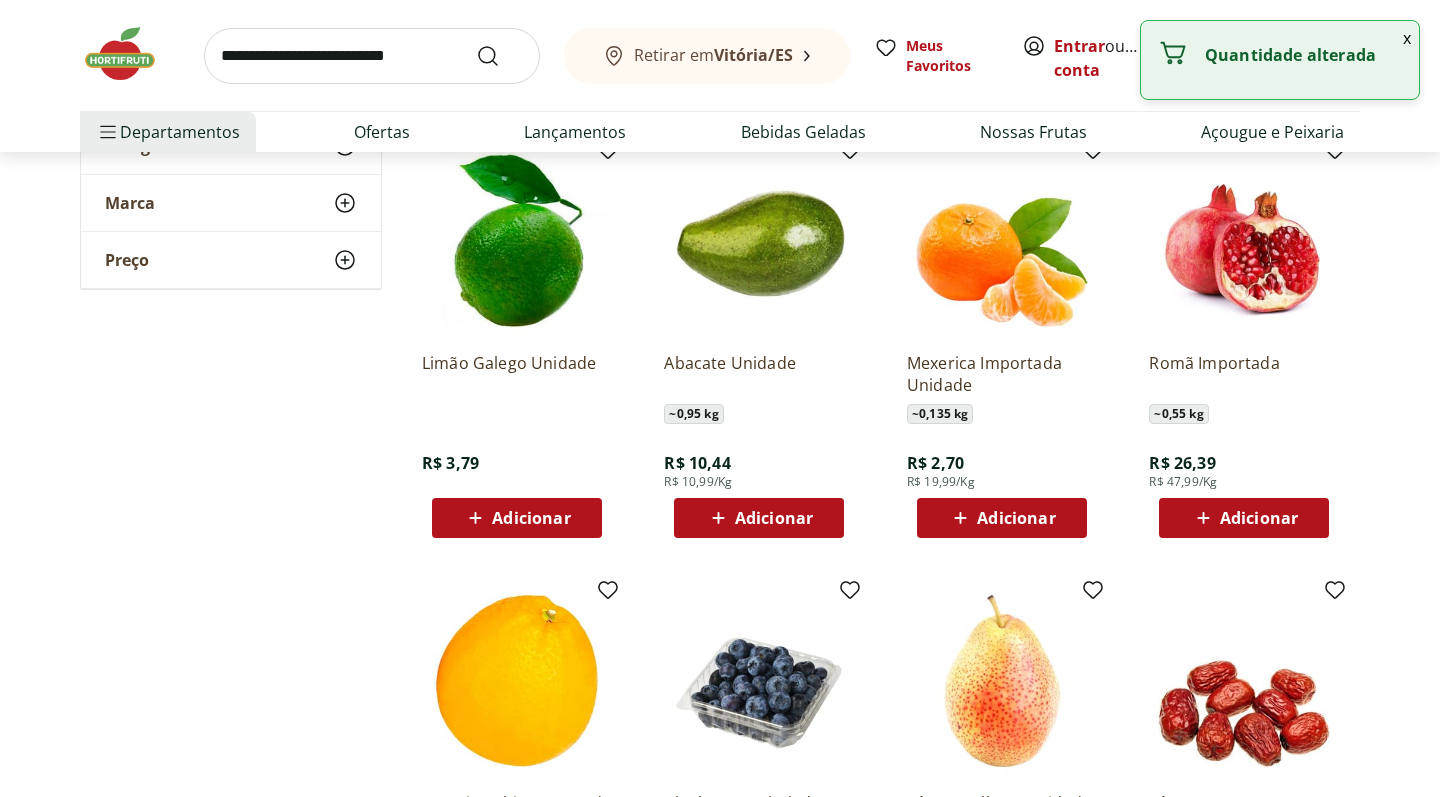 click 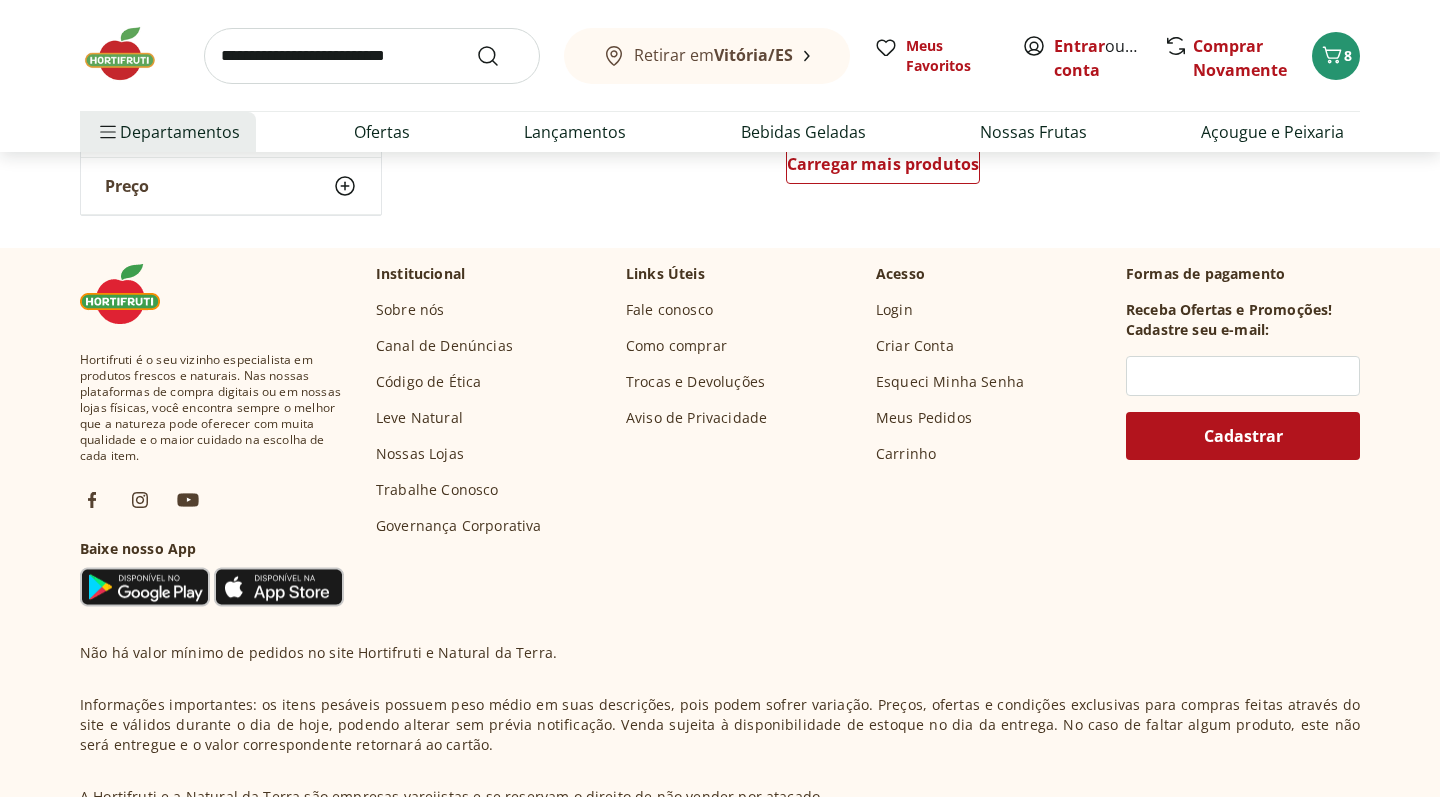 scroll, scrollTop: 4132, scrollLeft: 0, axis: vertical 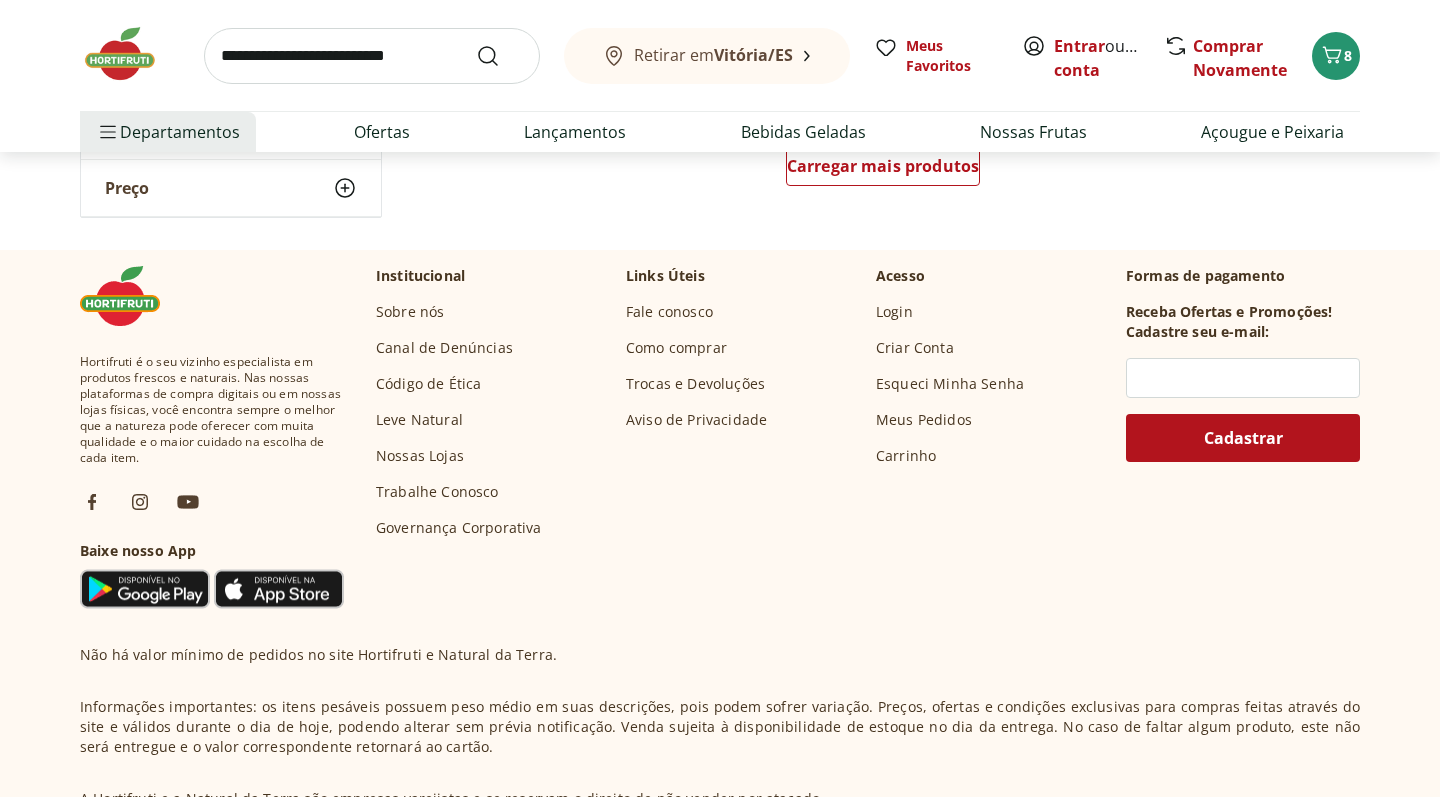 click on "Adicionar" at bounding box center (531, 78) 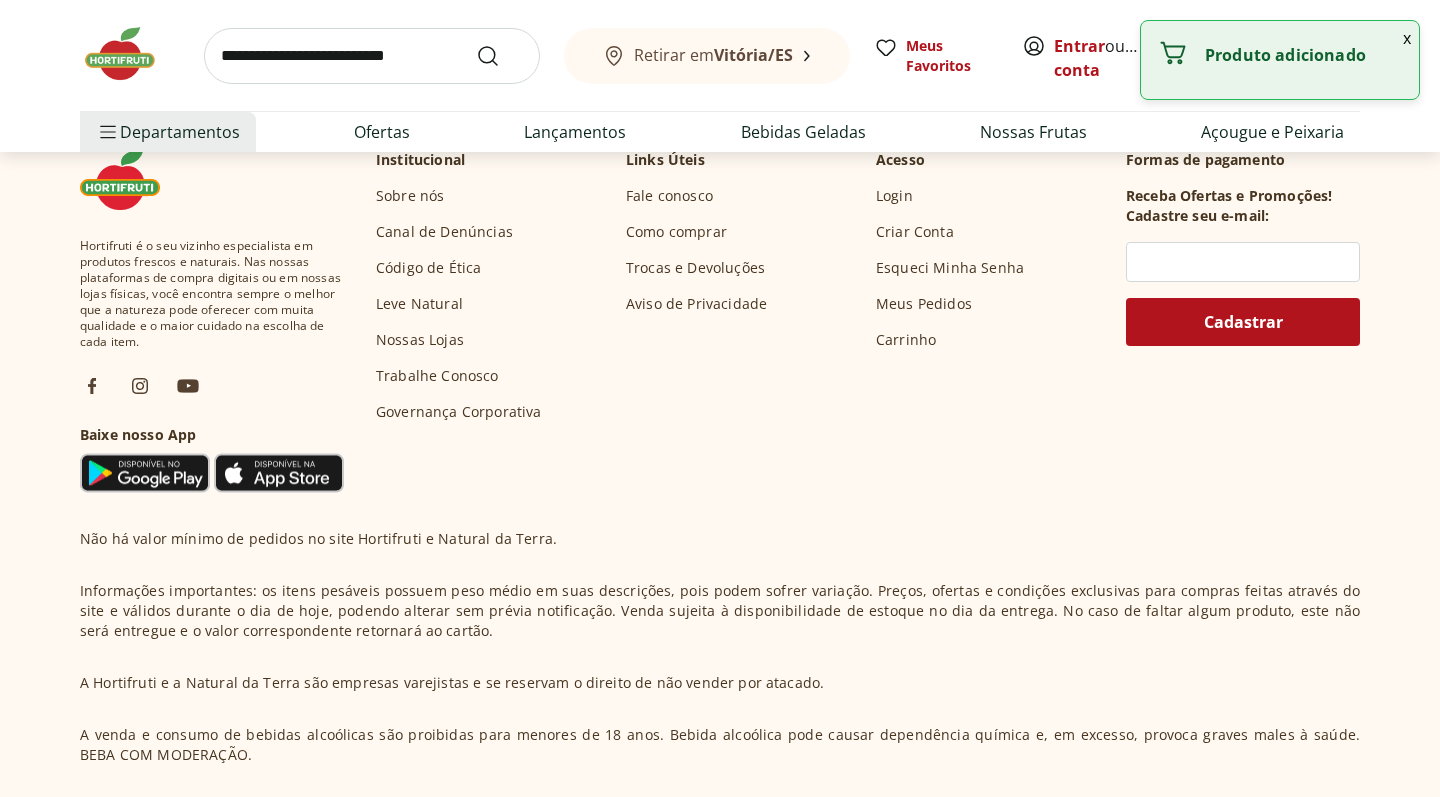 scroll, scrollTop: 4252, scrollLeft: 0, axis: vertical 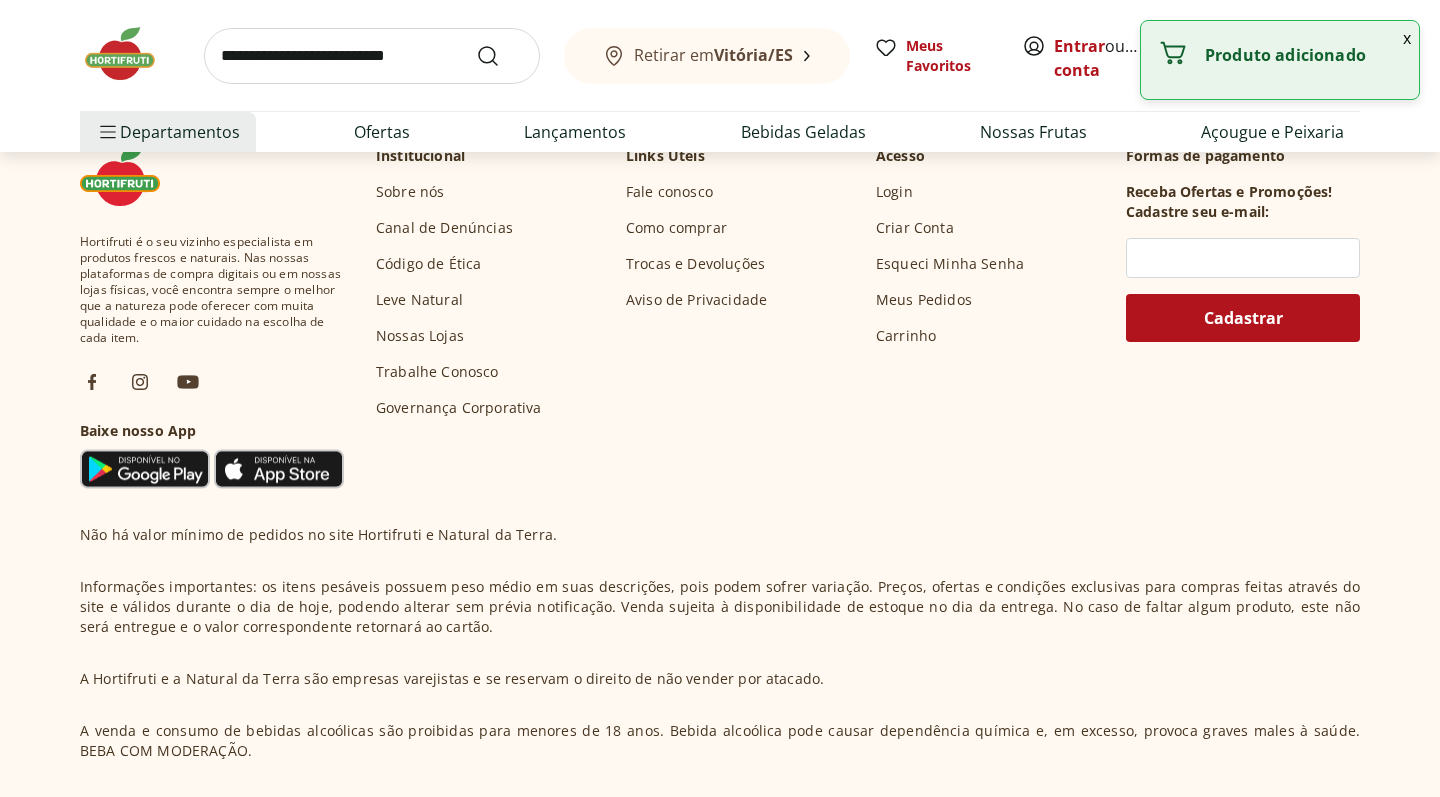 click 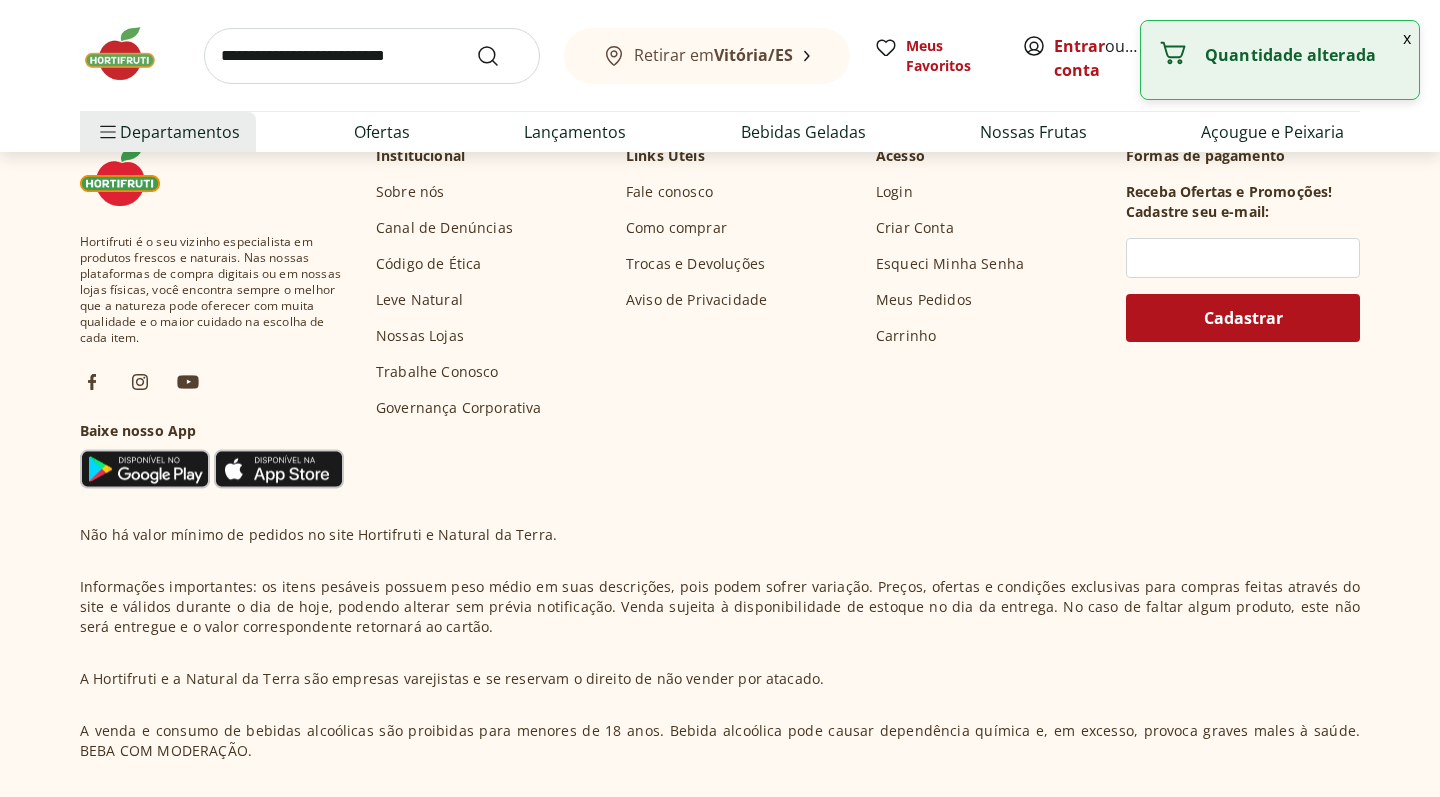 click 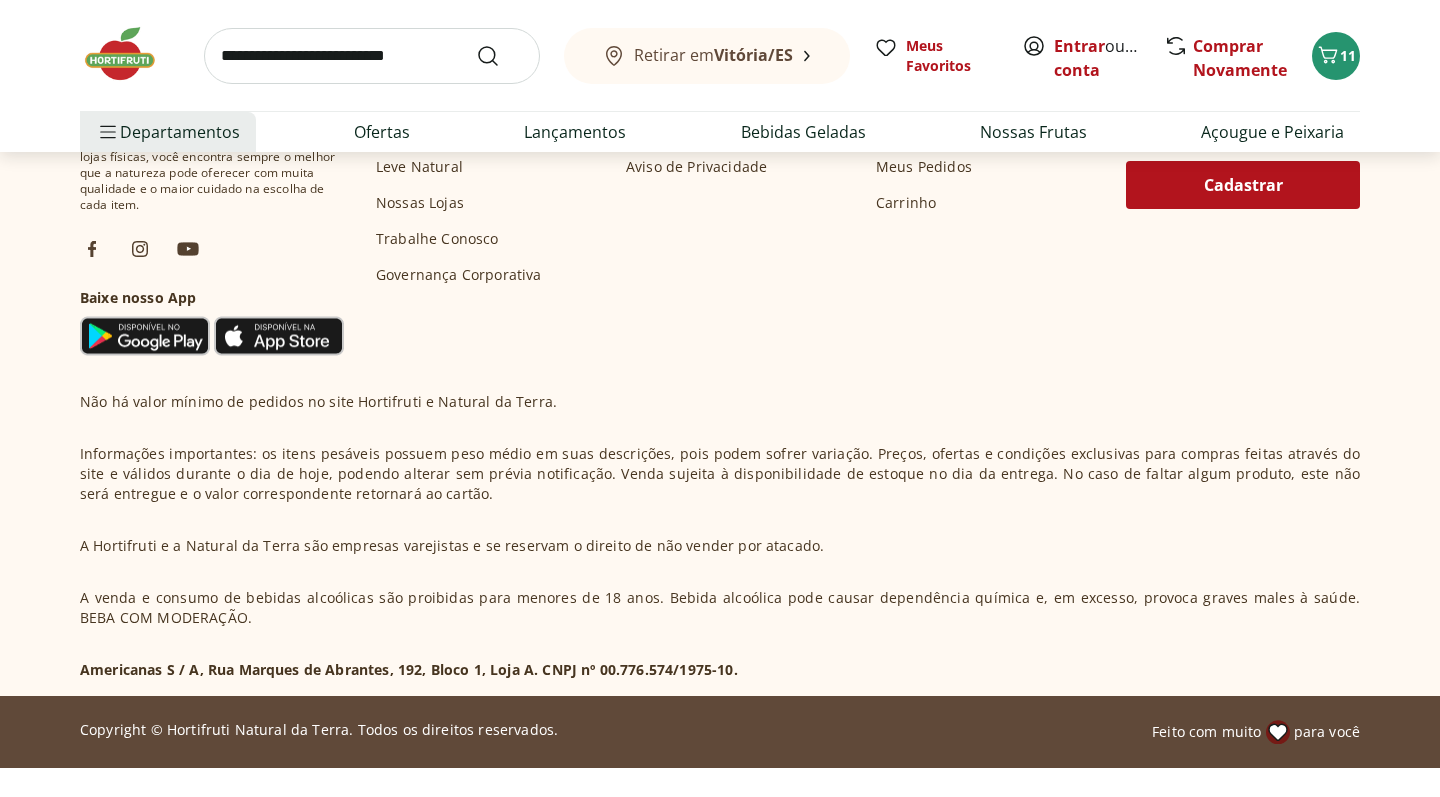 scroll, scrollTop: 4383, scrollLeft: 0, axis: vertical 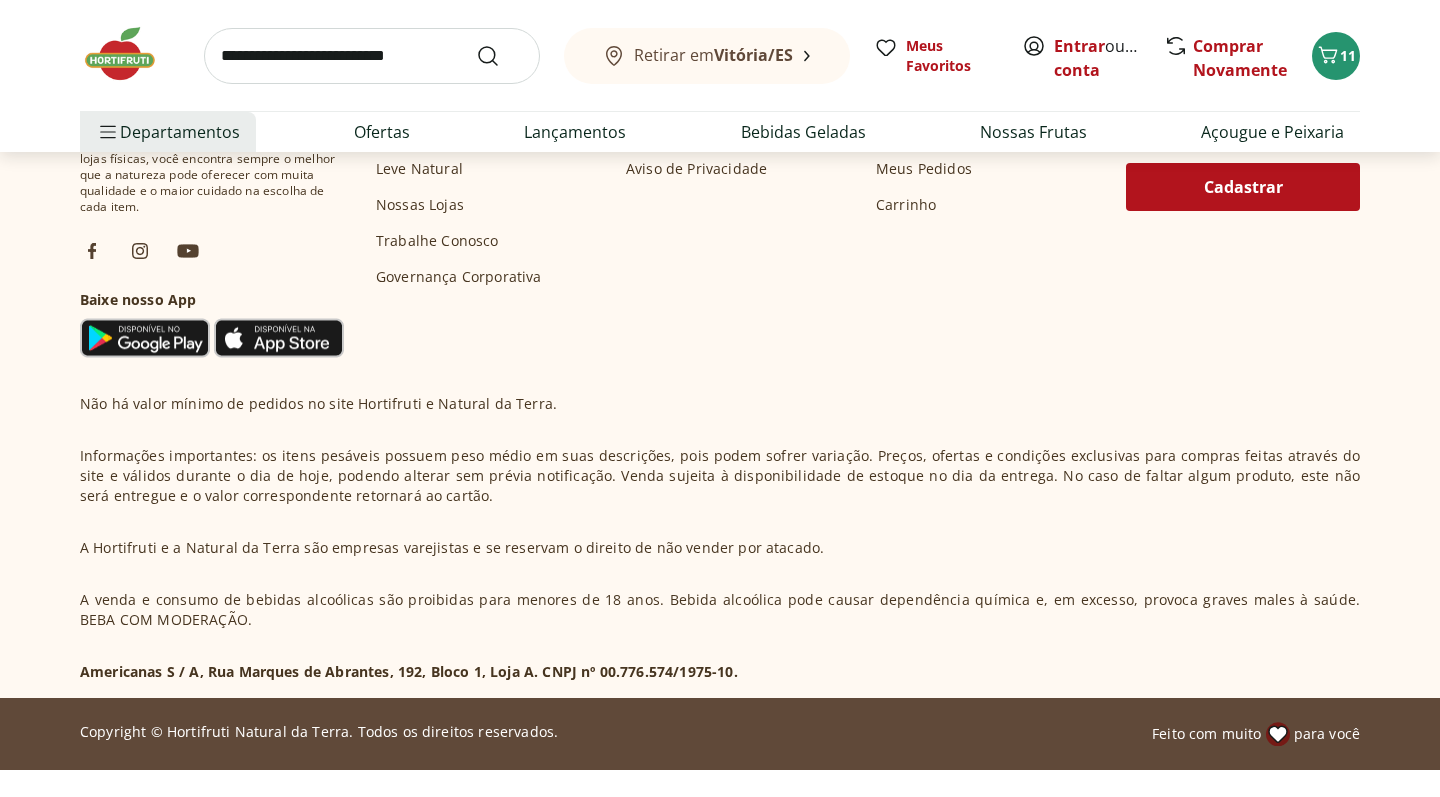 click on "Carregar mais produtos" at bounding box center (883, -85) 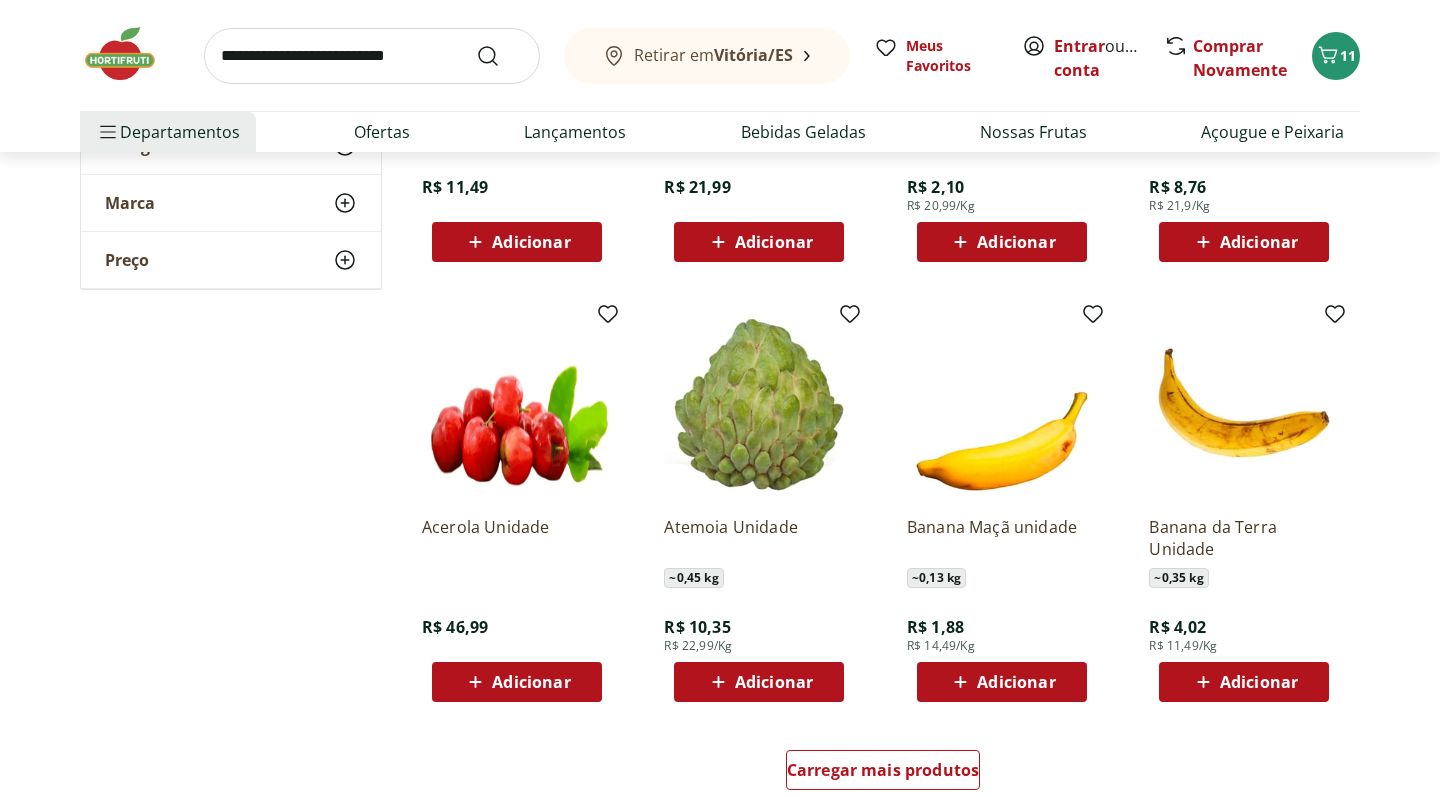 scroll, scrollTop: 4838, scrollLeft: 0, axis: vertical 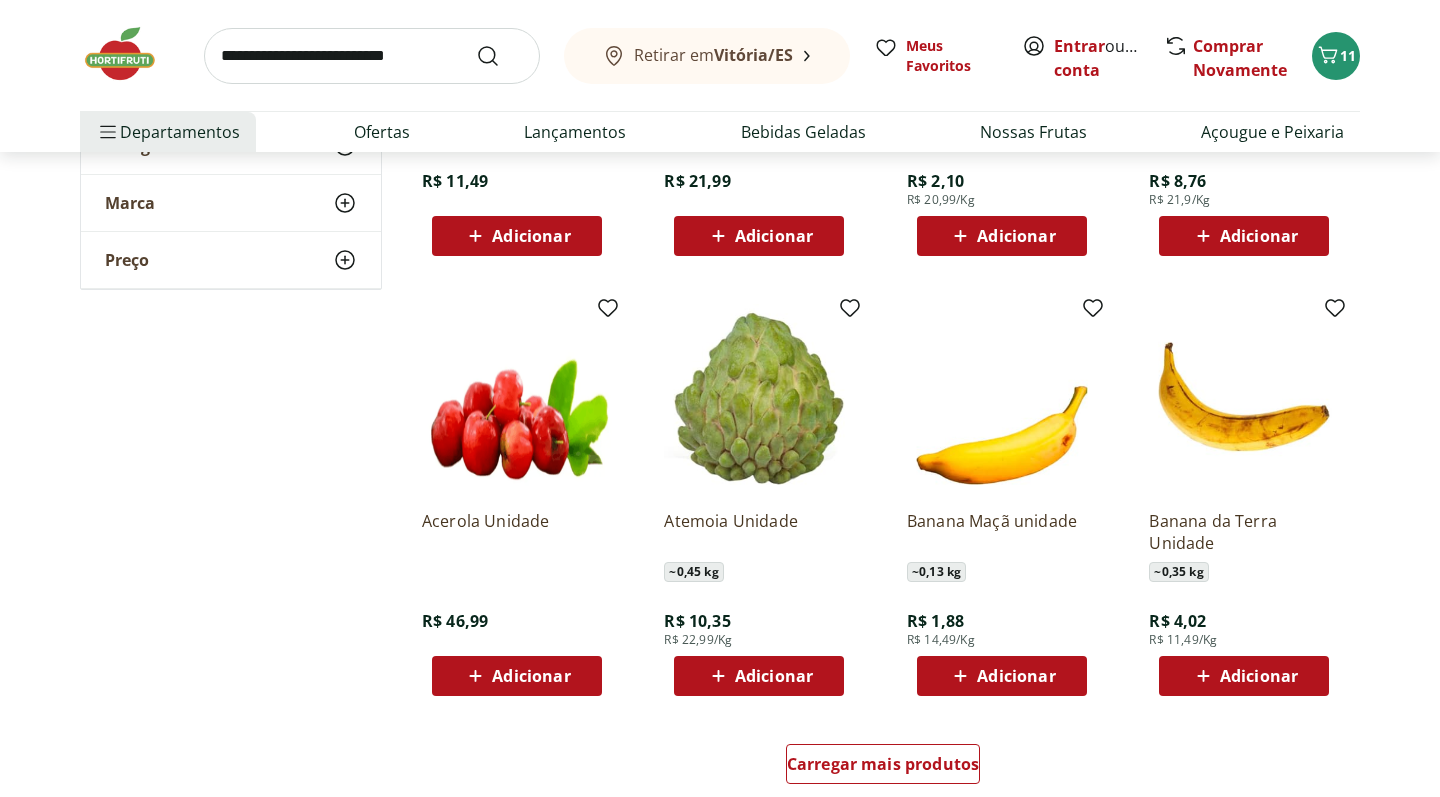 click on "Adicionar" at bounding box center (531, -204) 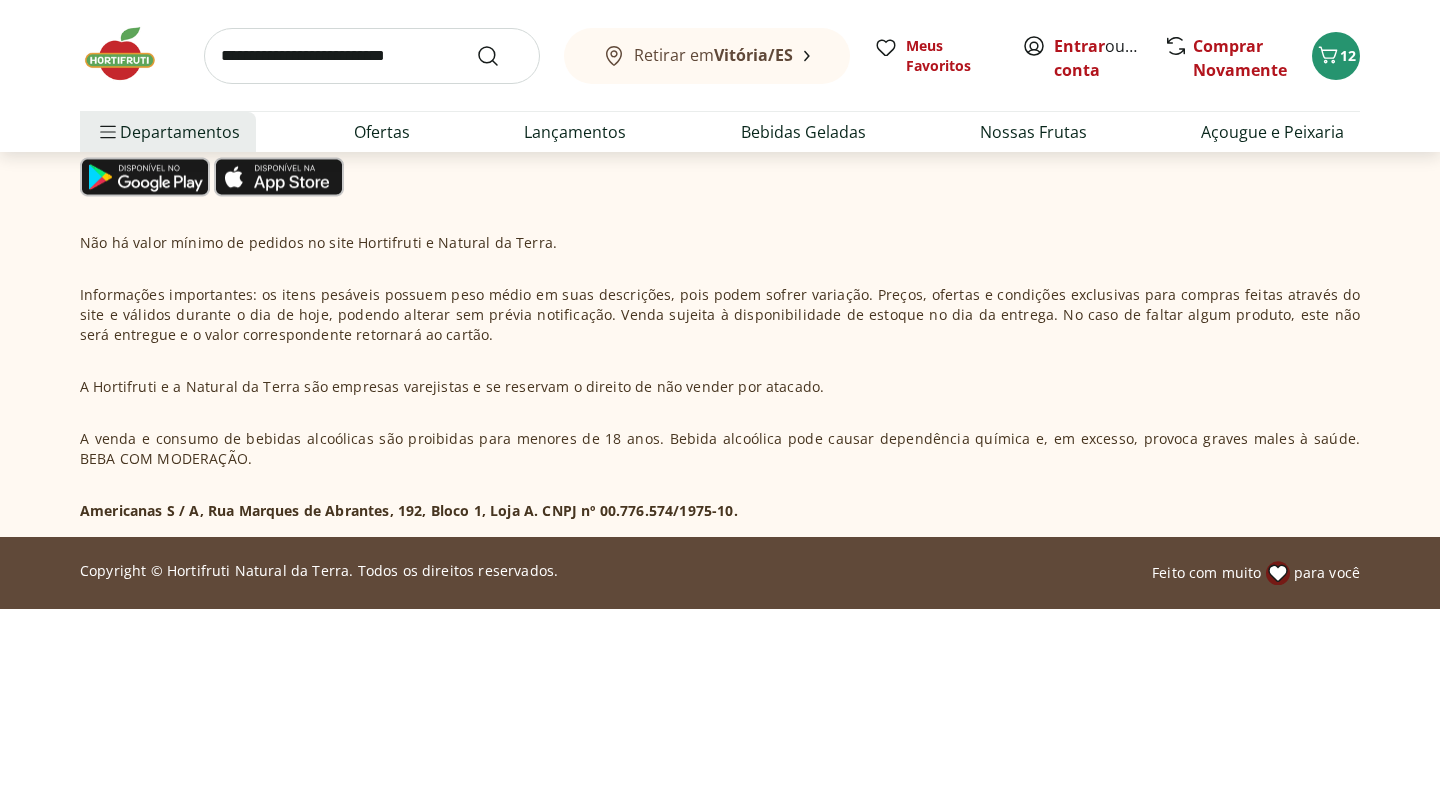 scroll, scrollTop: 5855, scrollLeft: 0, axis: vertical 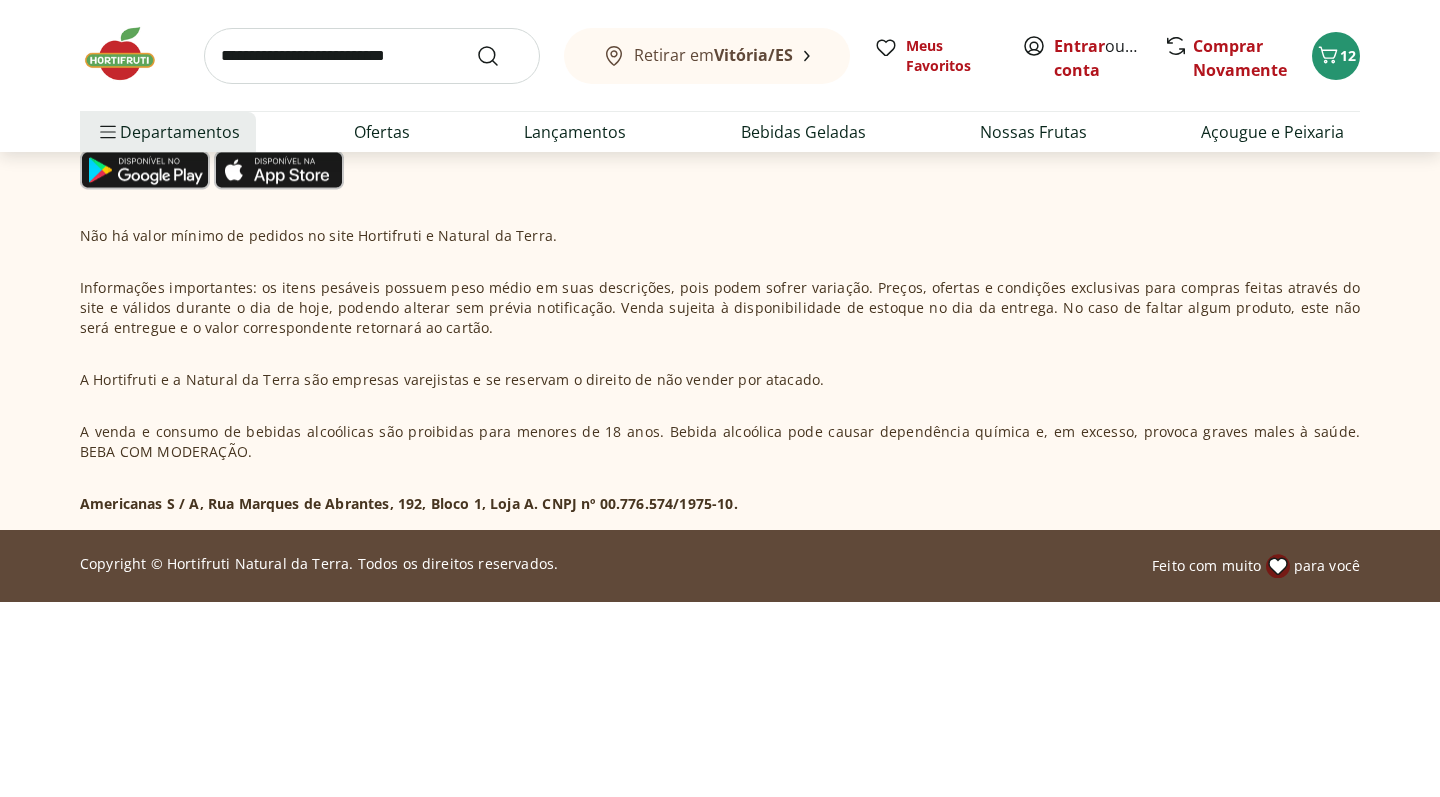 click on "Adicionar" at bounding box center (774, -341) 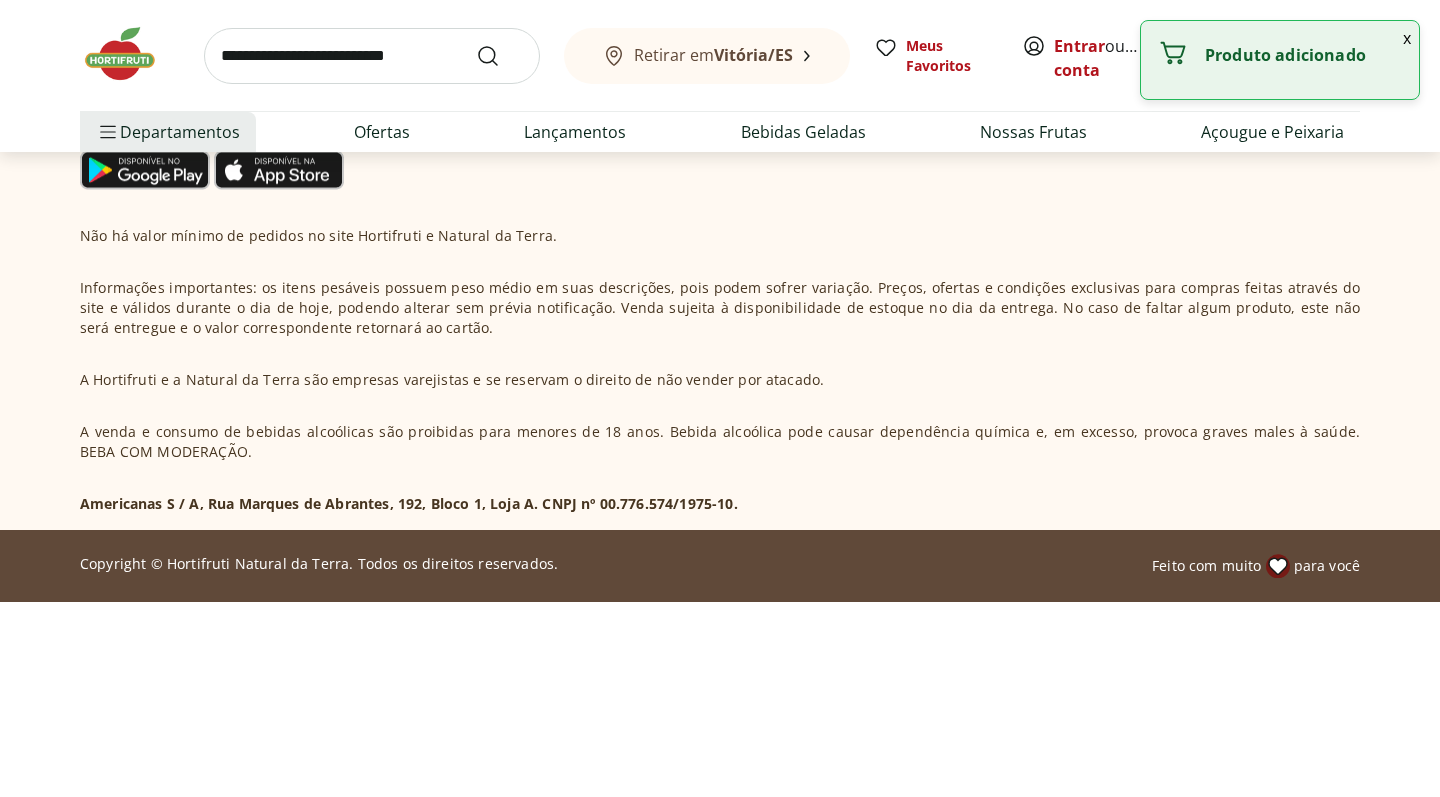 click 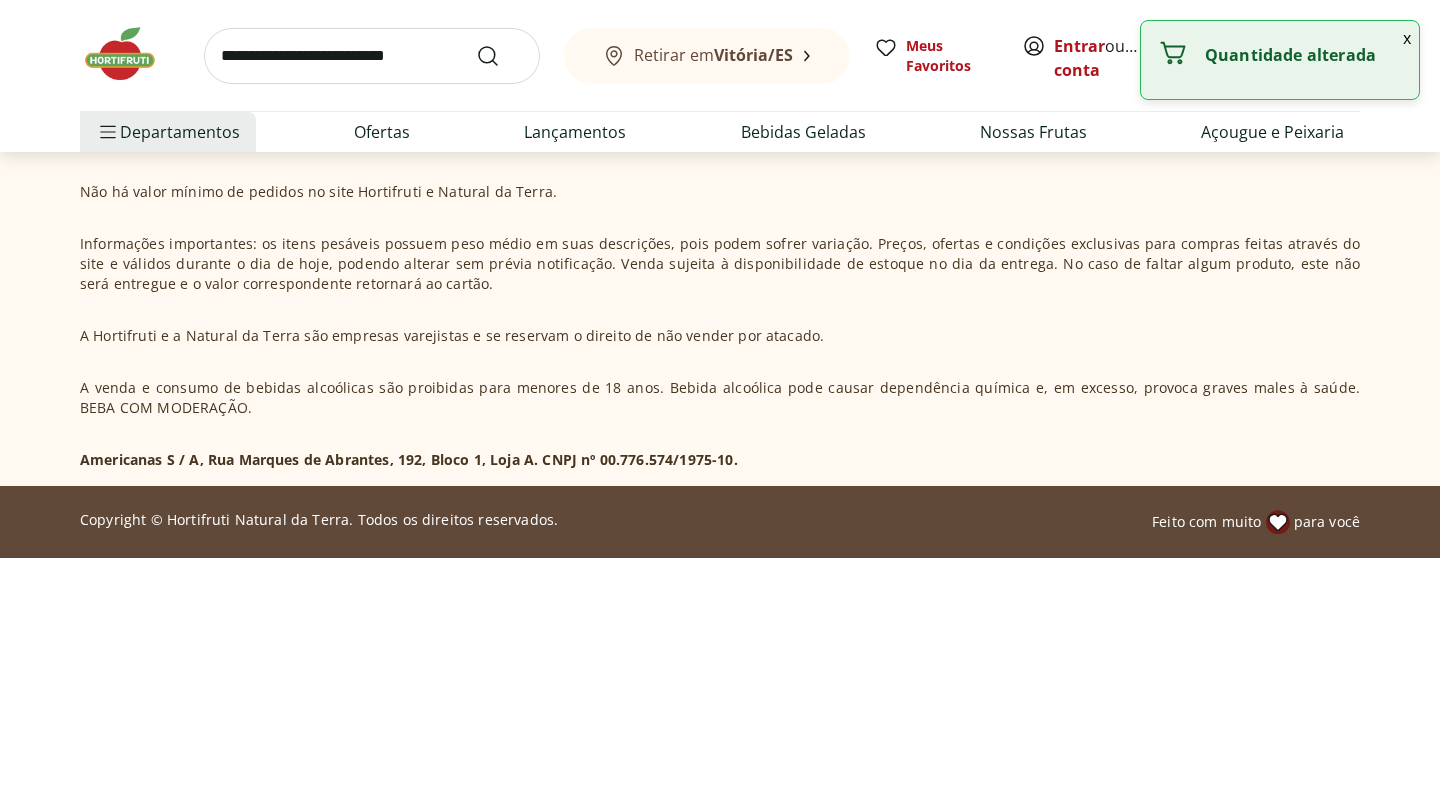 scroll, scrollTop: 5900, scrollLeft: 0, axis: vertical 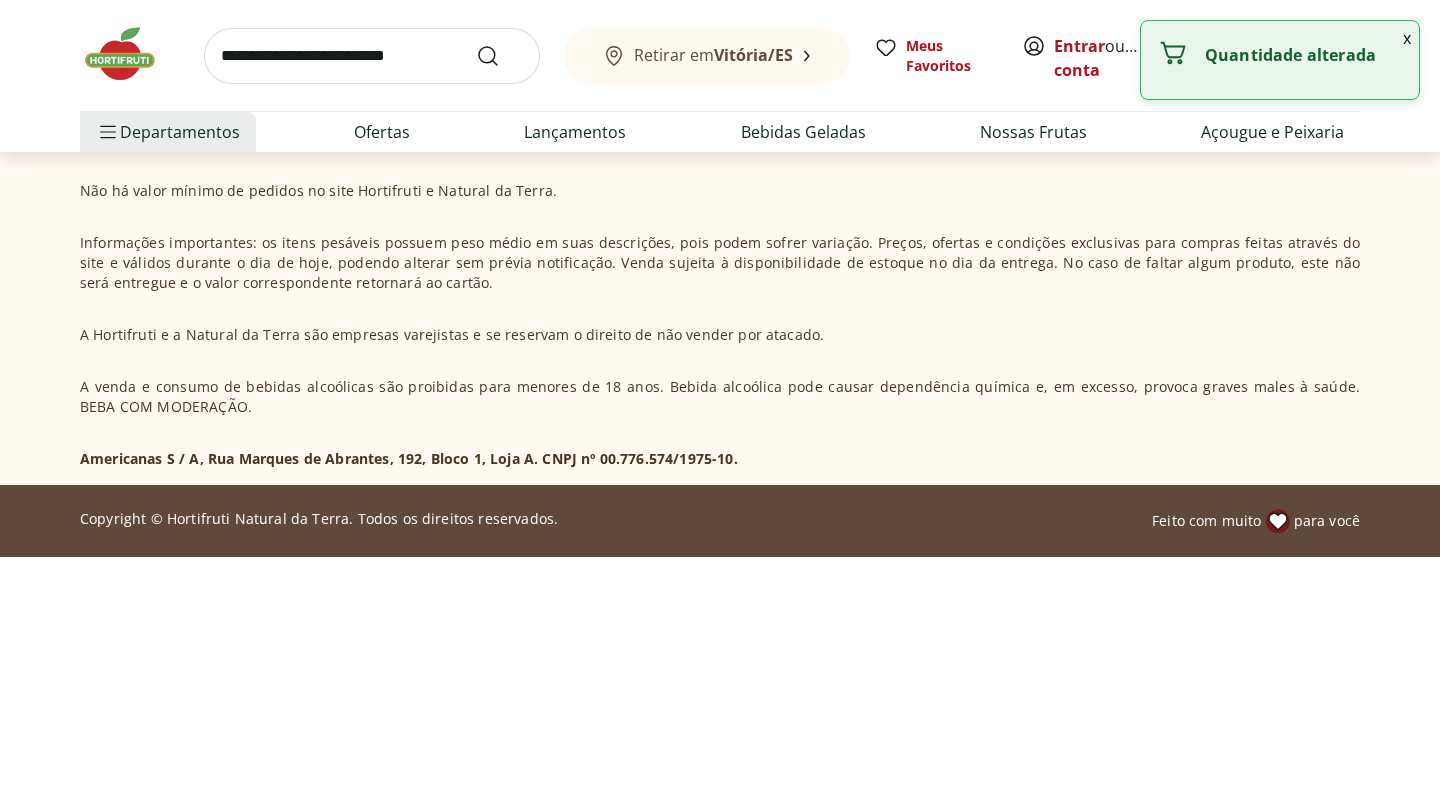 click on "Carregar mais produtos" at bounding box center (883, -298) 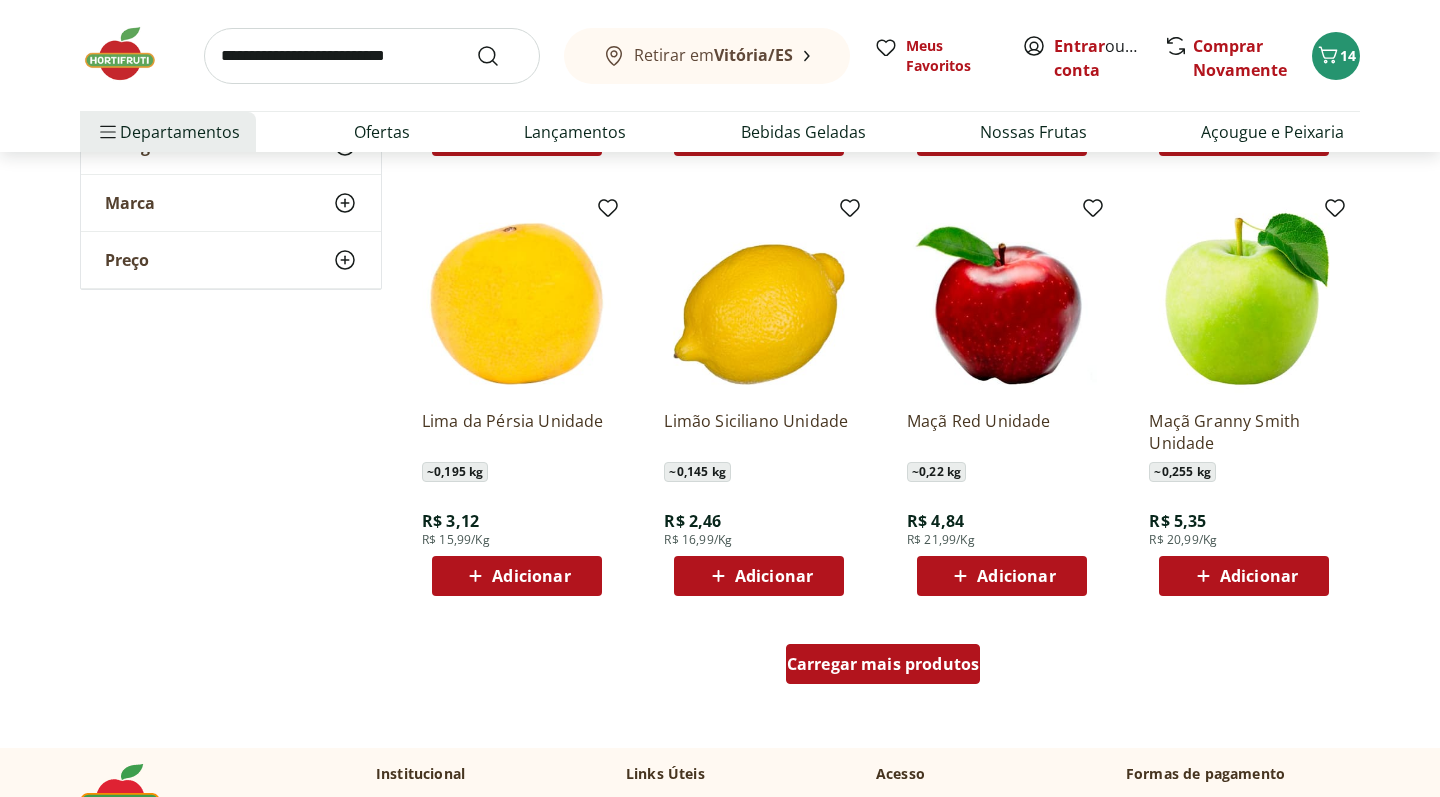 scroll, scrollTop: 6251, scrollLeft: 0, axis: vertical 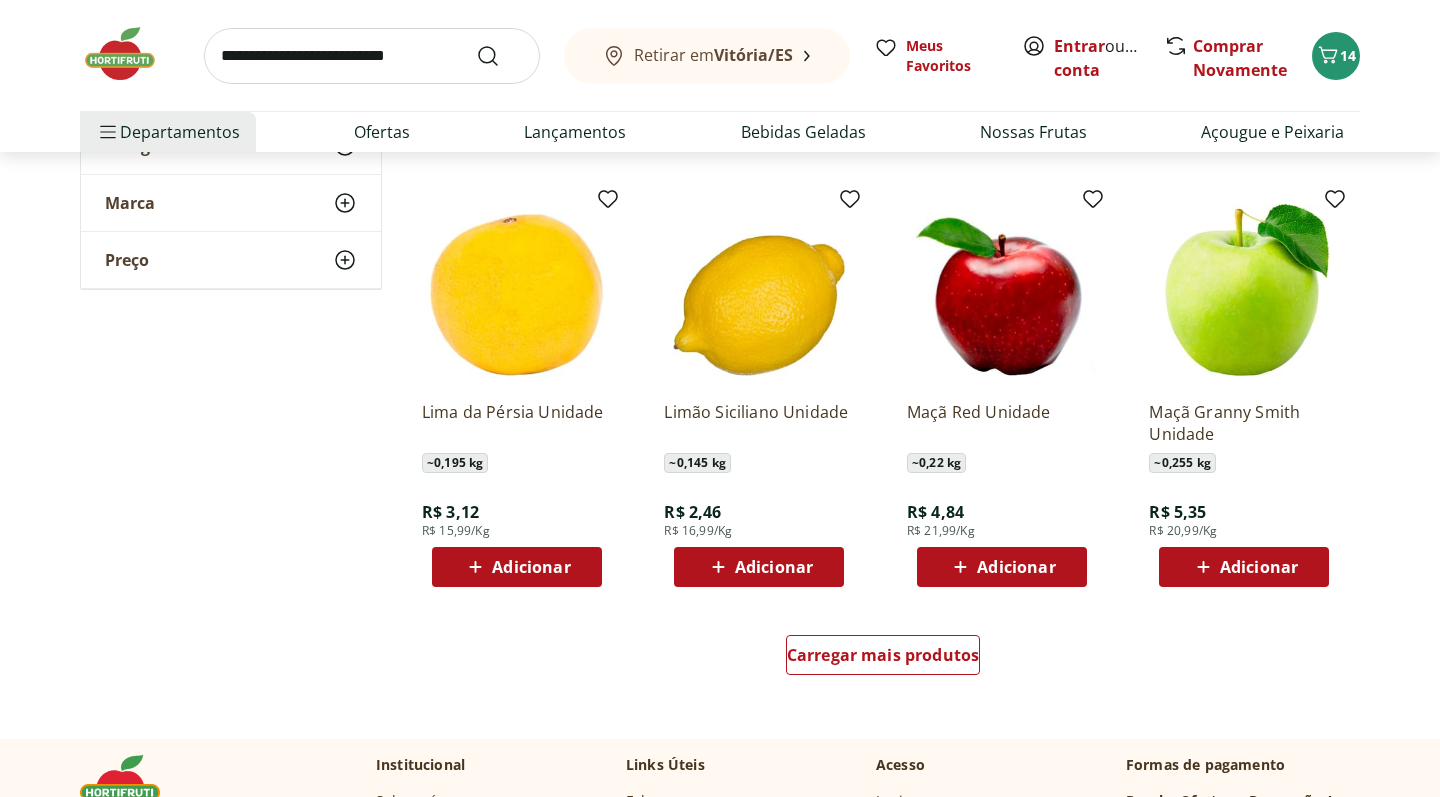 click on "Adicionar" at bounding box center (531, -313) 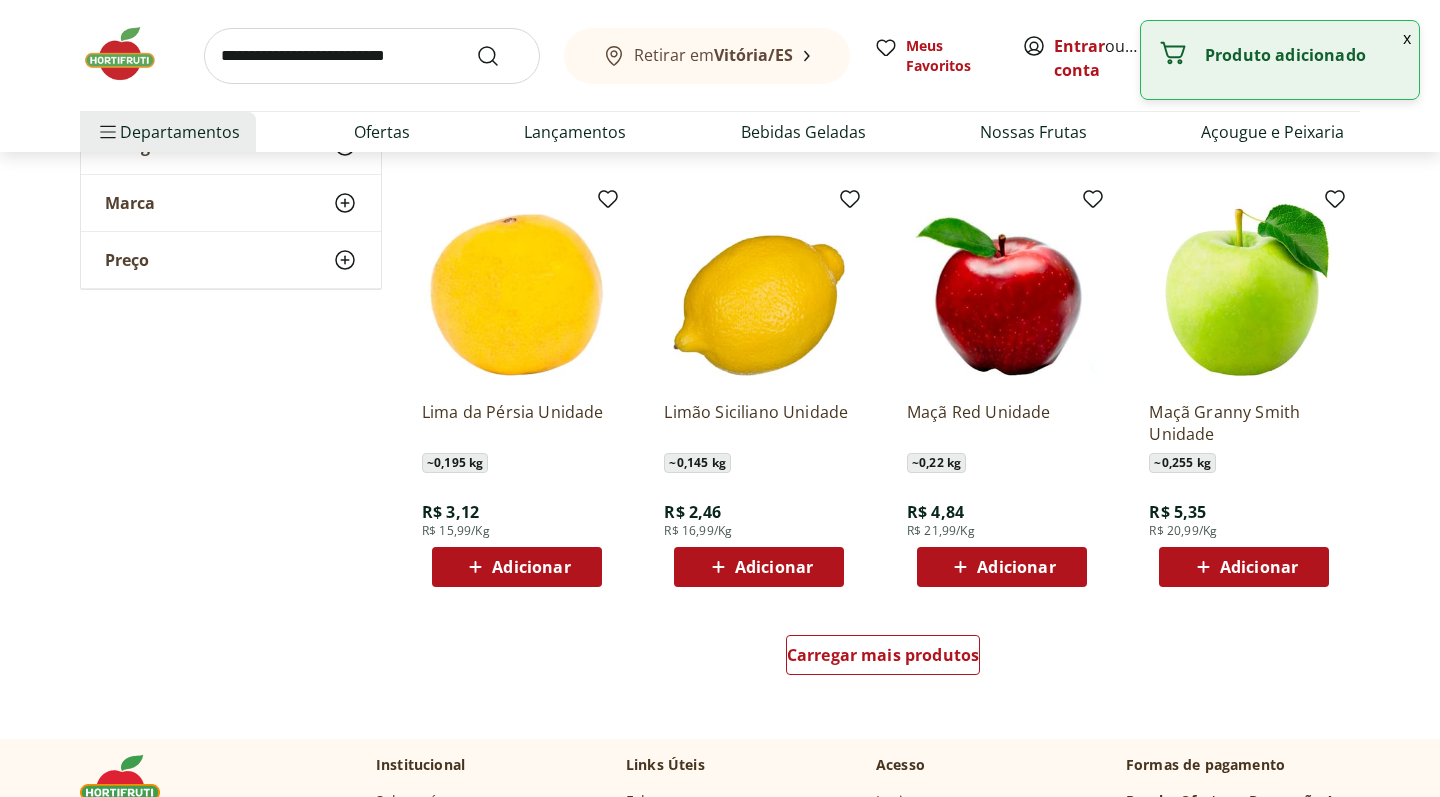 click 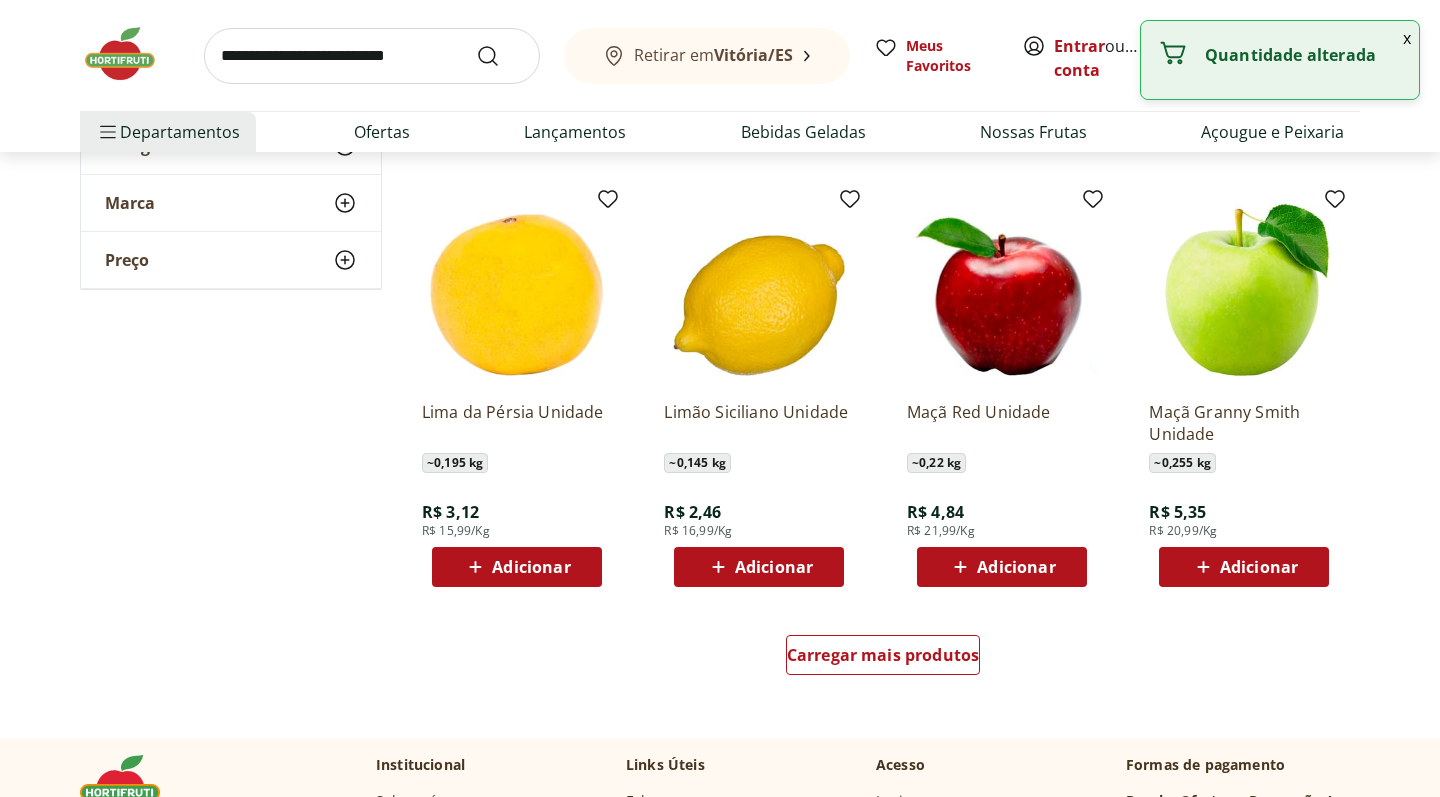 click 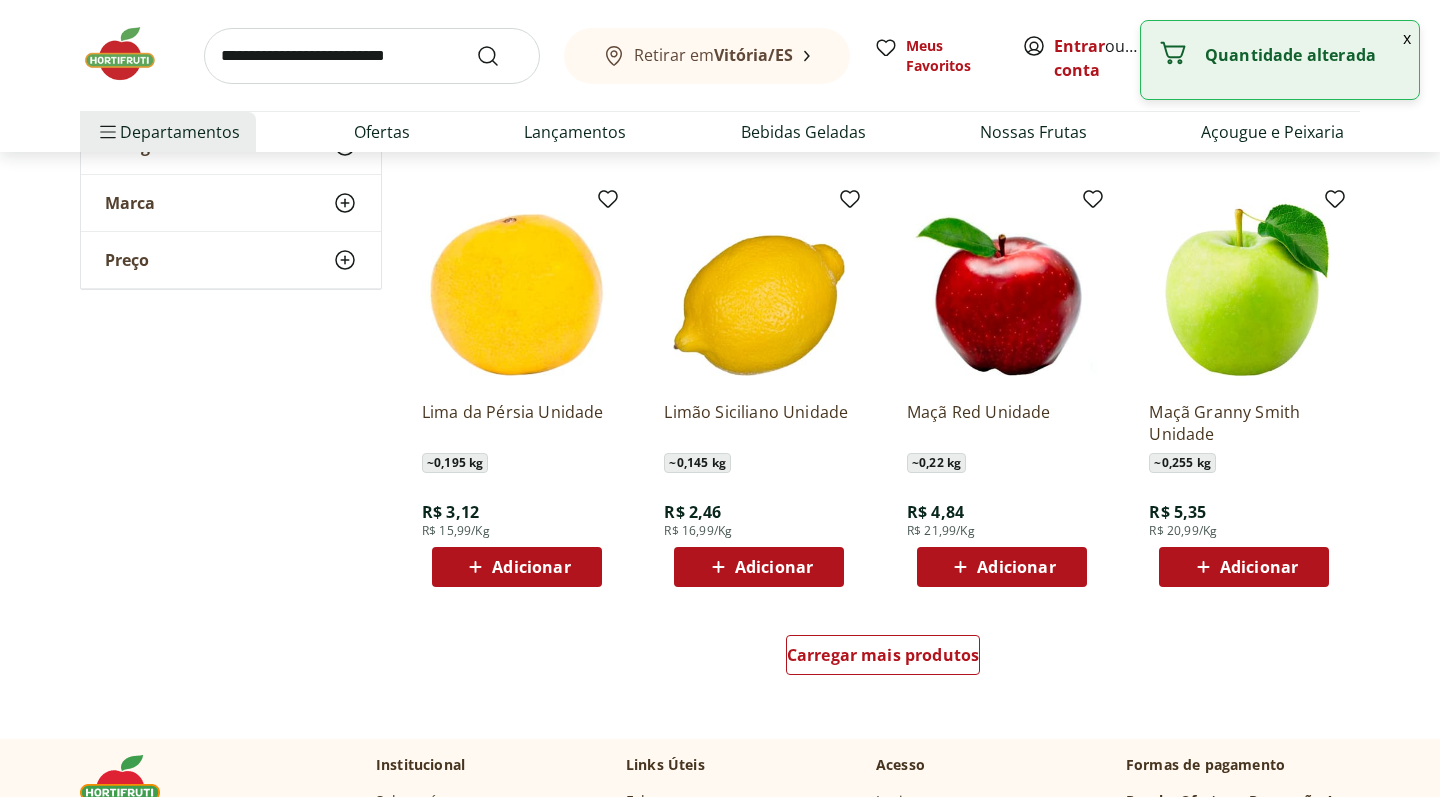 click 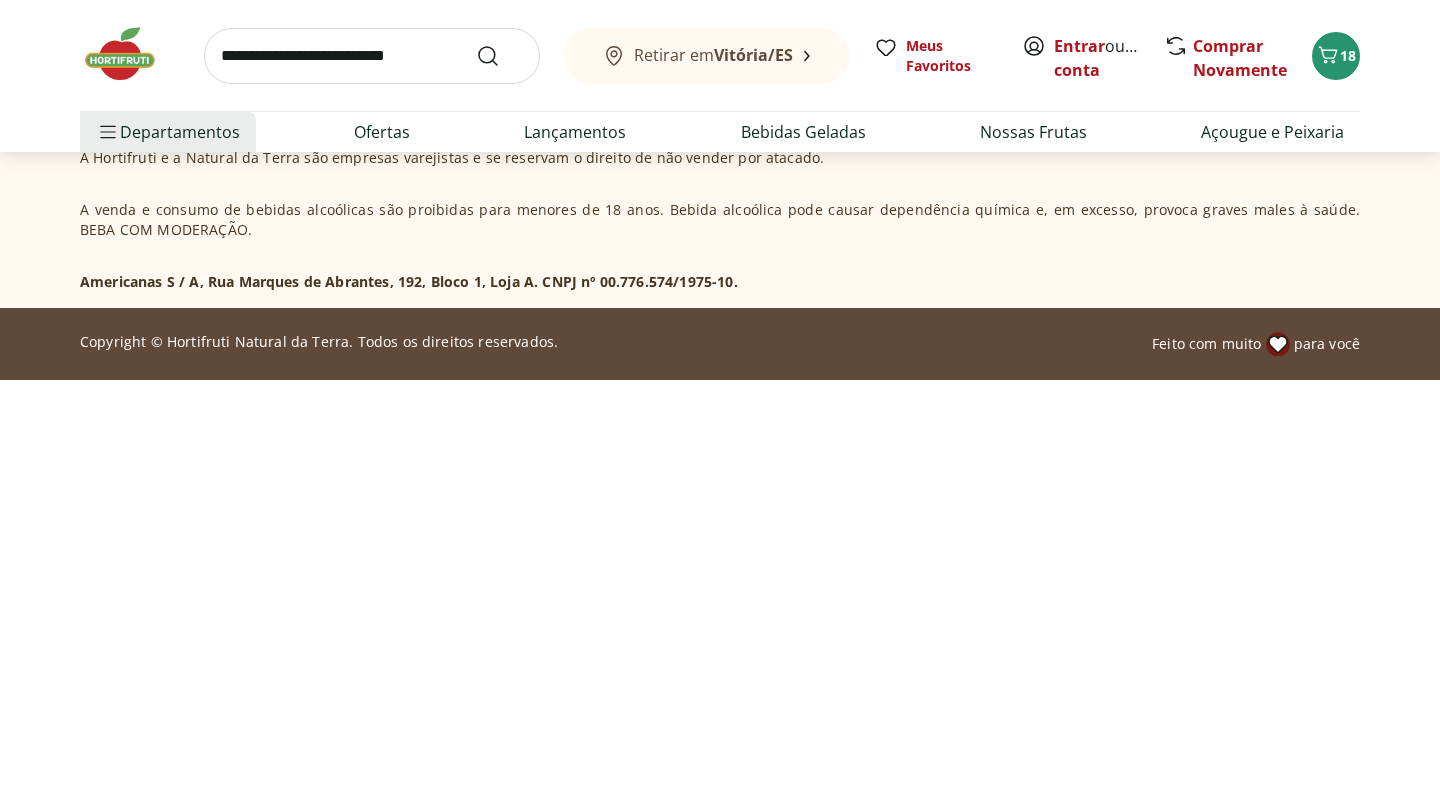 scroll, scrollTop: 7395, scrollLeft: 0, axis: vertical 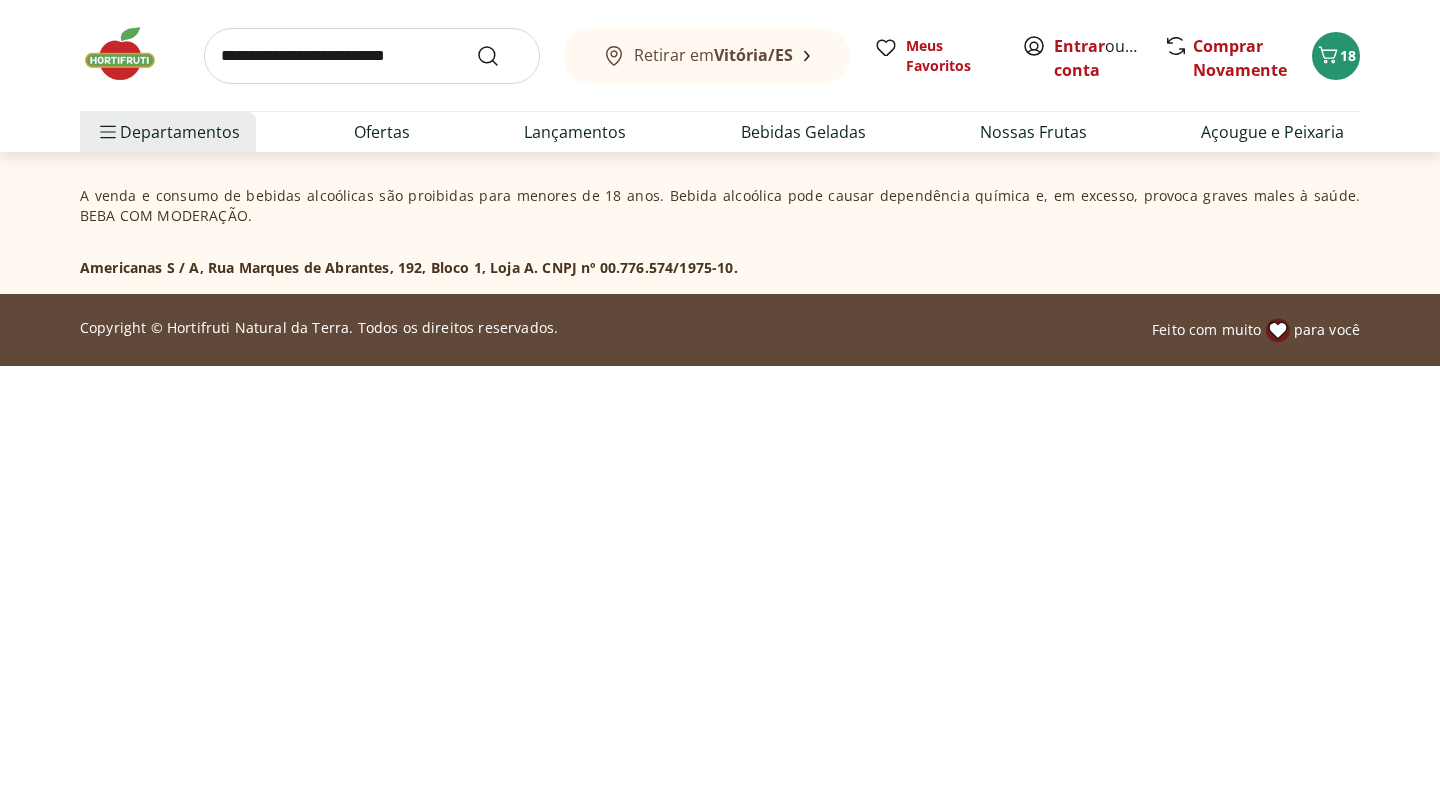 click on "Carregar mais produtos" at bounding box center (883, -489) 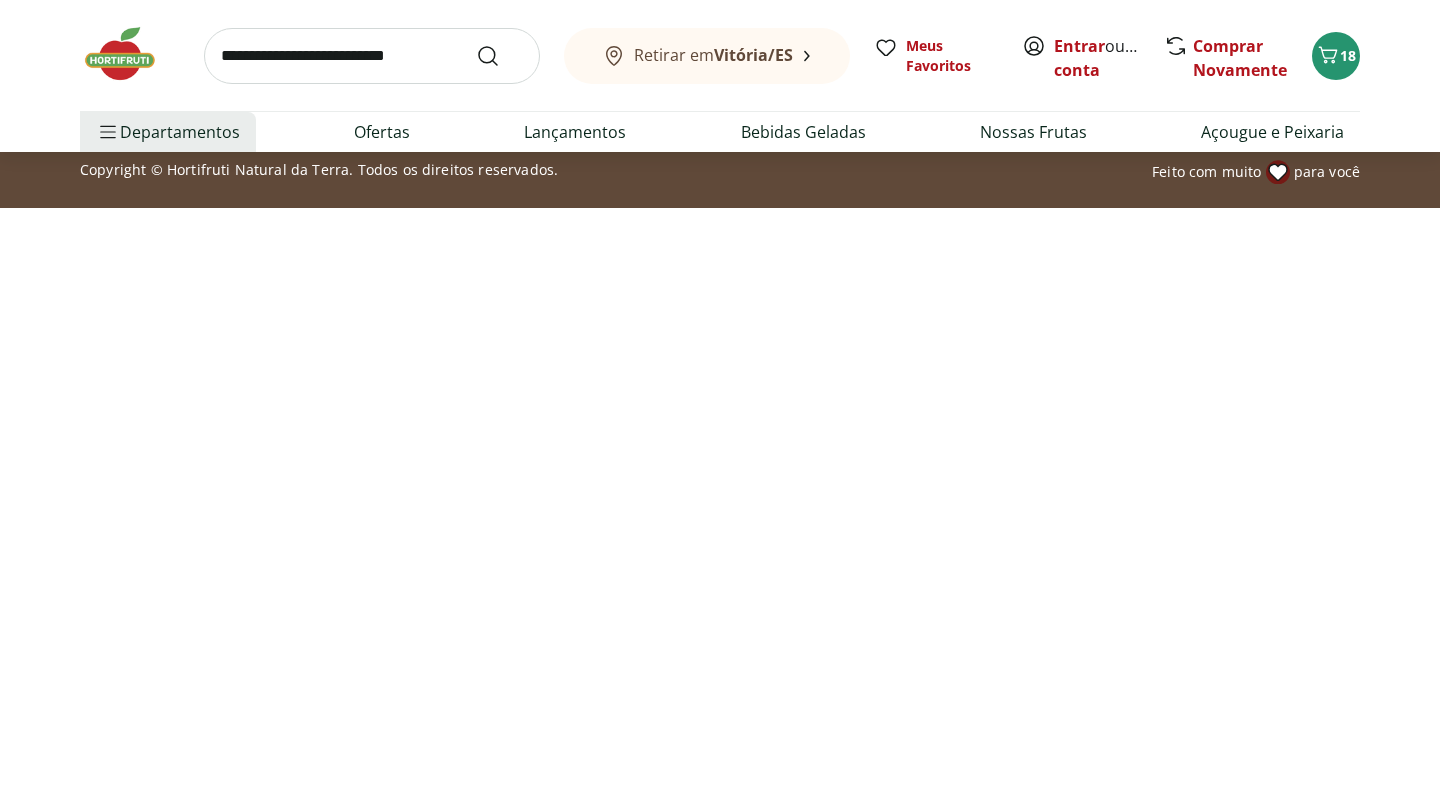 scroll, scrollTop: 8858, scrollLeft: 0, axis: vertical 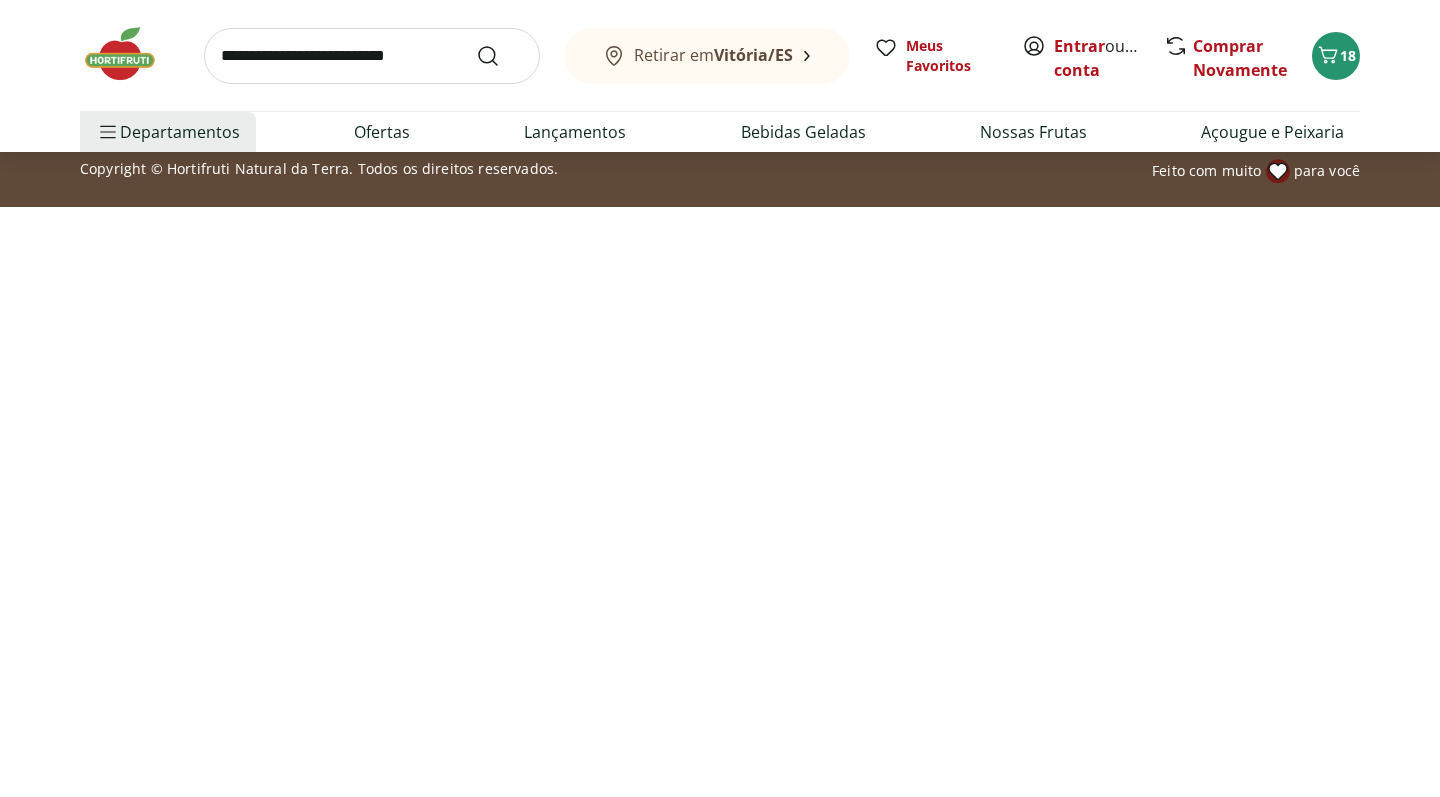 click on "Carregar mais produtos" at bounding box center (883, -648) 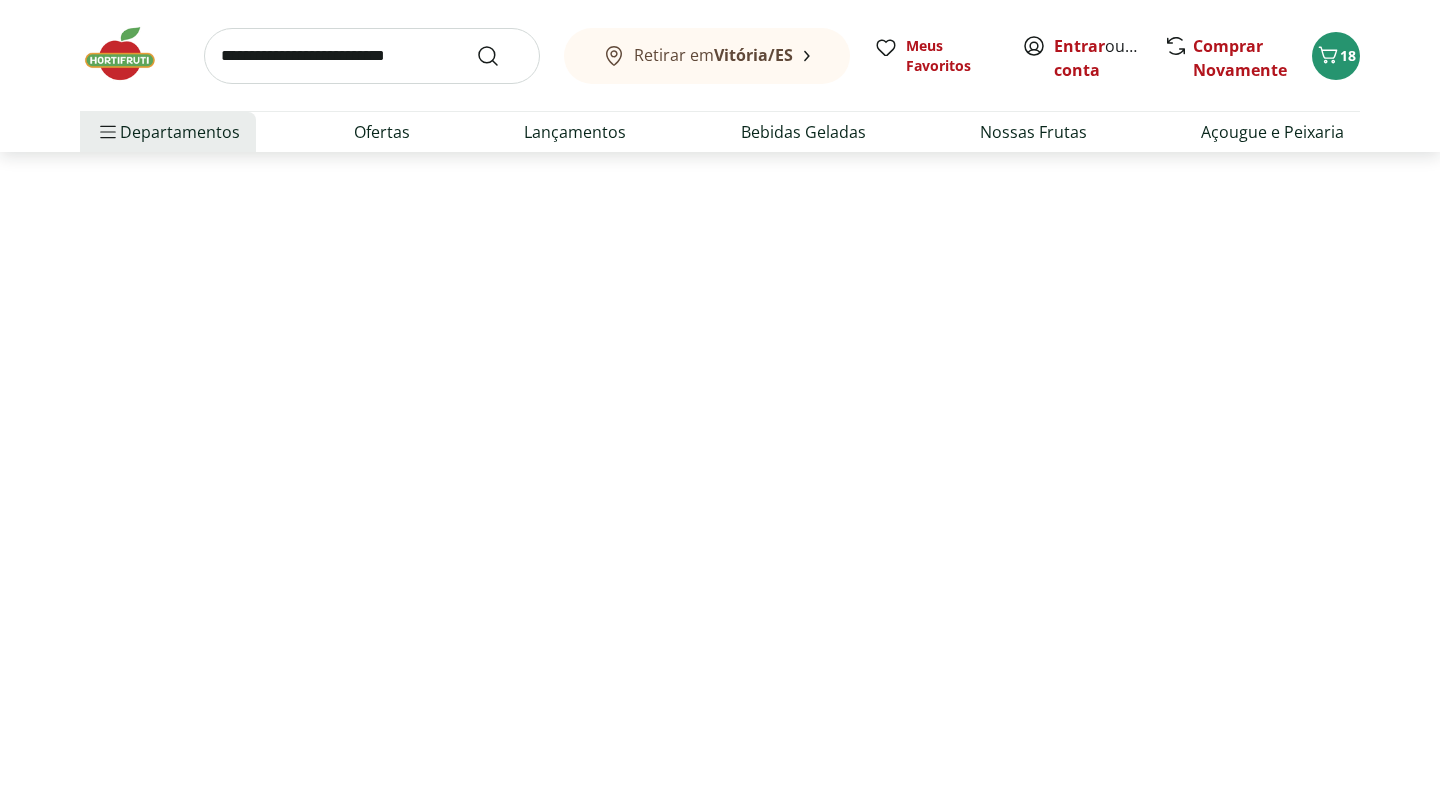 scroll, scrollTop: 10420, scrollLeft: 0, axis: vertical 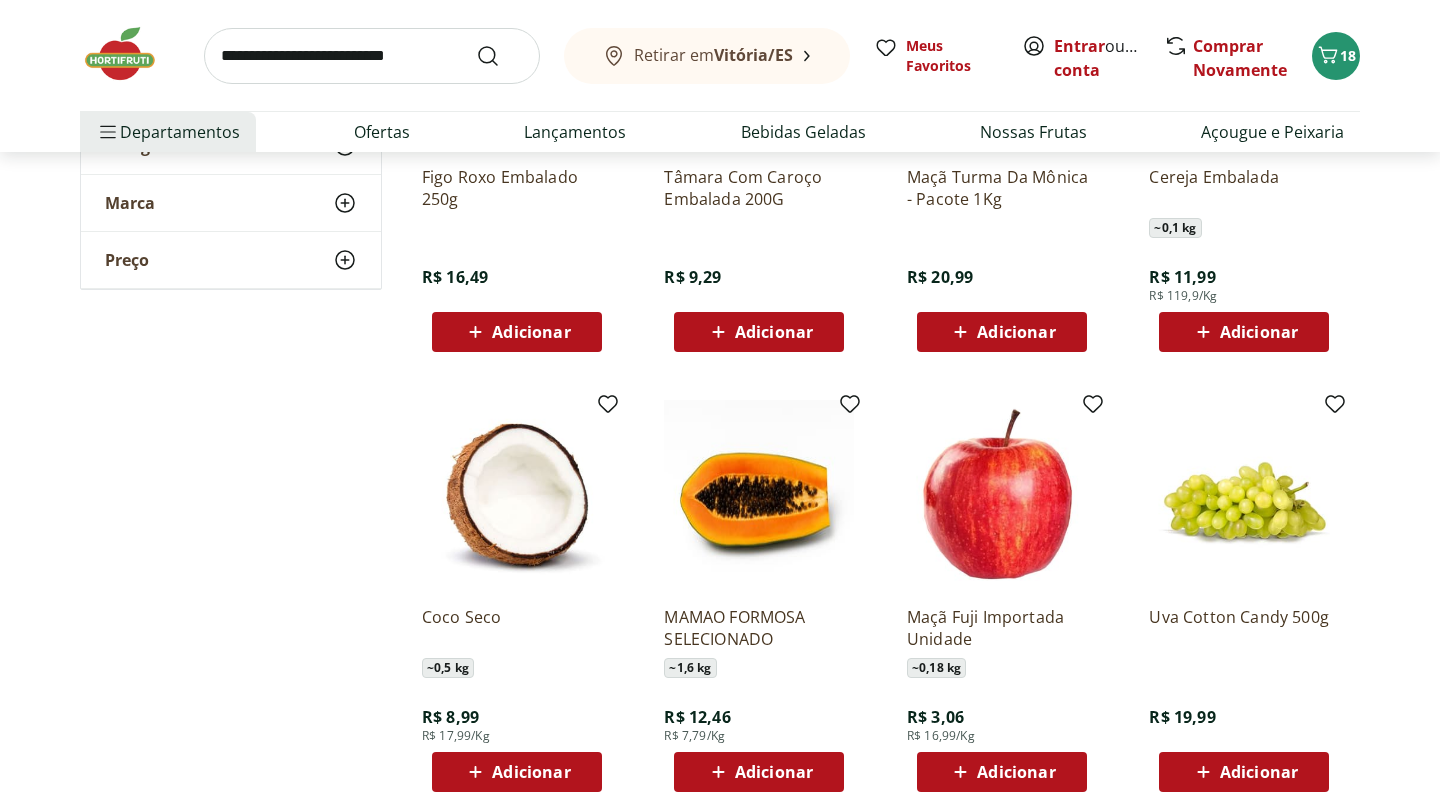 click on "Adicionar" at bounding box center (531, -532) 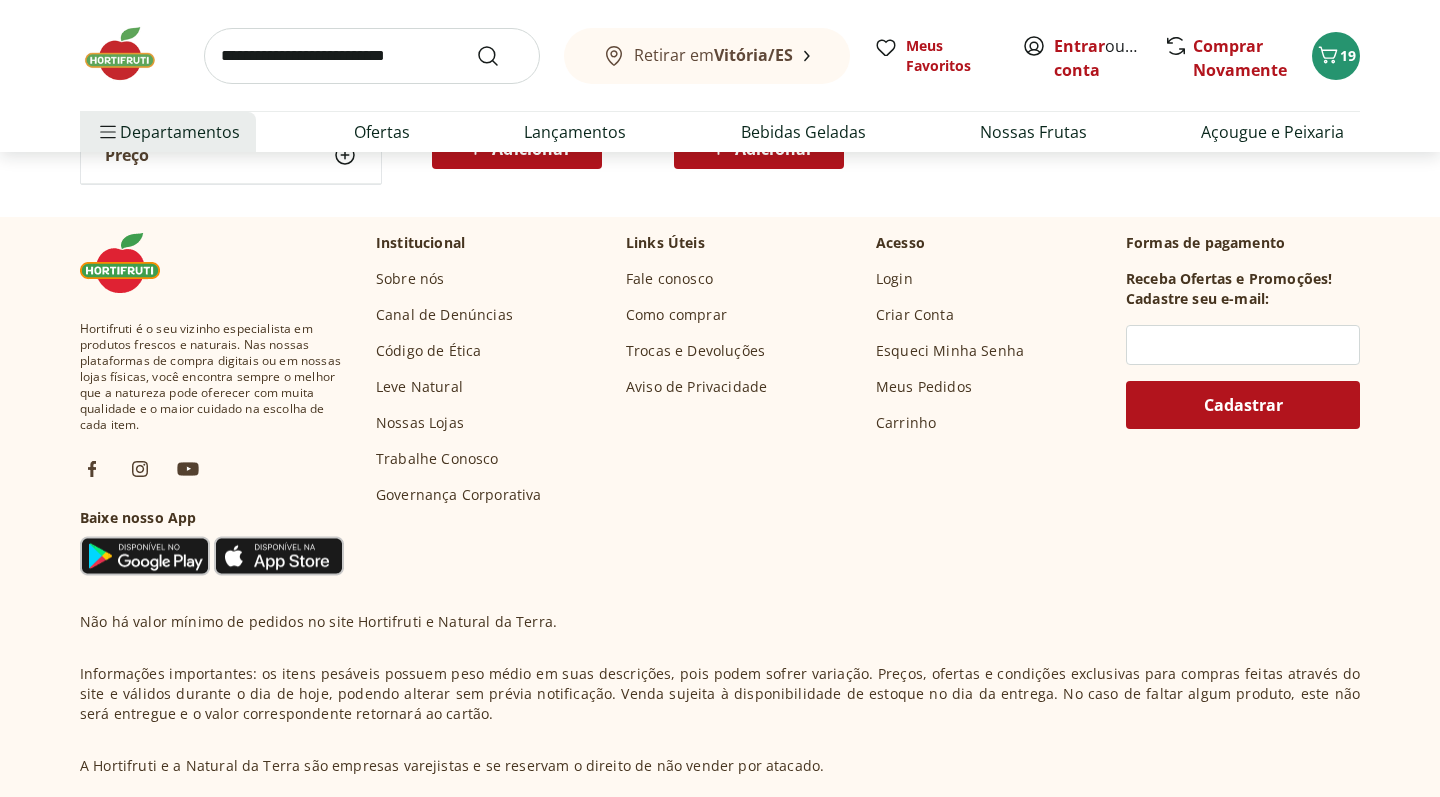 scroll, scrollTop: 9699, scrollLeft: 0, axis: vertical 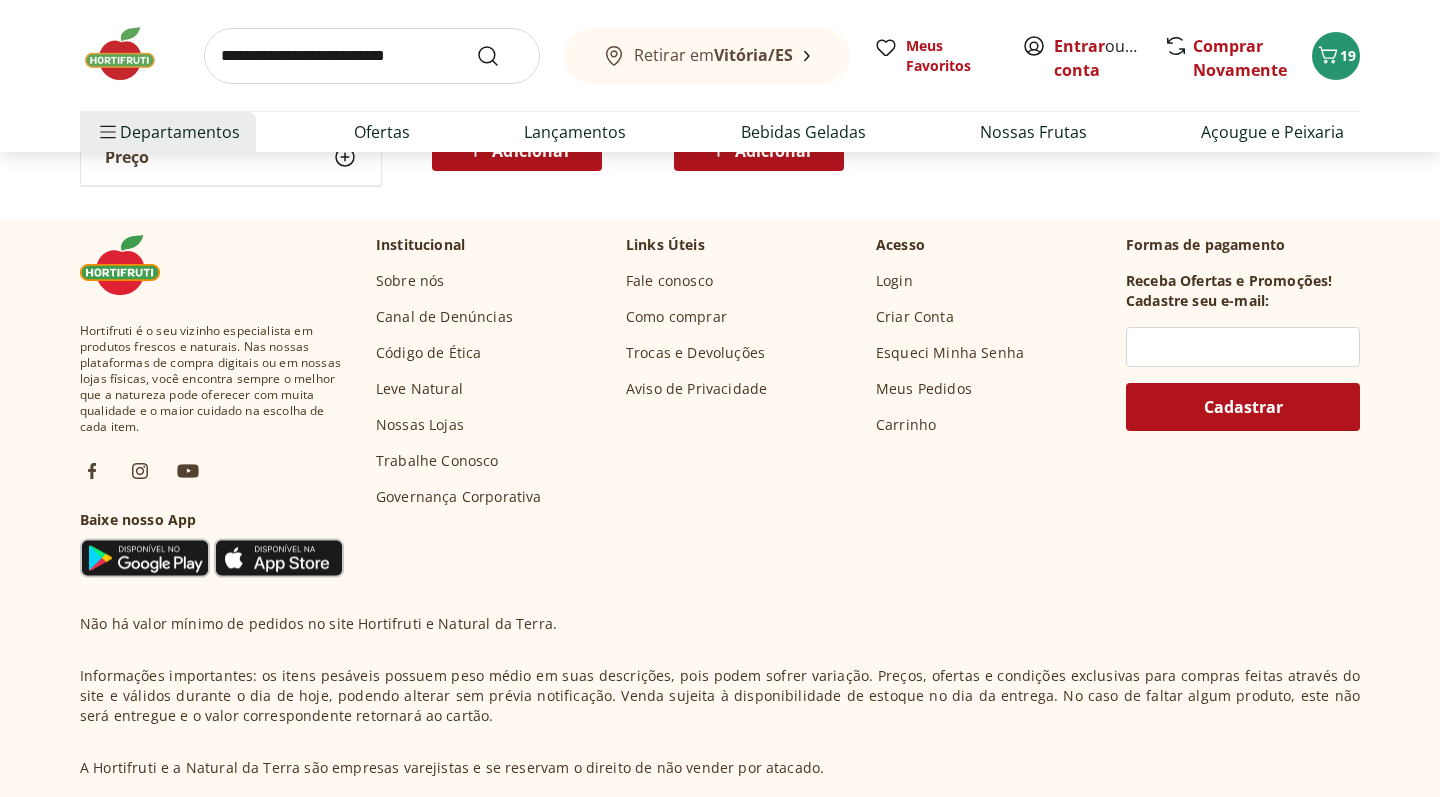 click on "Adicionar" at bounding box center [1016, -713] 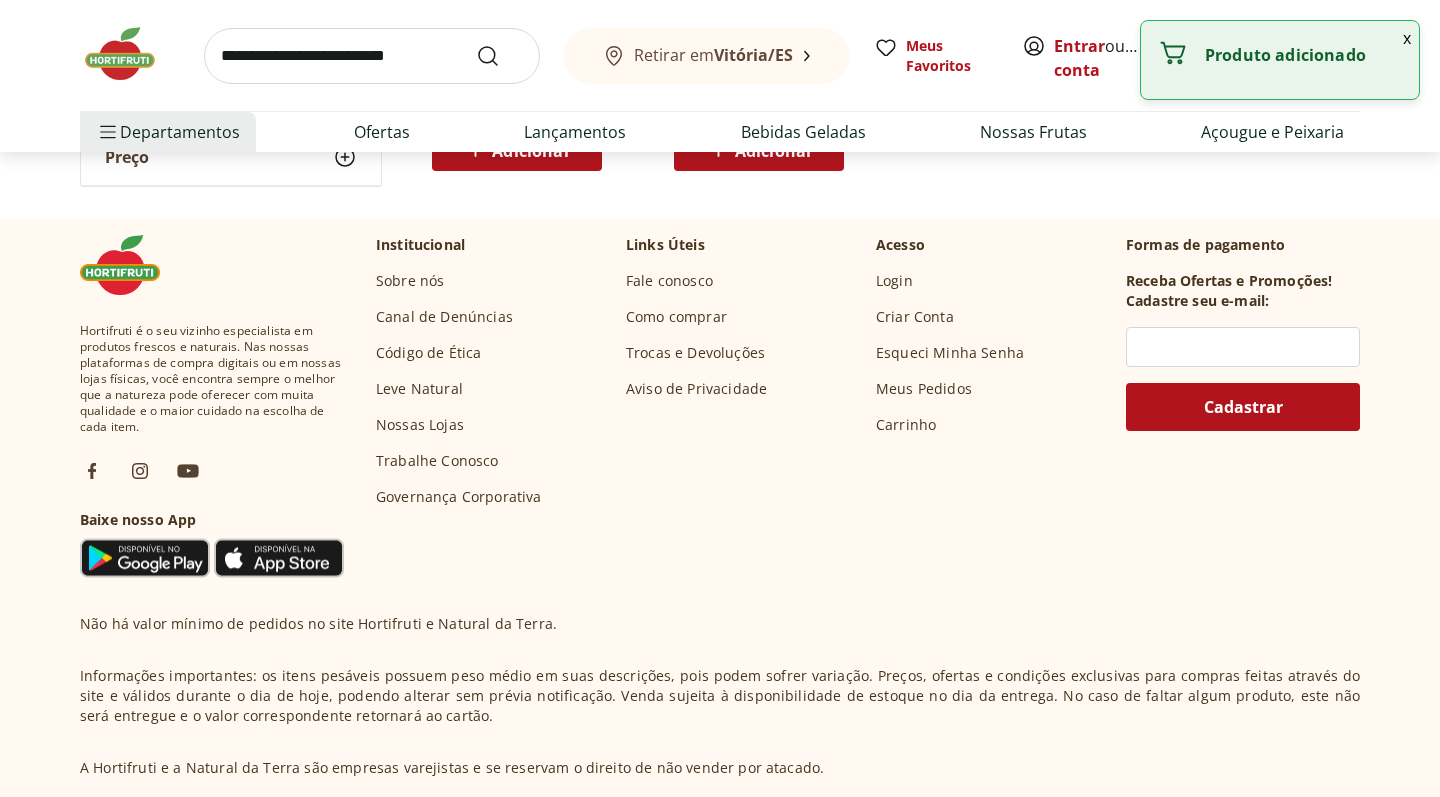click 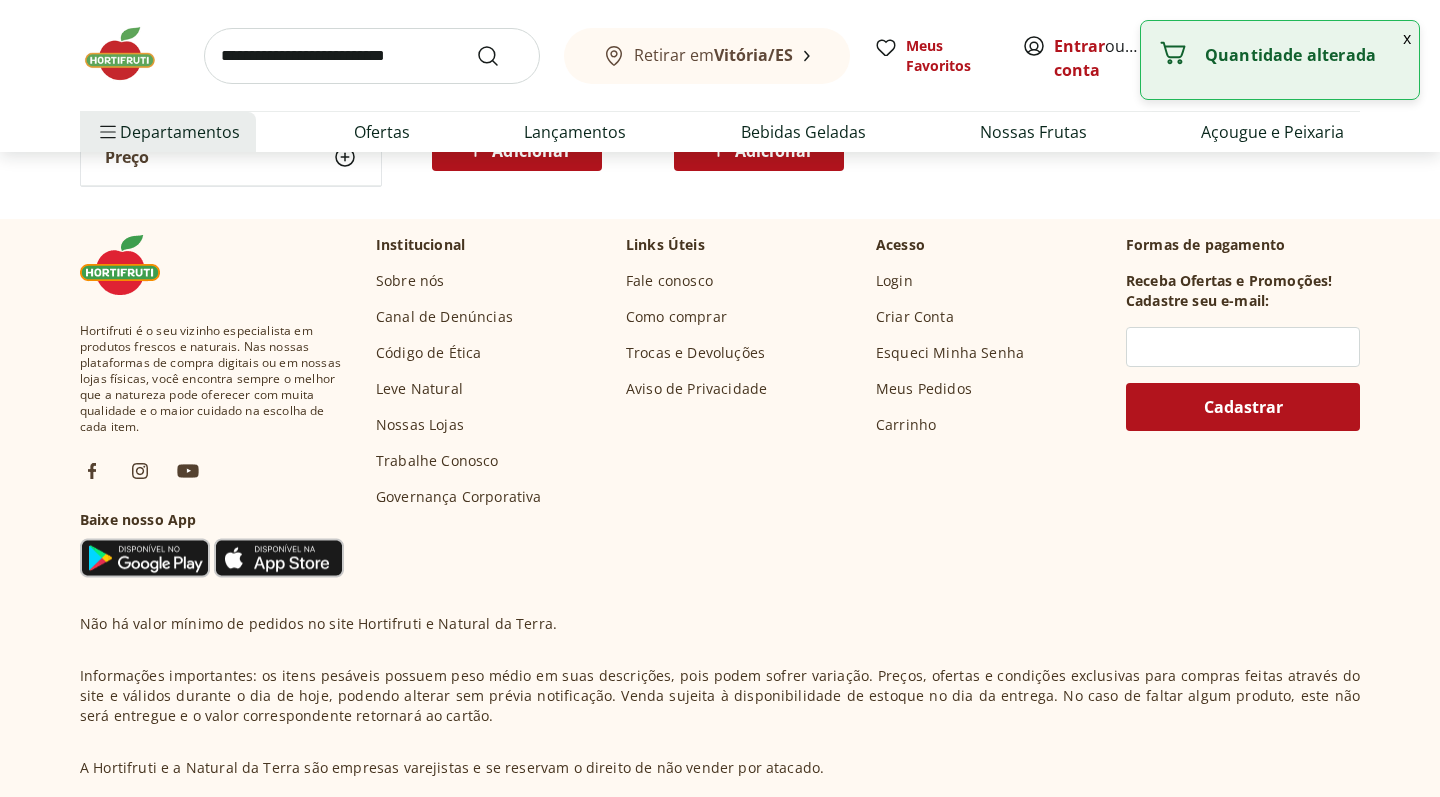 click 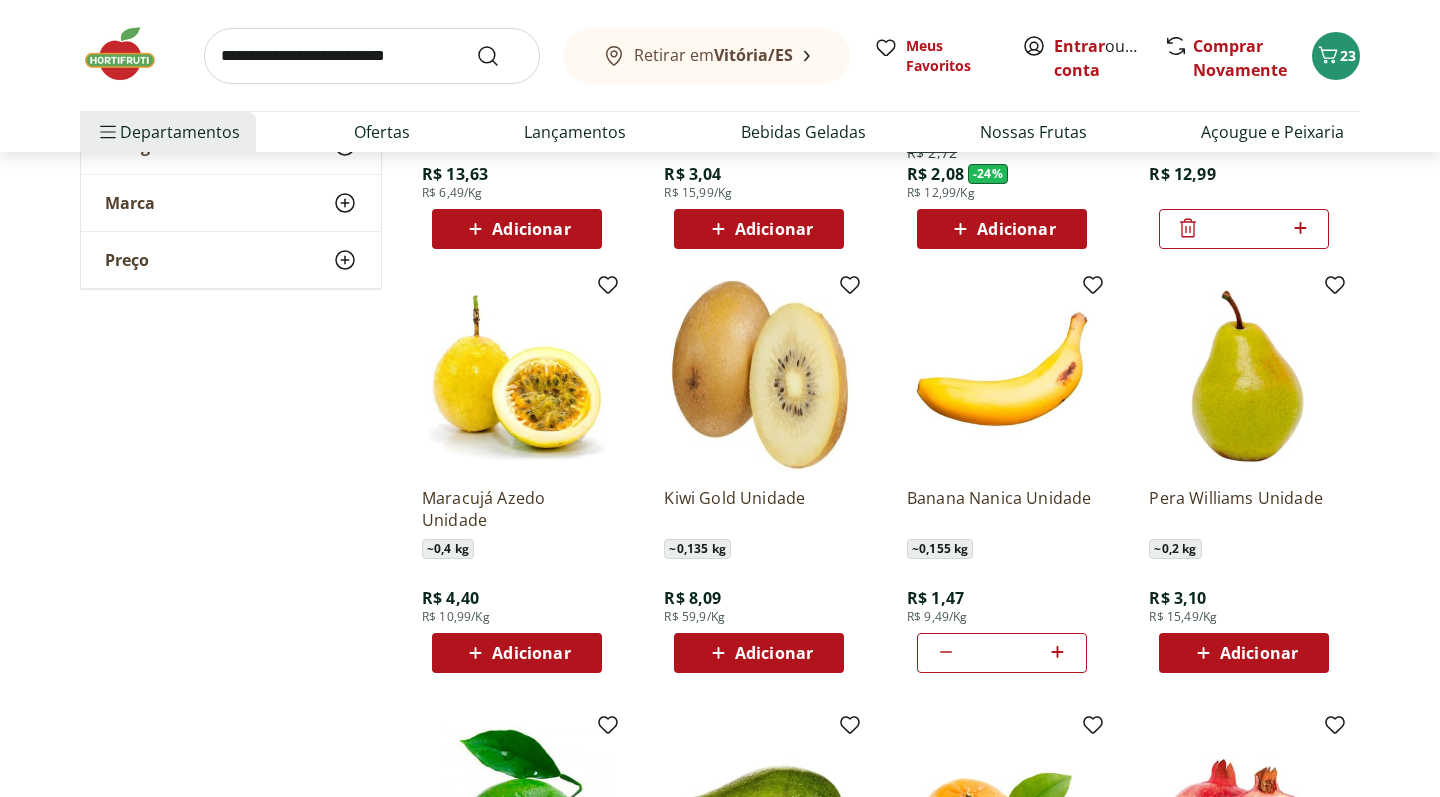 scroll, scrollTop: 2676, scrollLeft: 0, axis: vertical 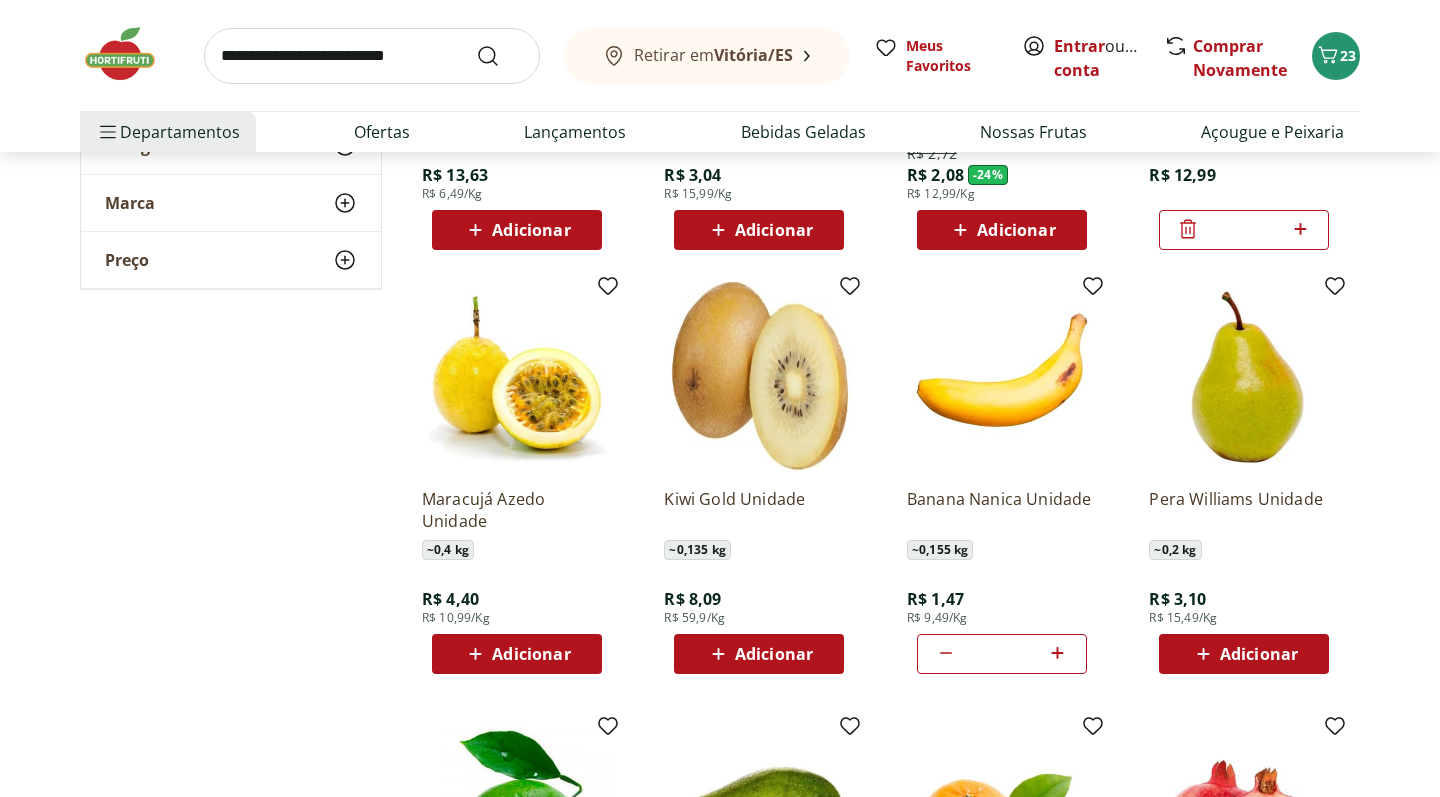 click on "Adicionar" at bounding box center (531, 230) 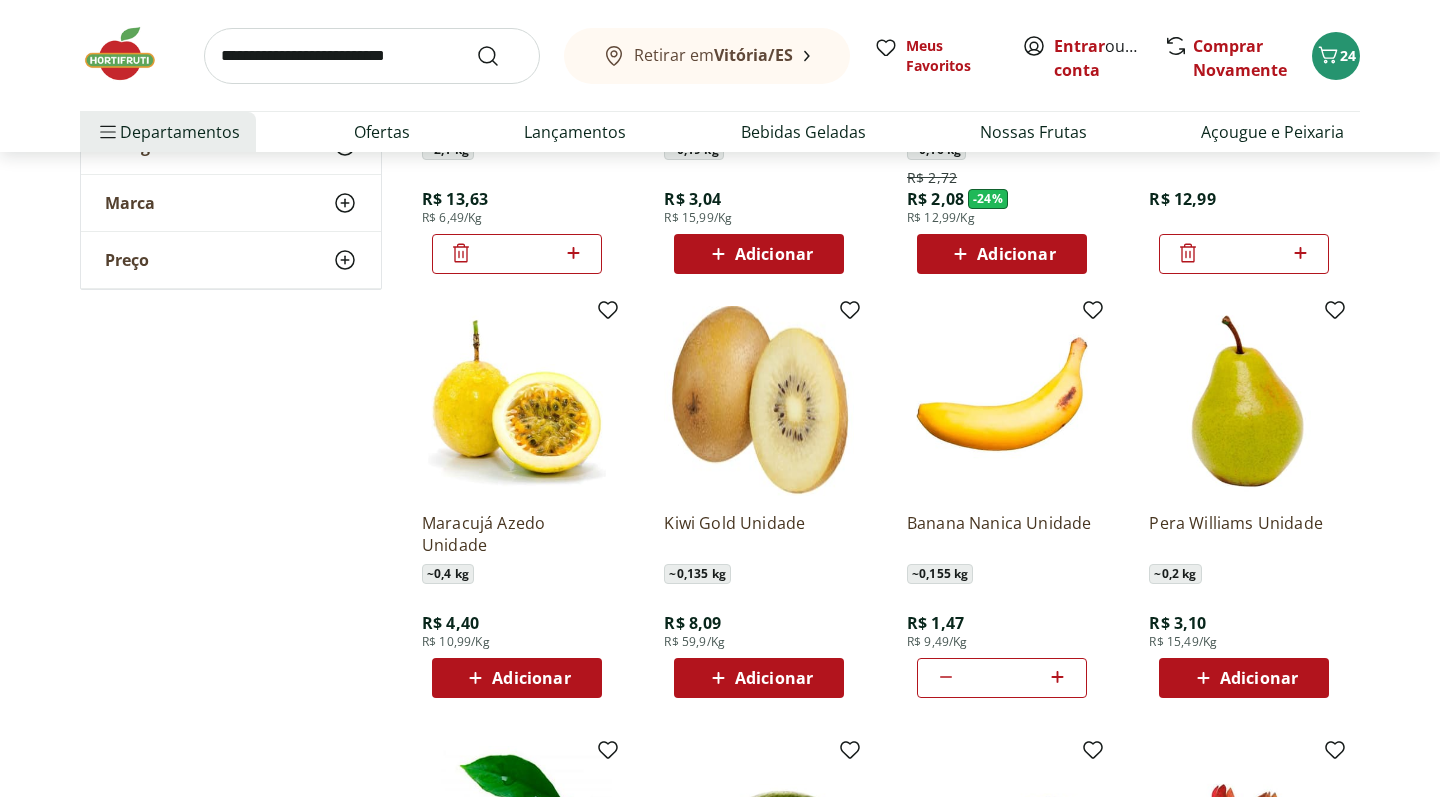 scroll, scrollTop: 2663, scrollLeft: 0, axis: vertical 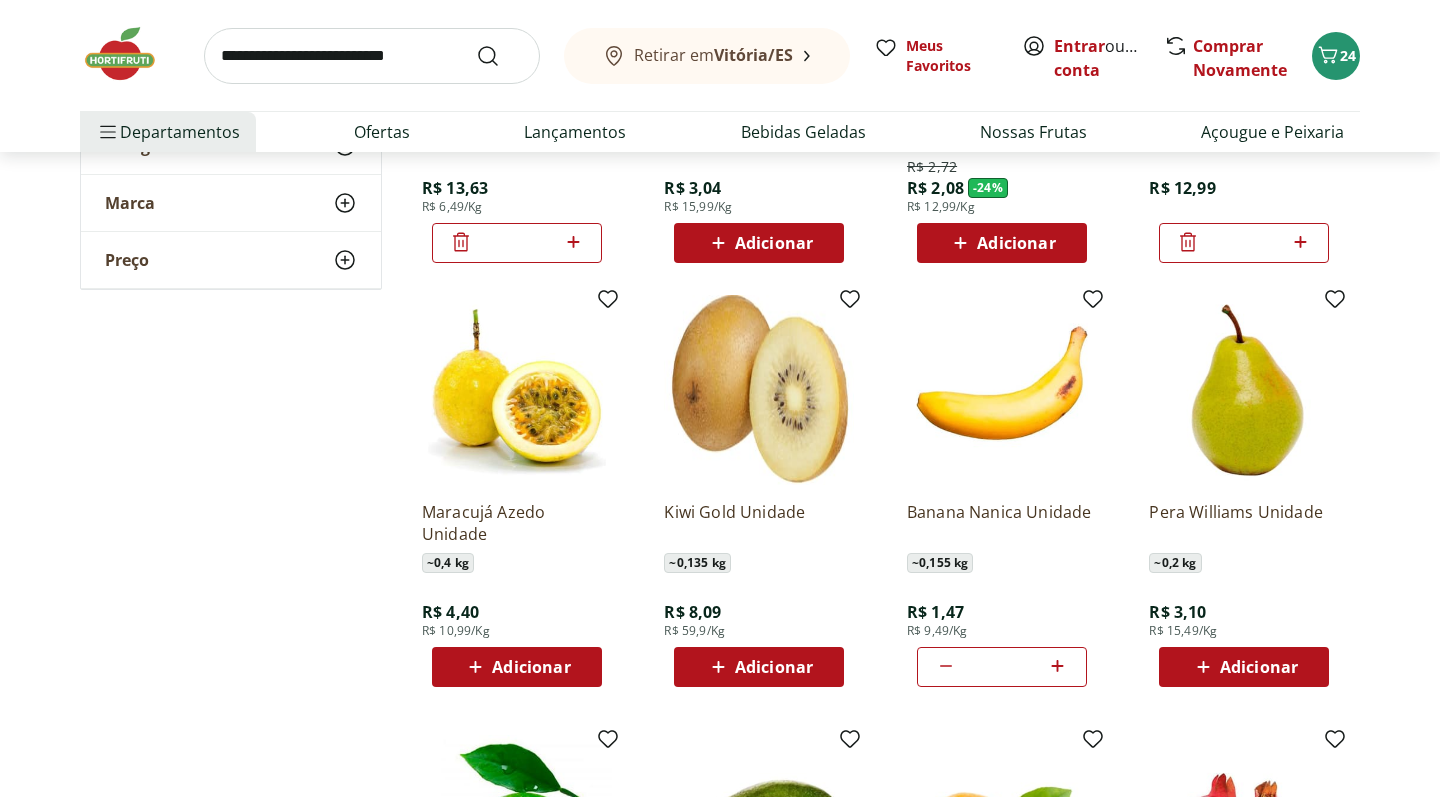 click 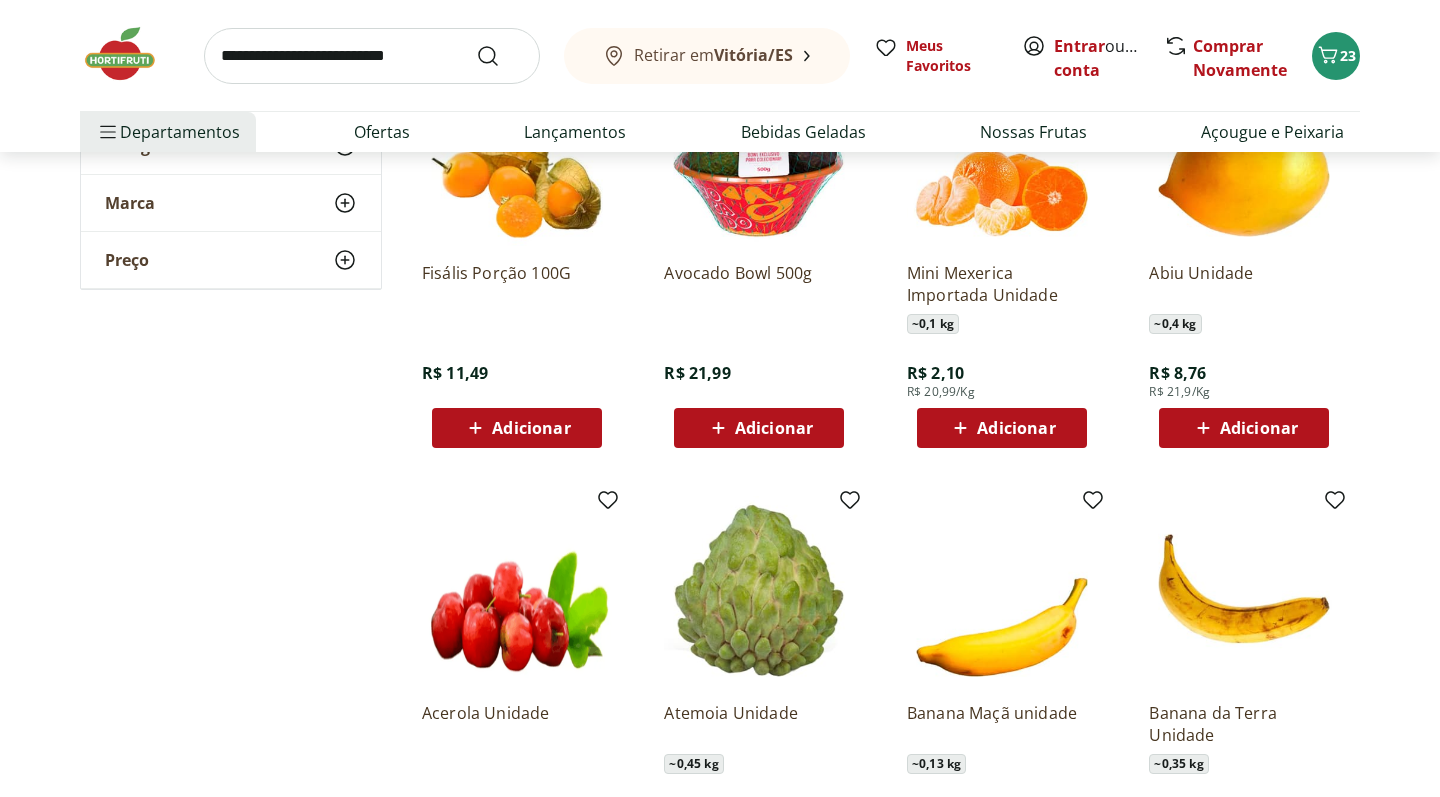 scroll, scrollTop: 4578, scrollLeft: 0, axis: vertical 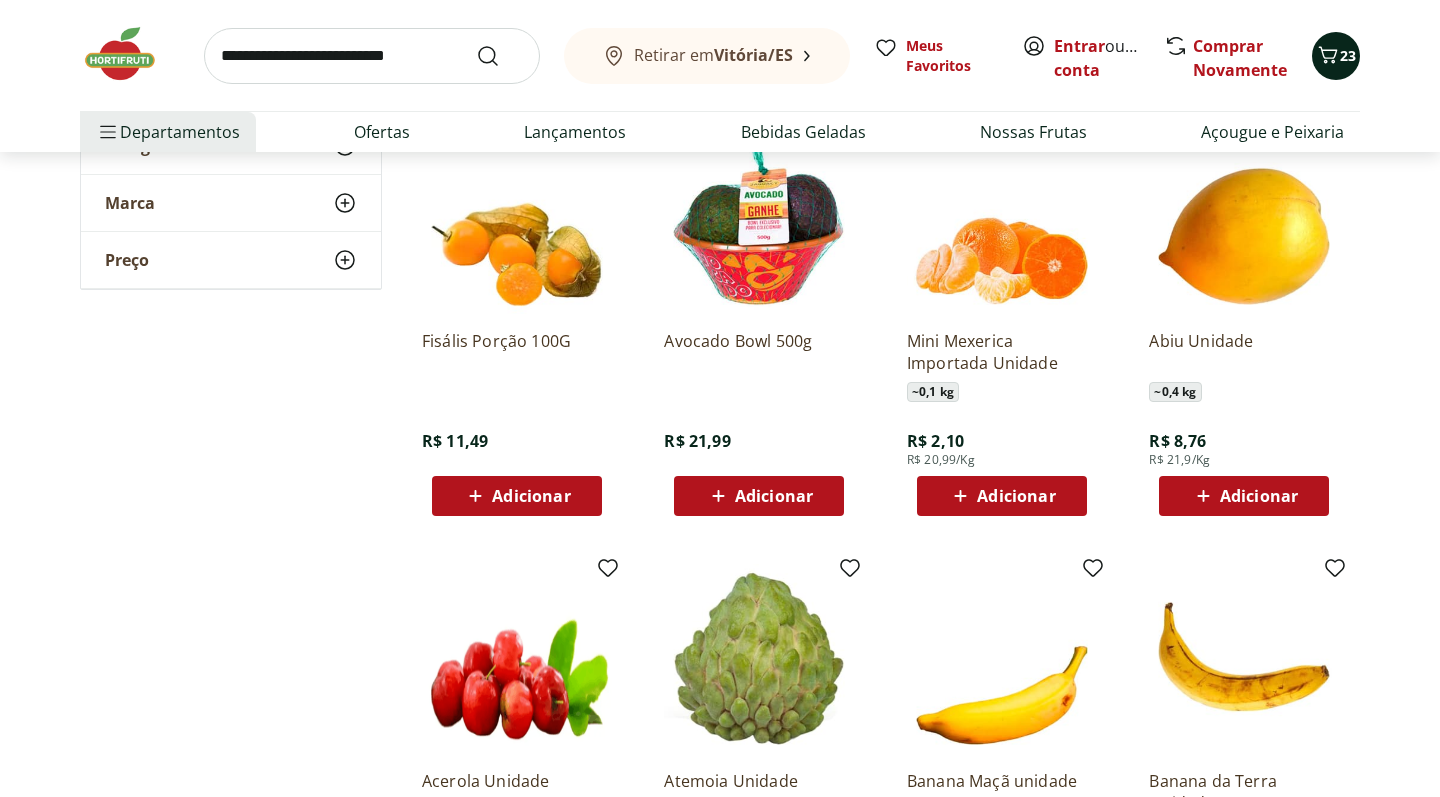 click on "23" at bounding box center [1348, 55] 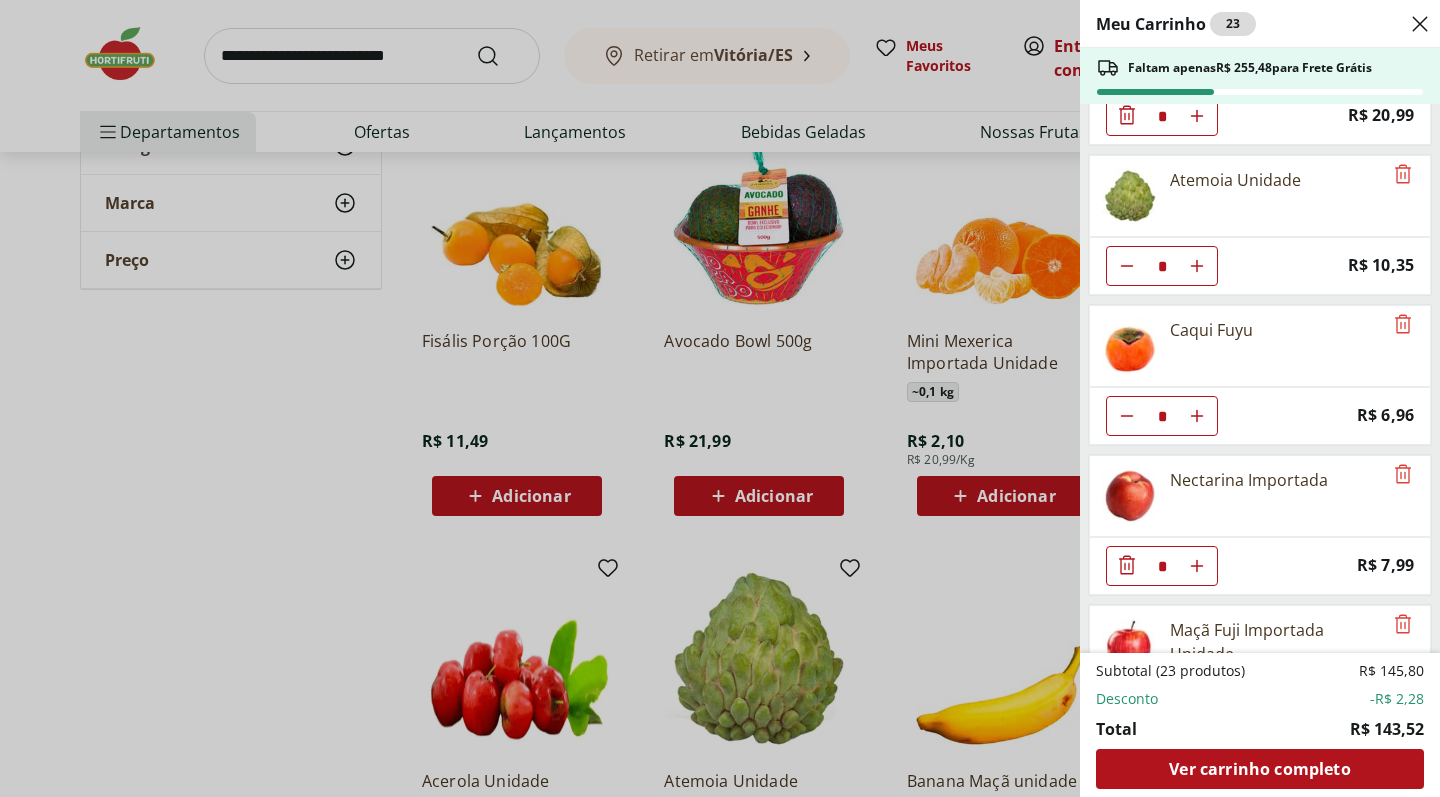 scroll, scrollTop: 856, scrollLeft: 0, axis: vertical 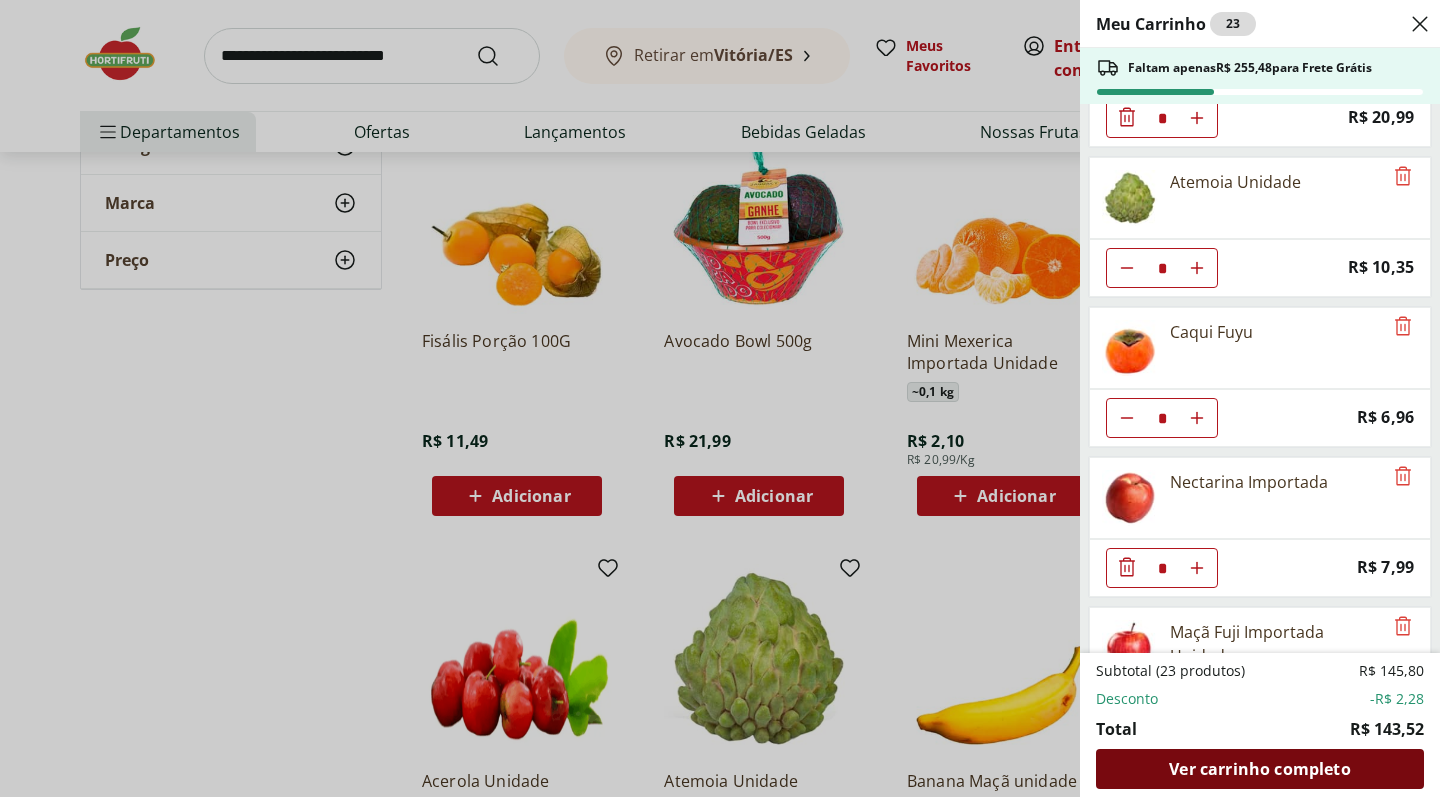 click on "Ver carrinho completo" at bounding box center [1260, 769] 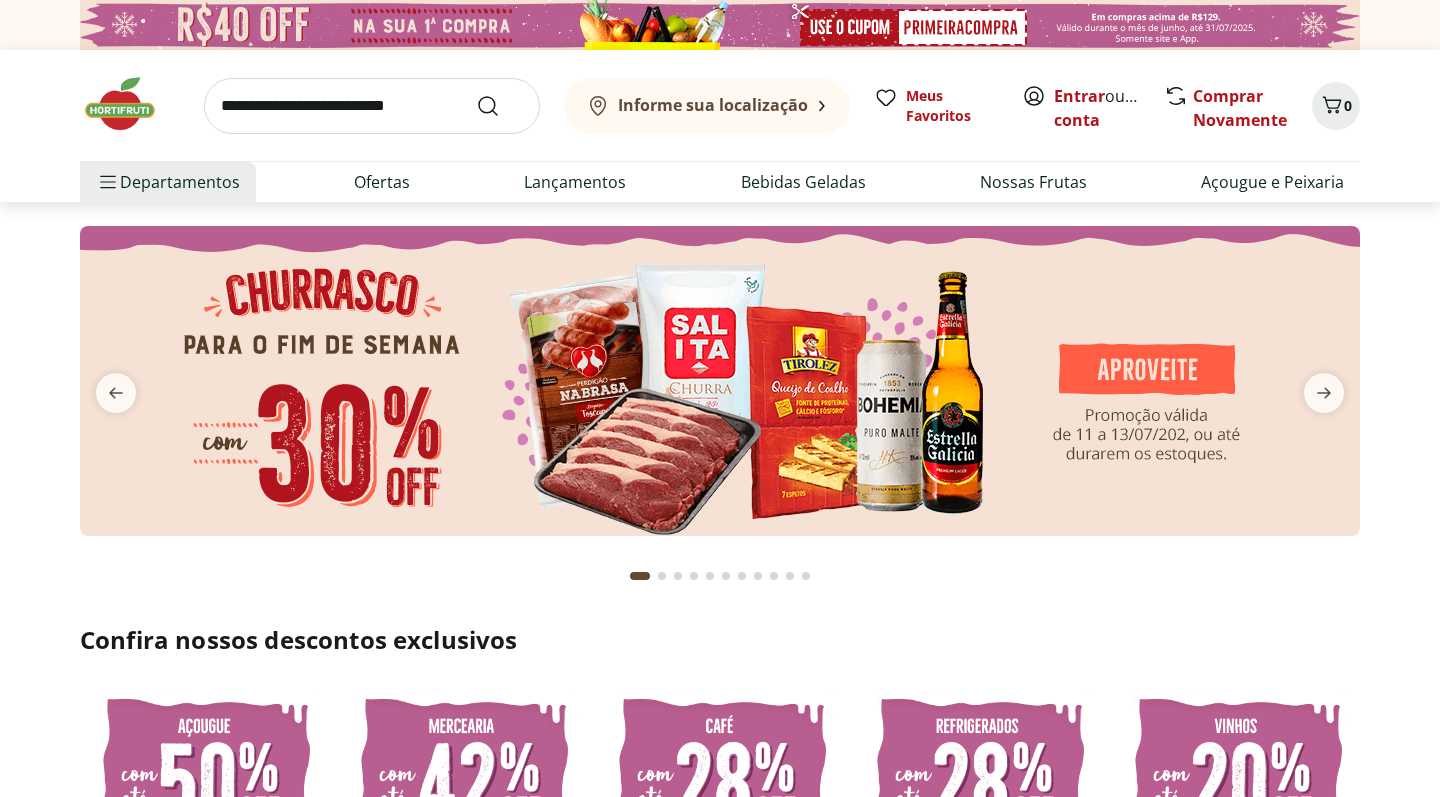 scroll, scrollTop: 0, scrollLeft: 0, axis: both 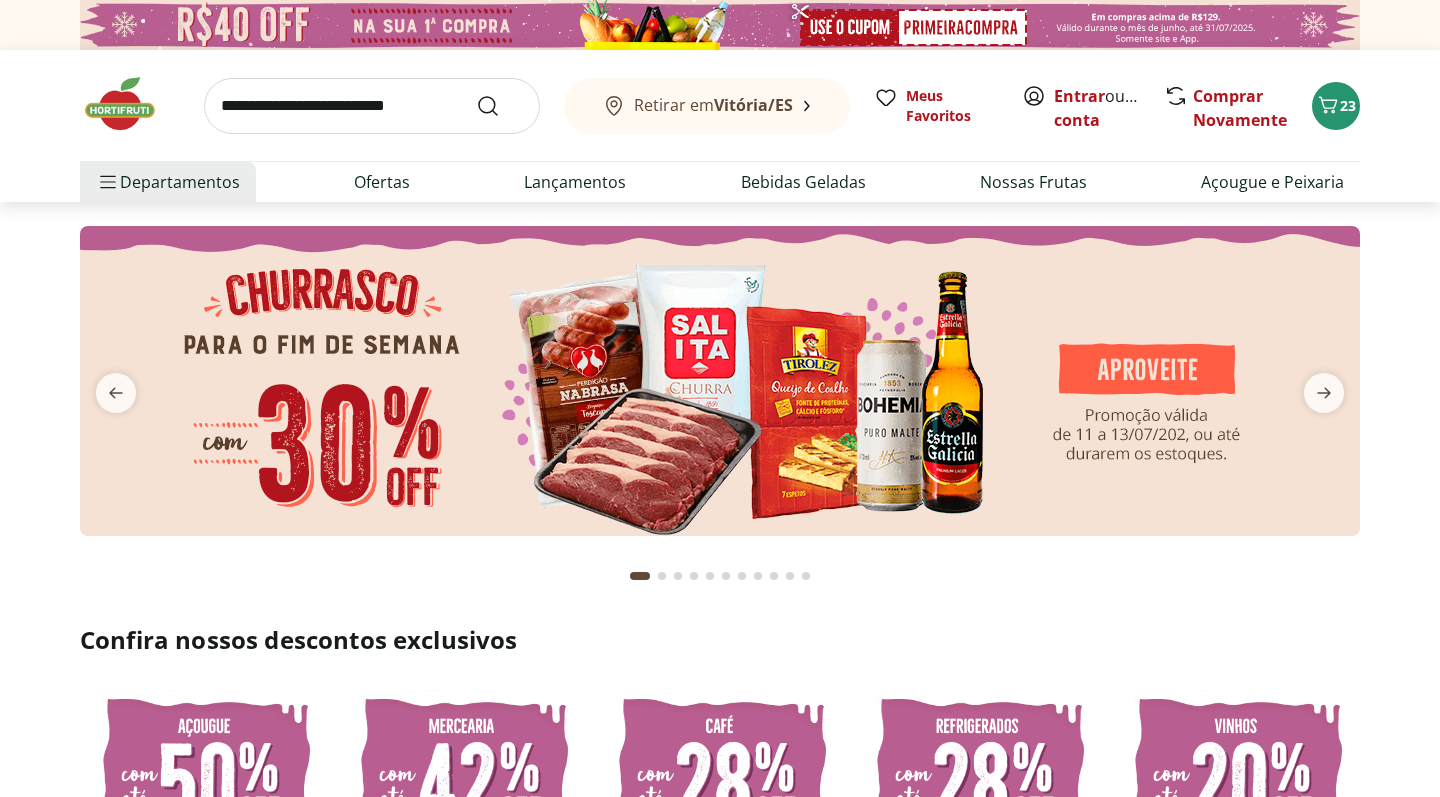 click at bounding box center (372, 106) 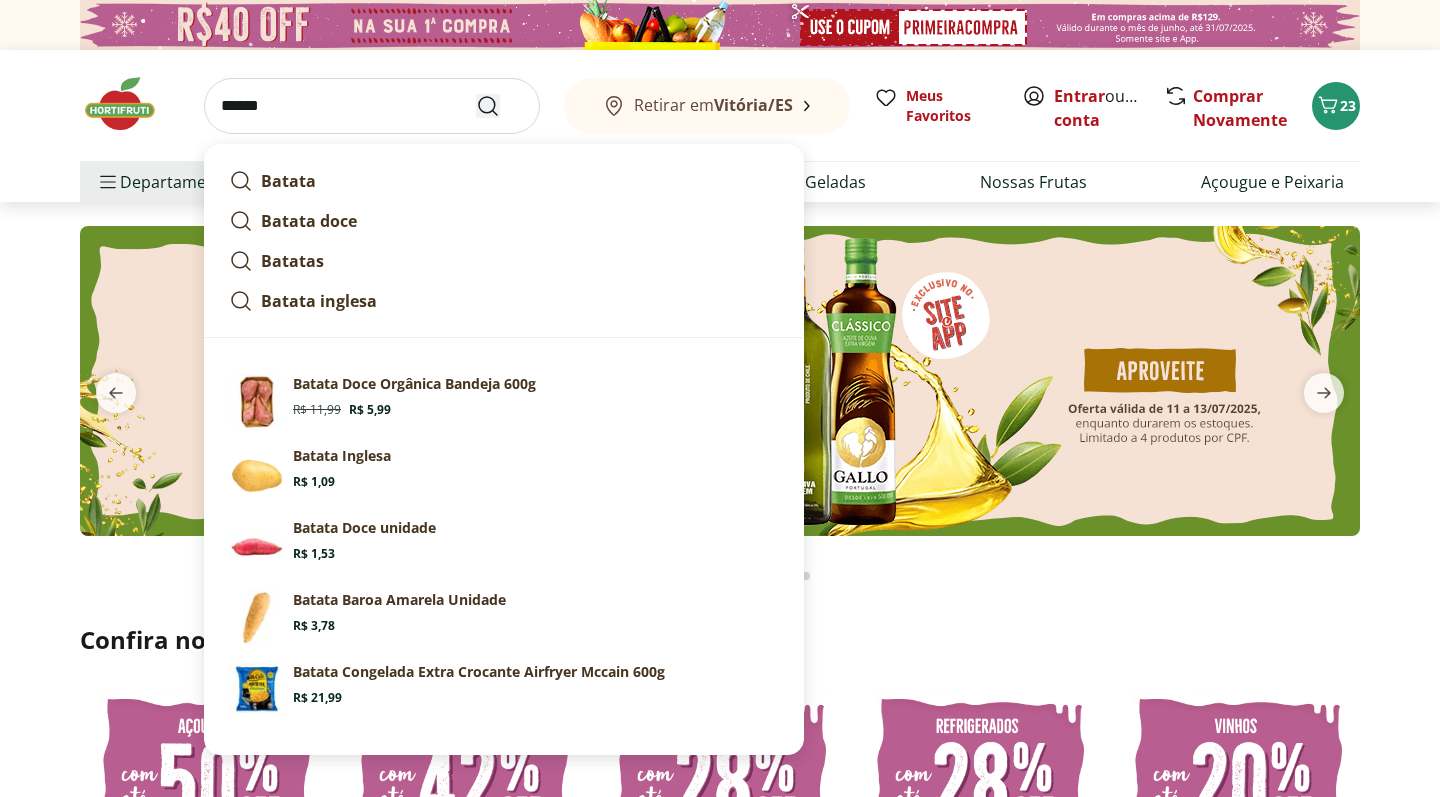 type on "******" 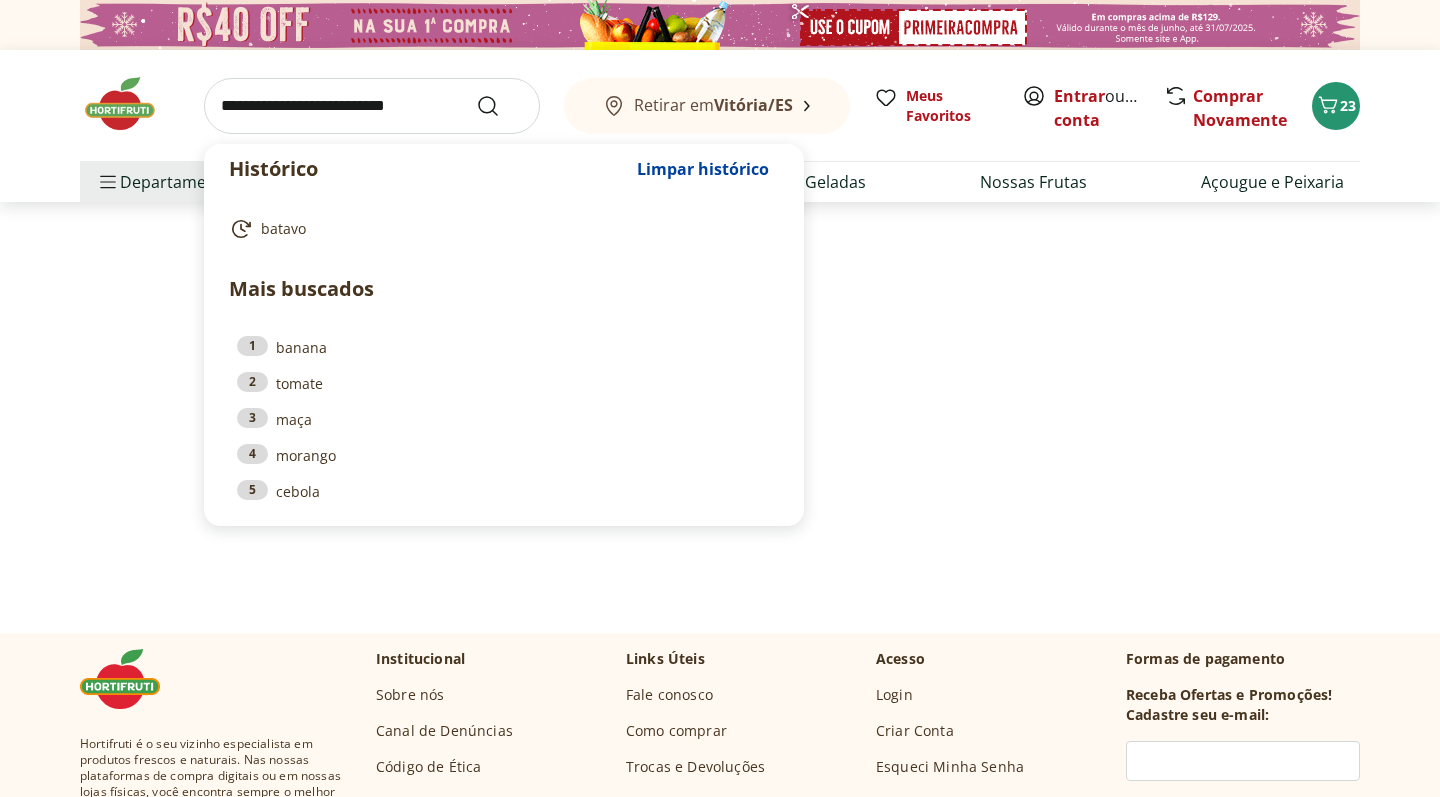 click at bounding box center [372, 106] 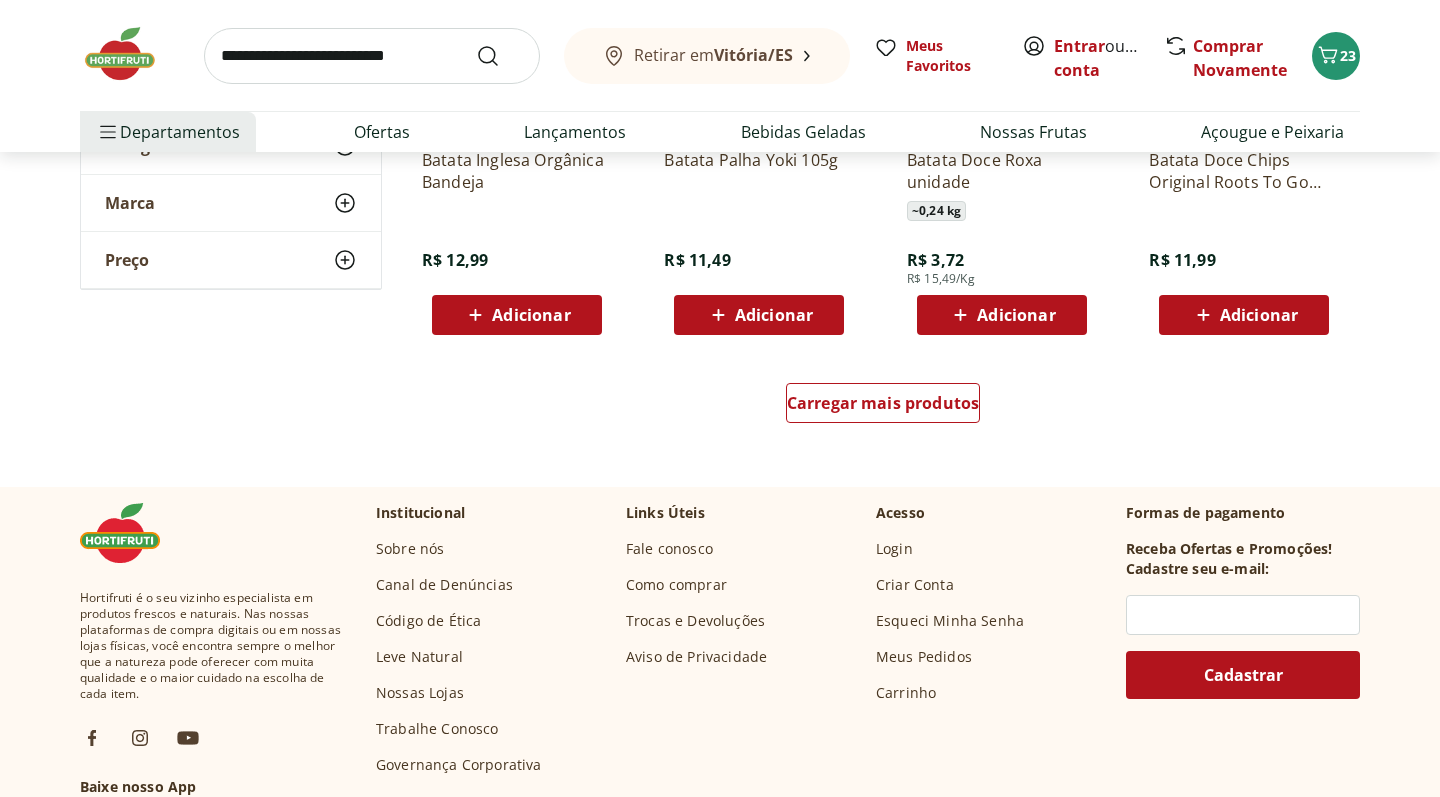 scroll, scrollTop: 1362, scrollLeft: 0, axis: vertical 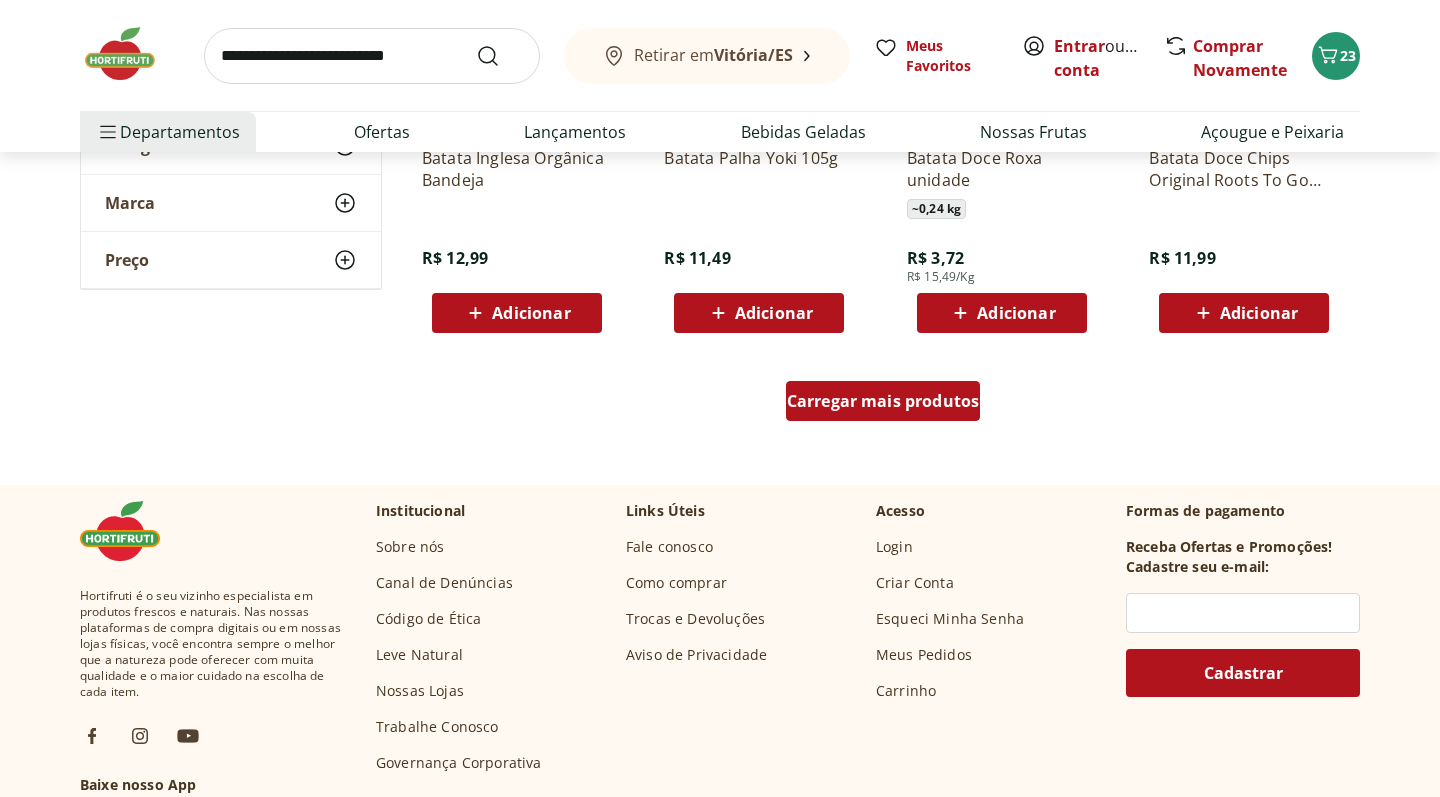 click on "Carregar mais produtos" at bounding box center (883, 401) 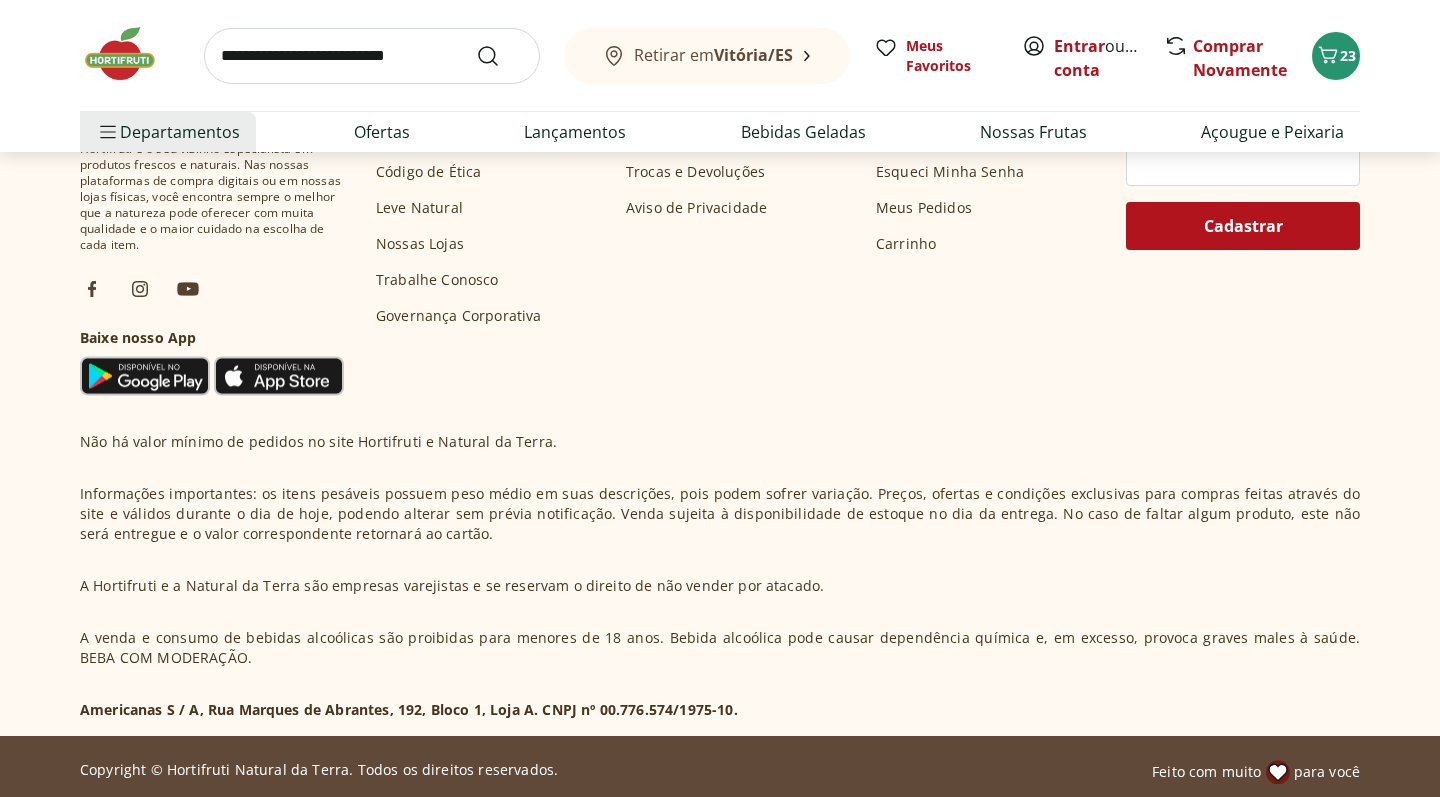 scroll, scrollTop: 2981, scrollLeft: 0, axis: vertical 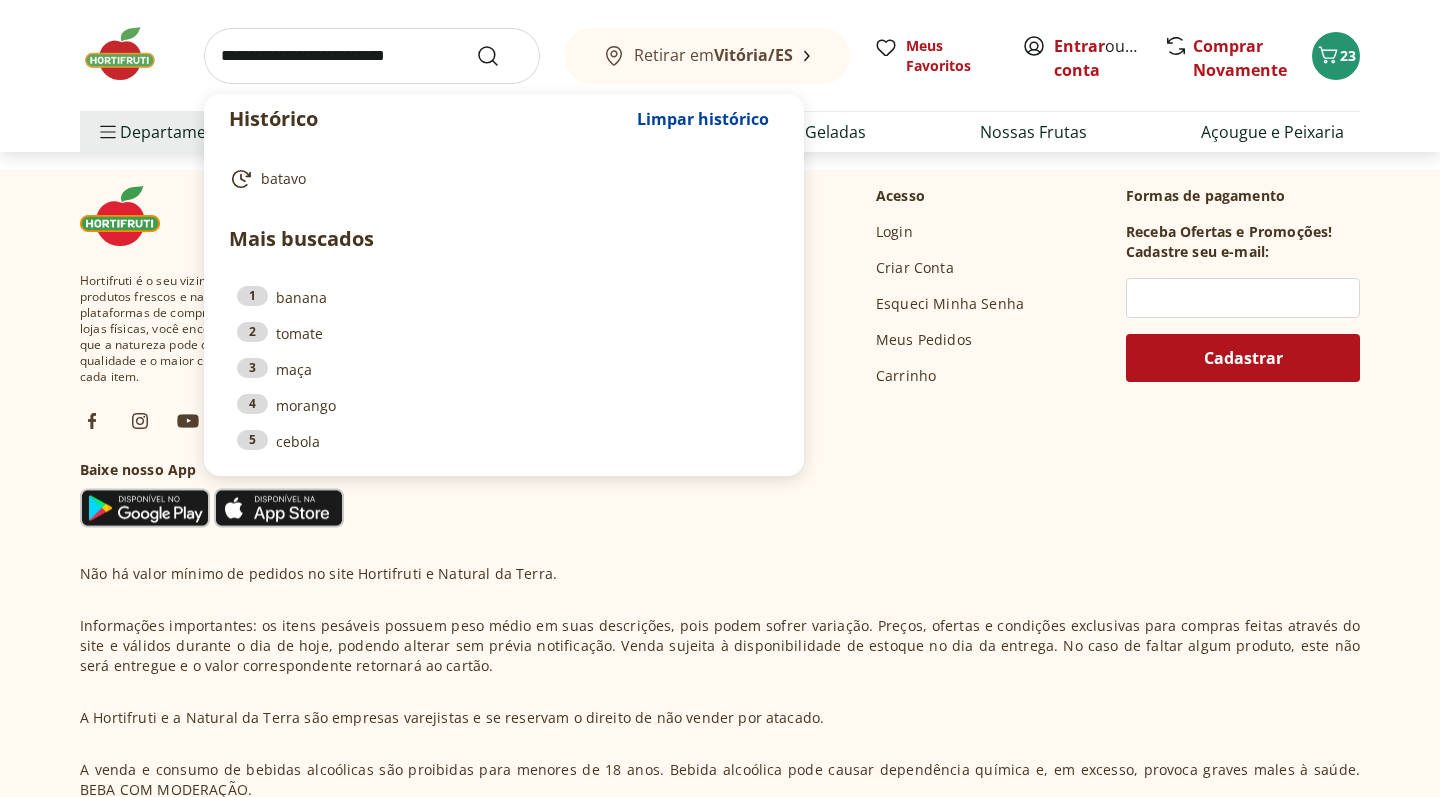 click at bounding box center [372, 56] 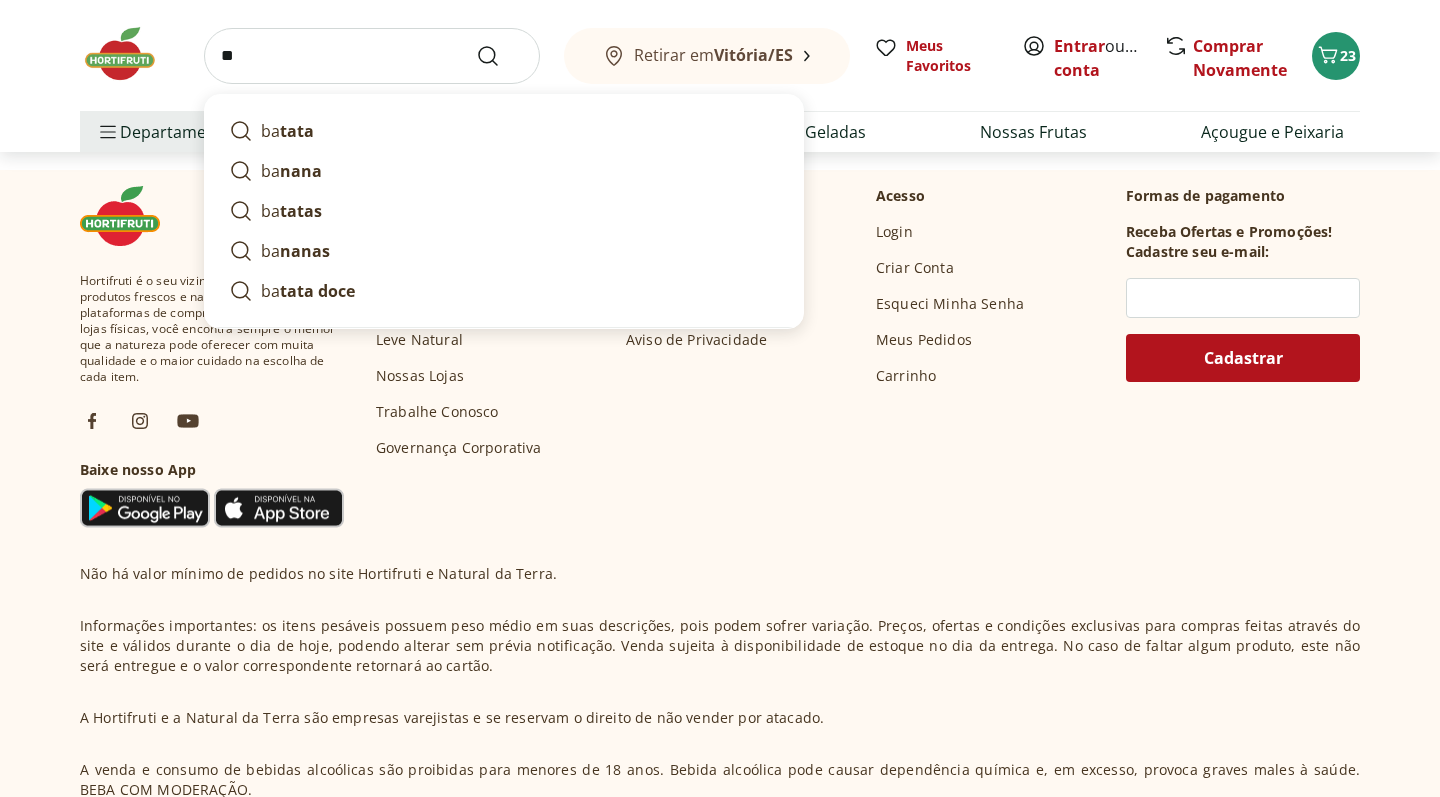 type on "*" 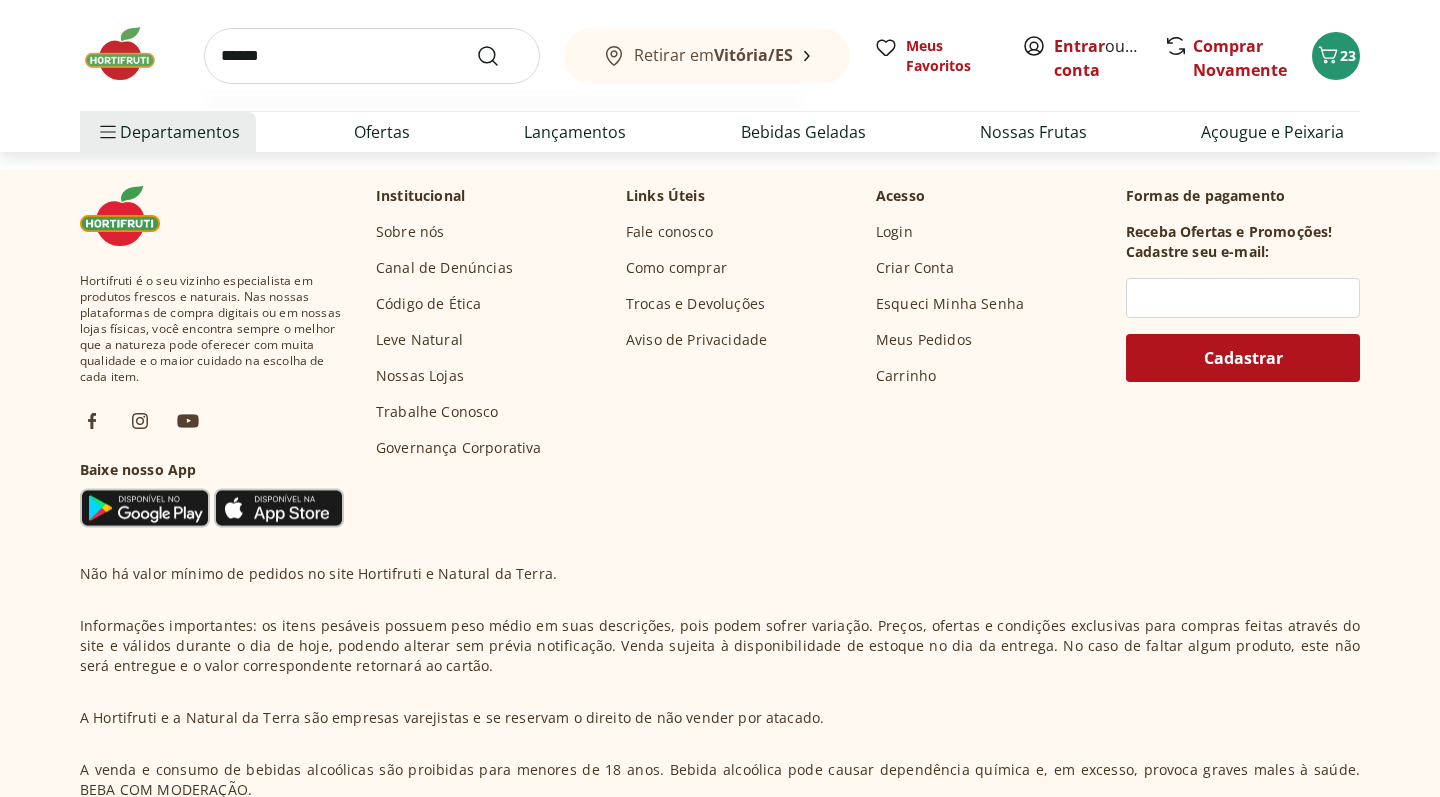 type on "******" 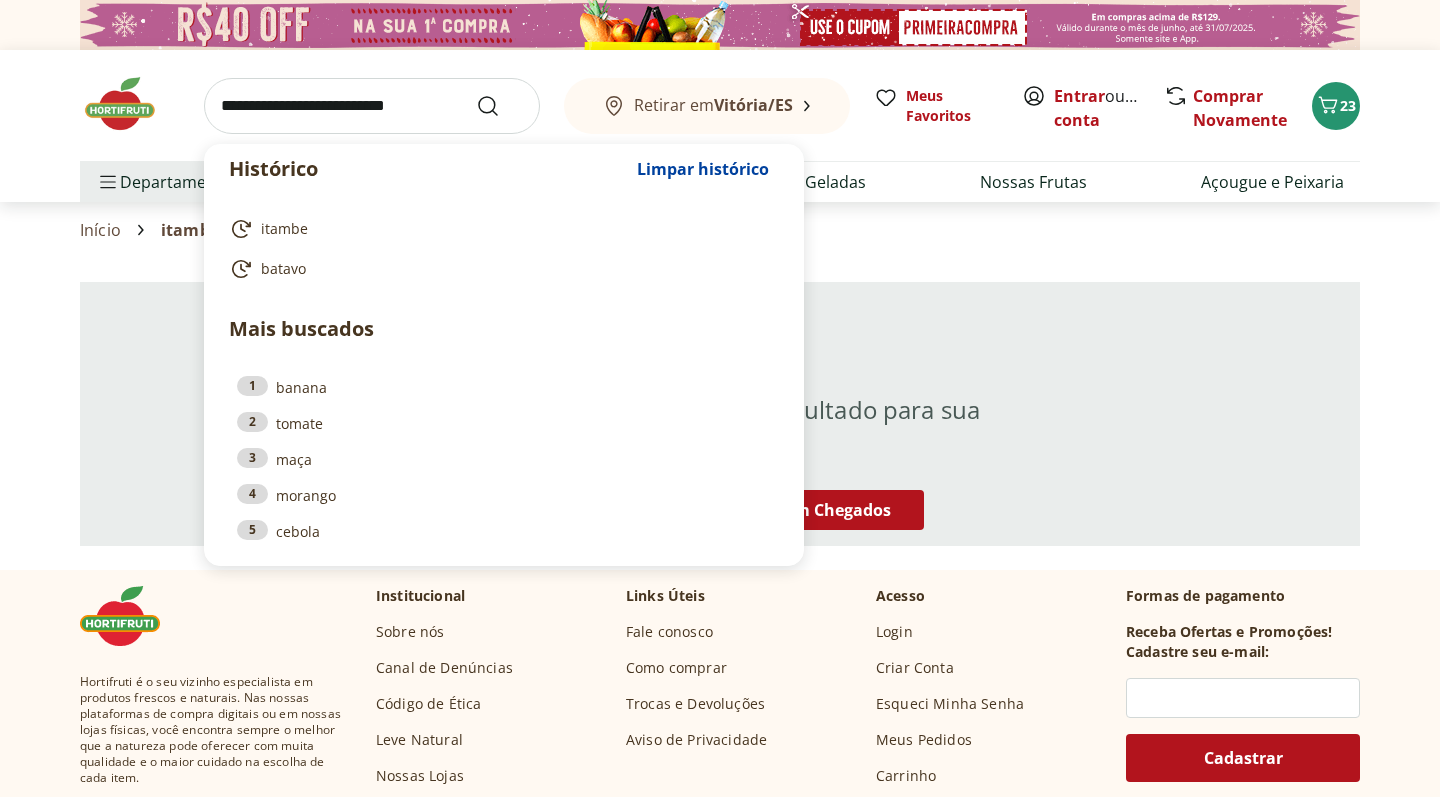 click at bounding box center (372, 106) 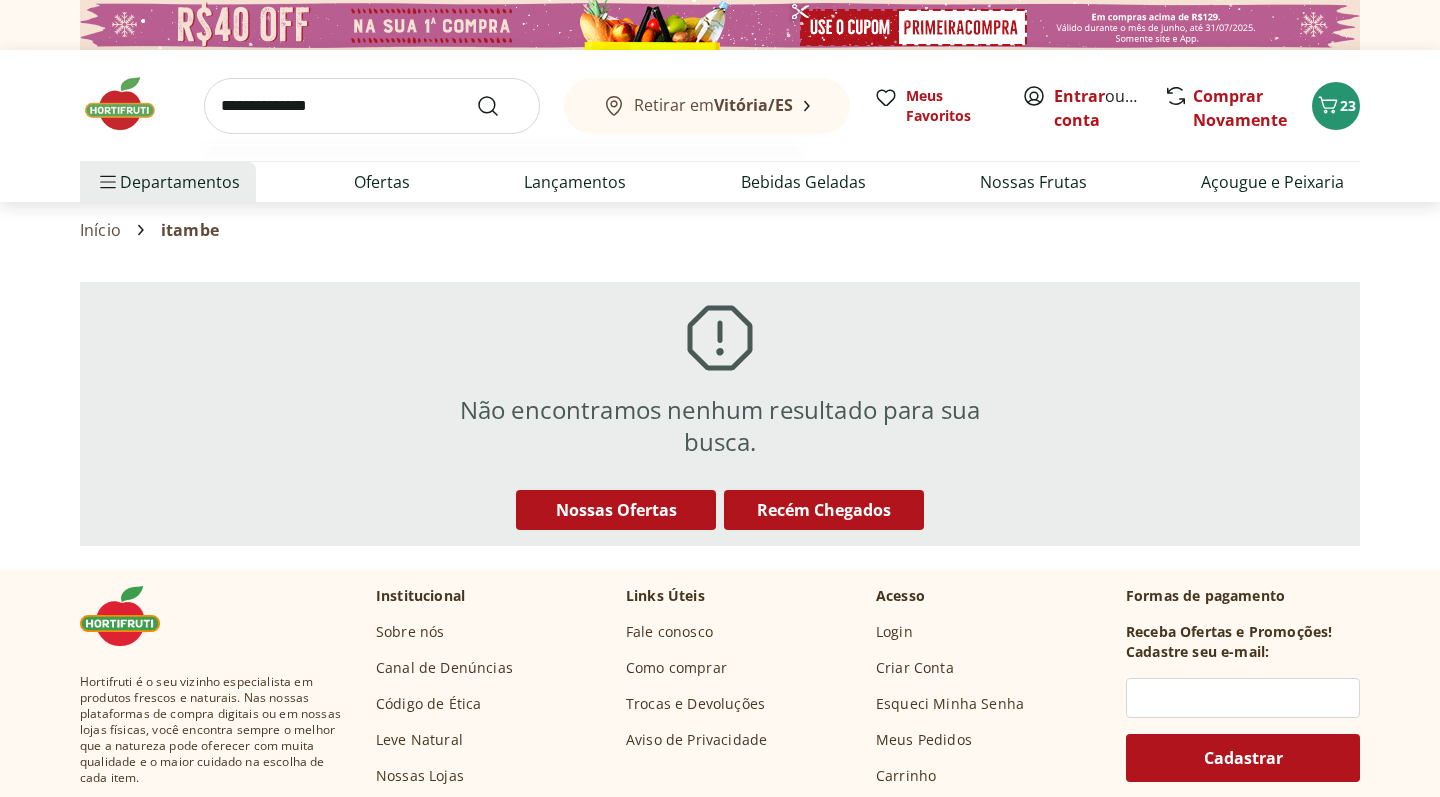 type on "**********" 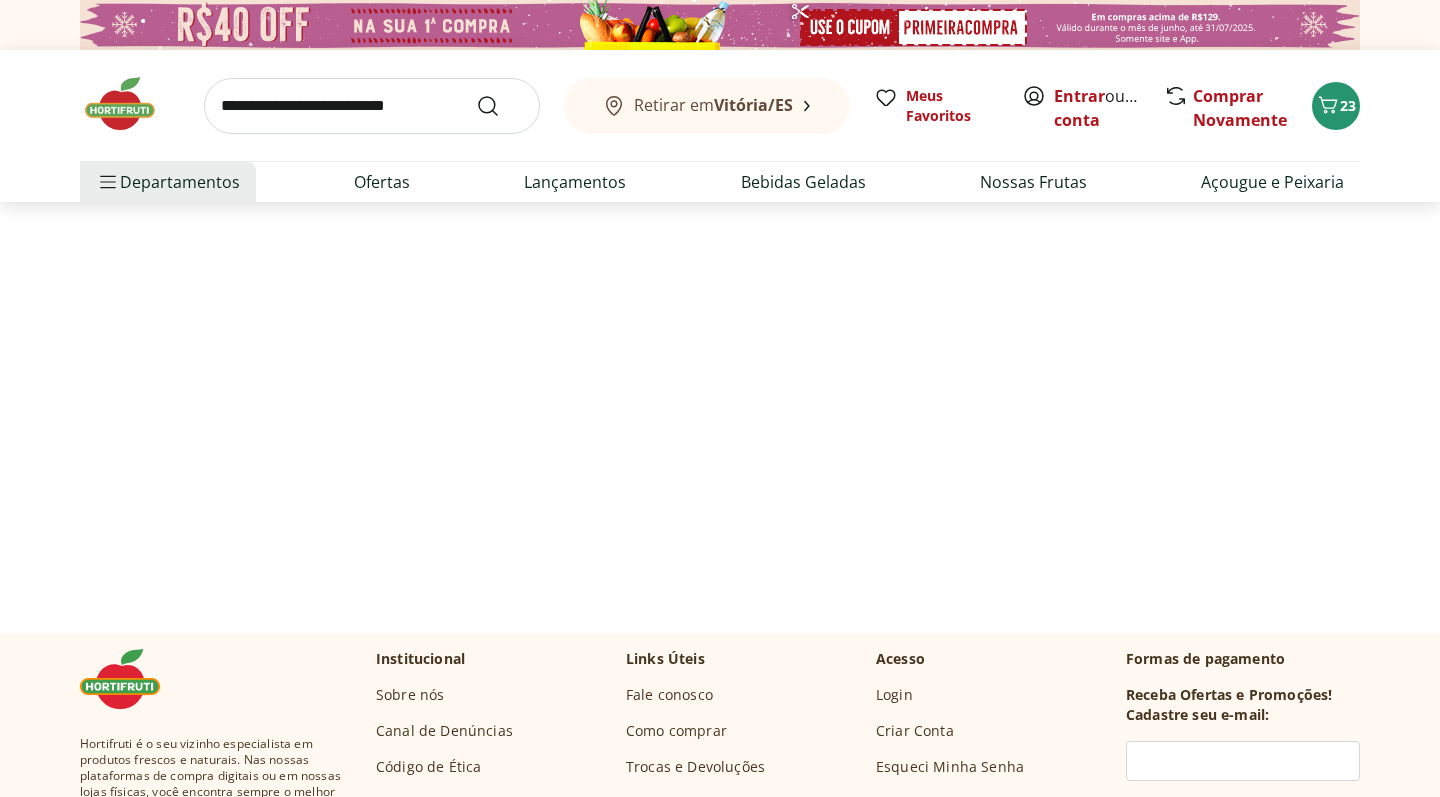 select on "**********" 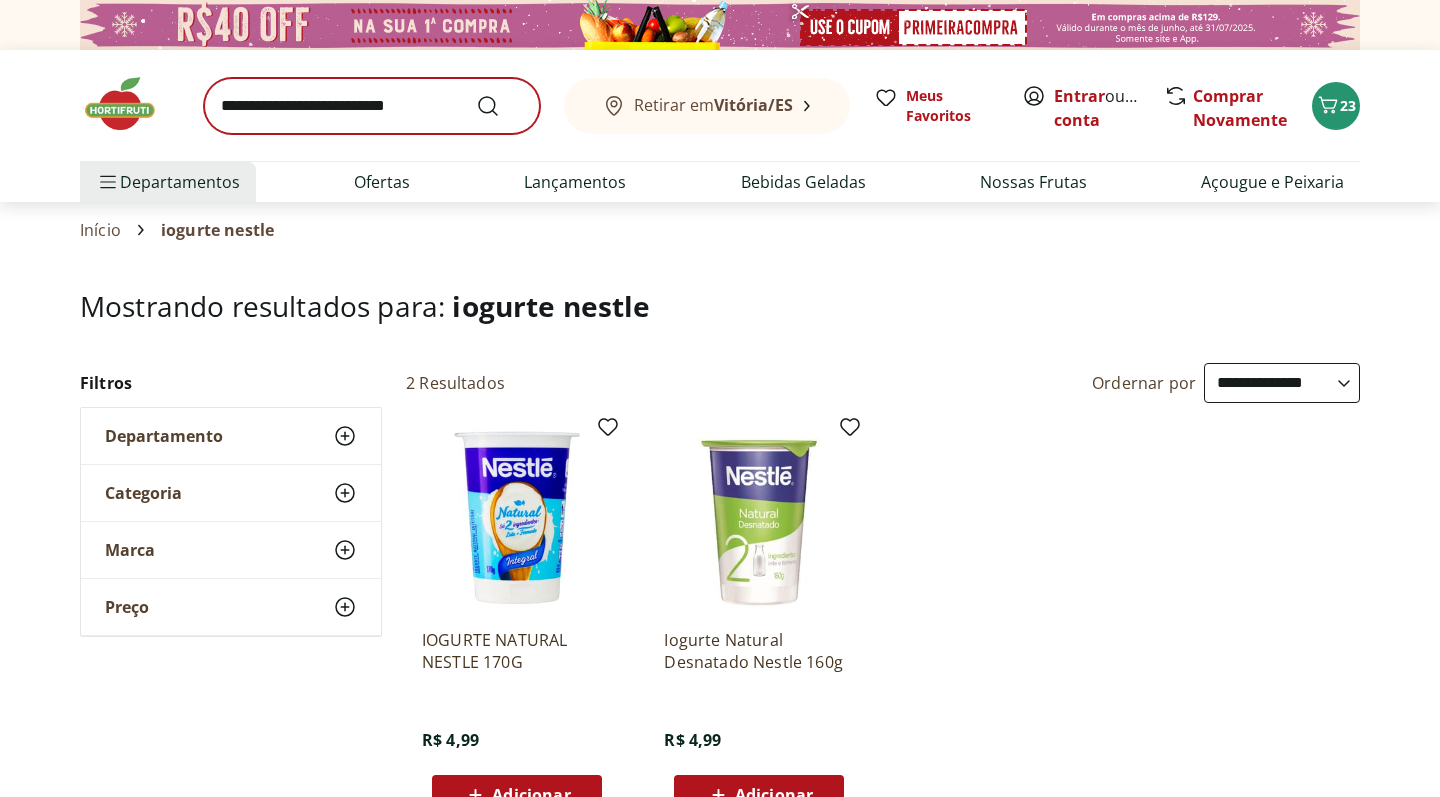 scroll, scrollTop: 0, scrollLeft: 0, axis: both 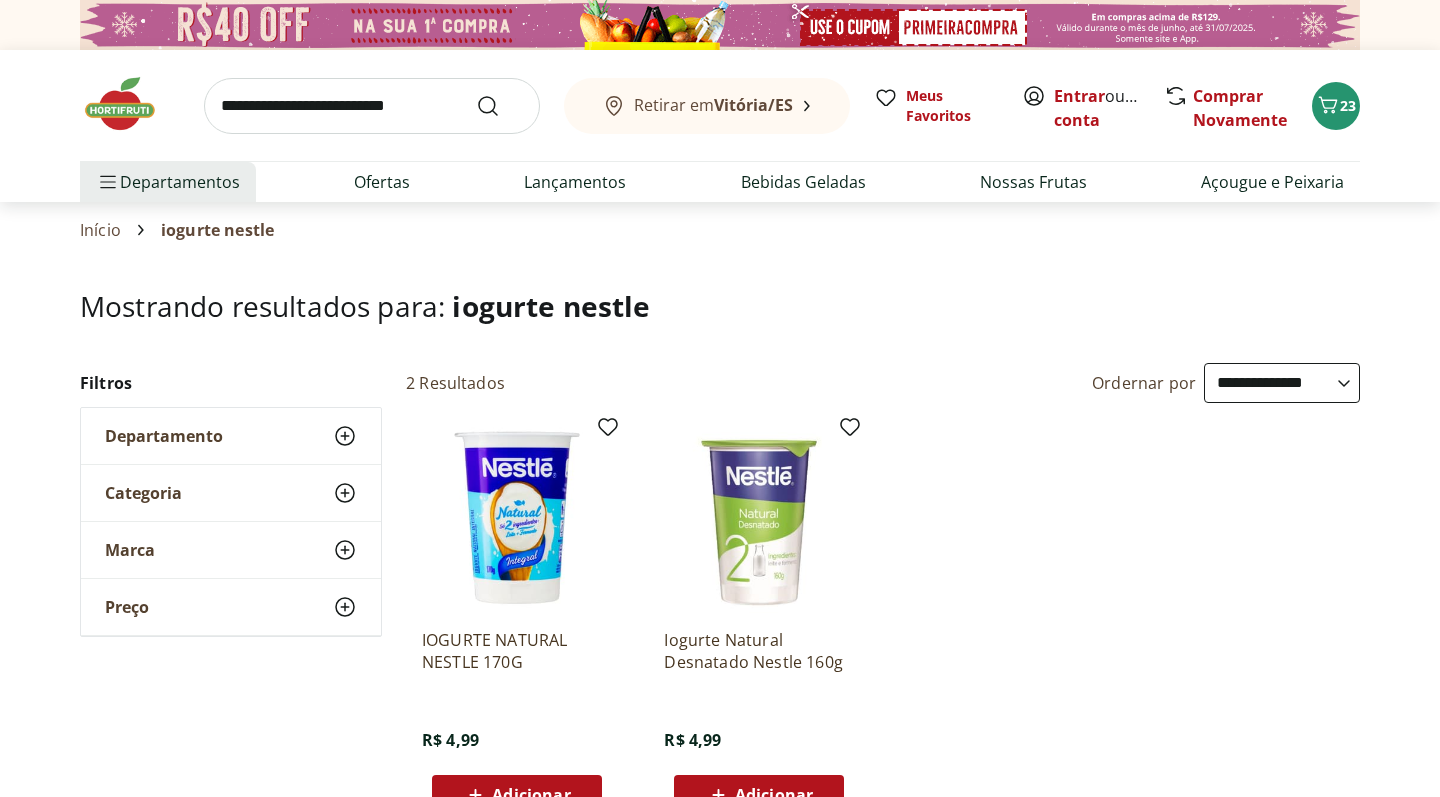 click at bounding box center (372, 106) 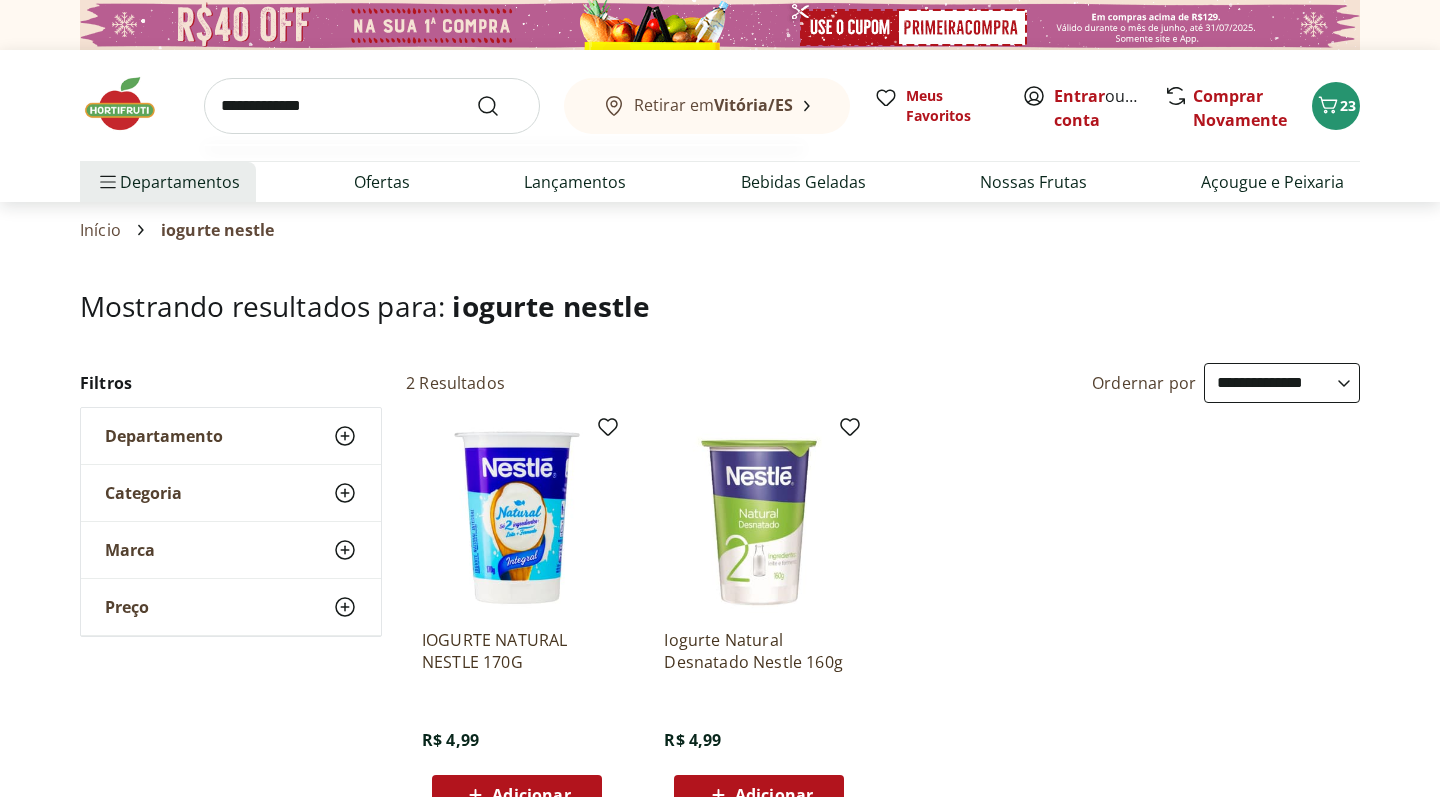 type on "**********" 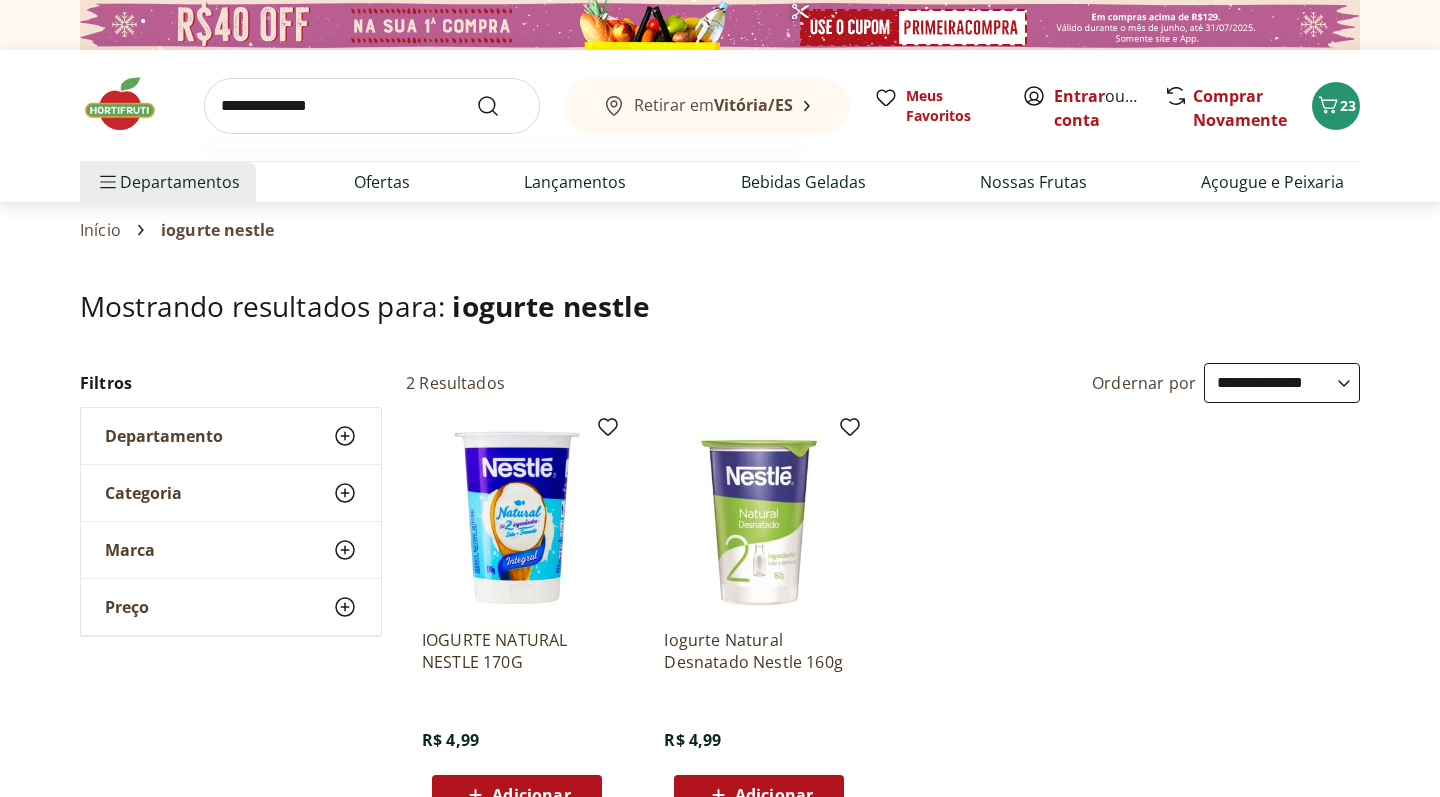click at bounding box center [500, 106] 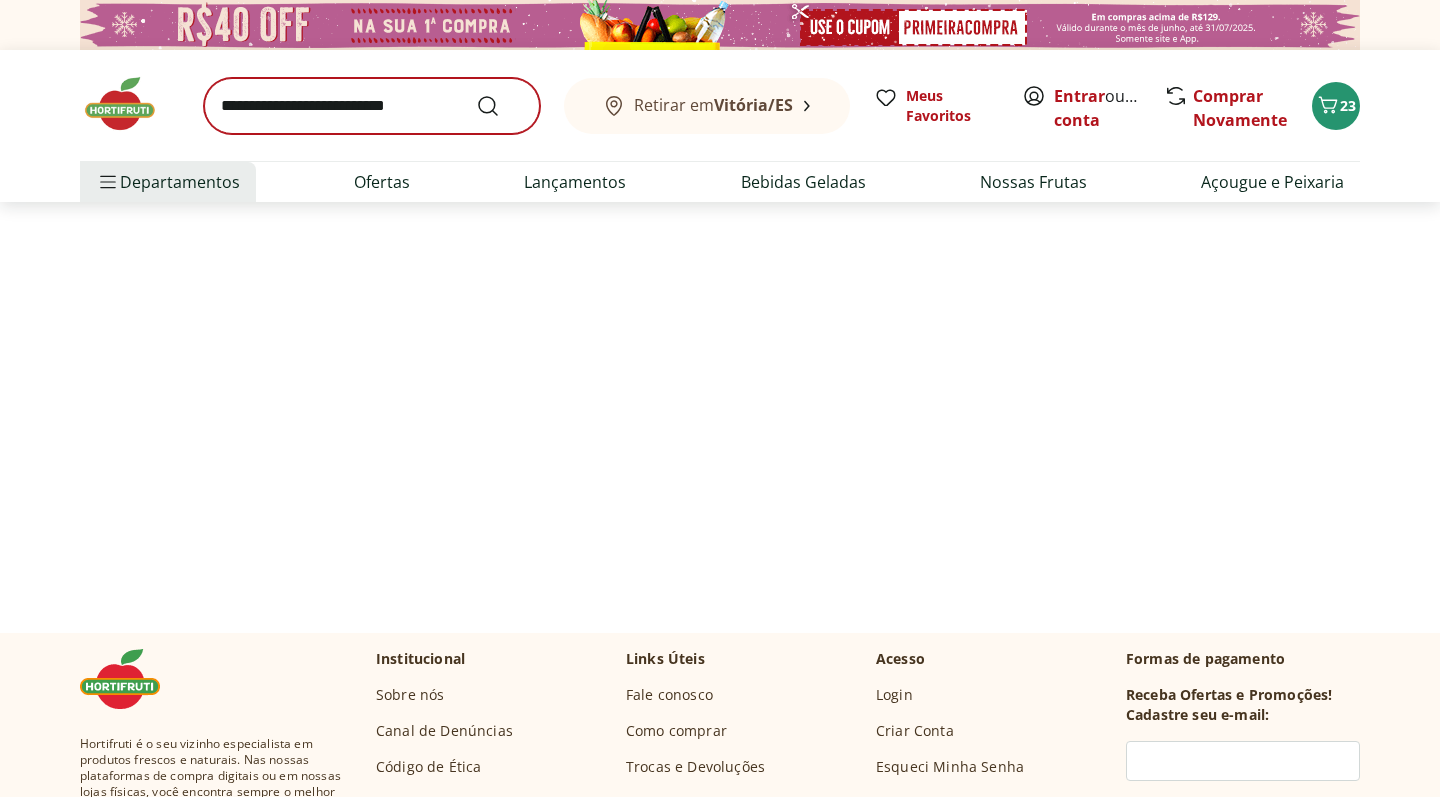 select on "**********" 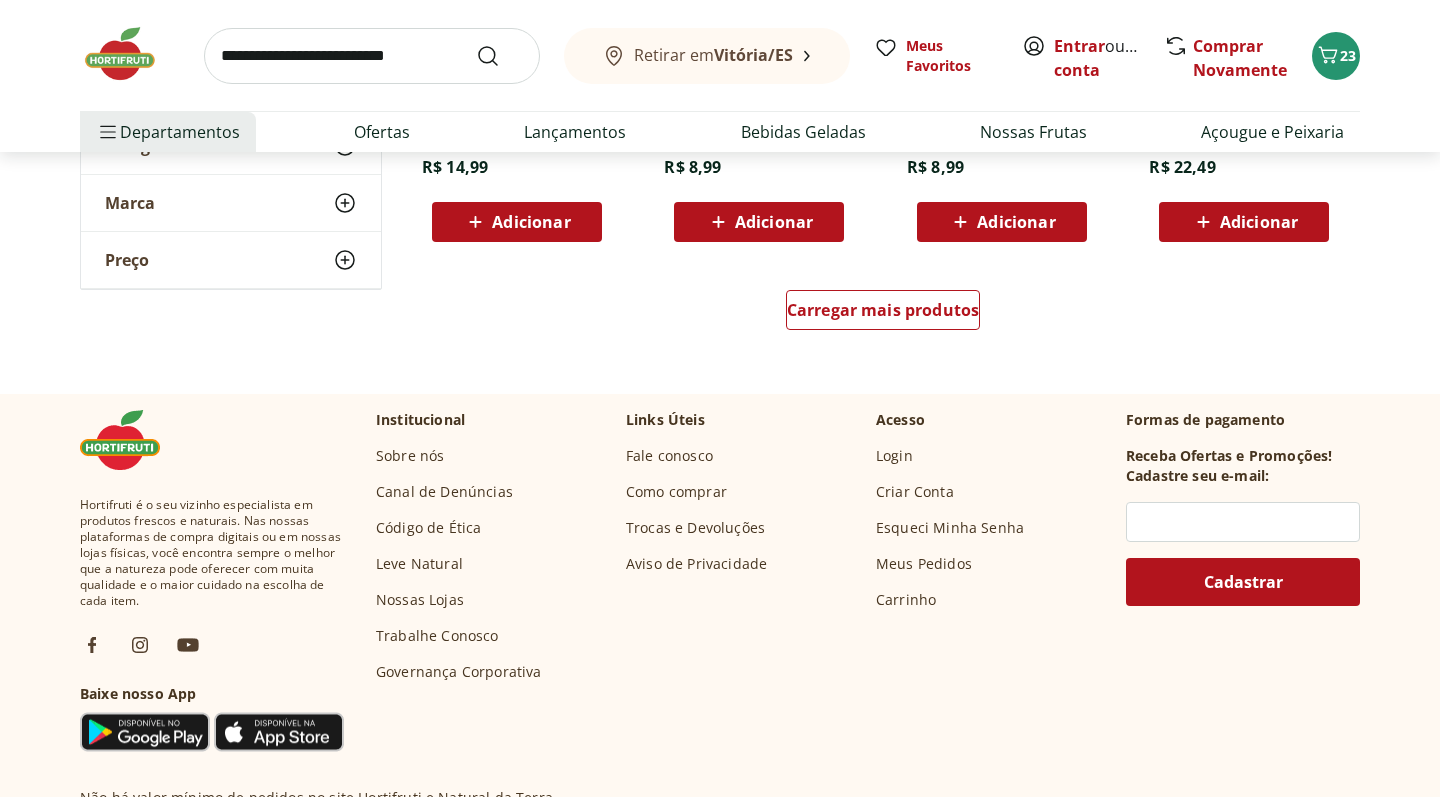 scroll, scrollTop: 1433, scrollLeft: 0, axis: vertical 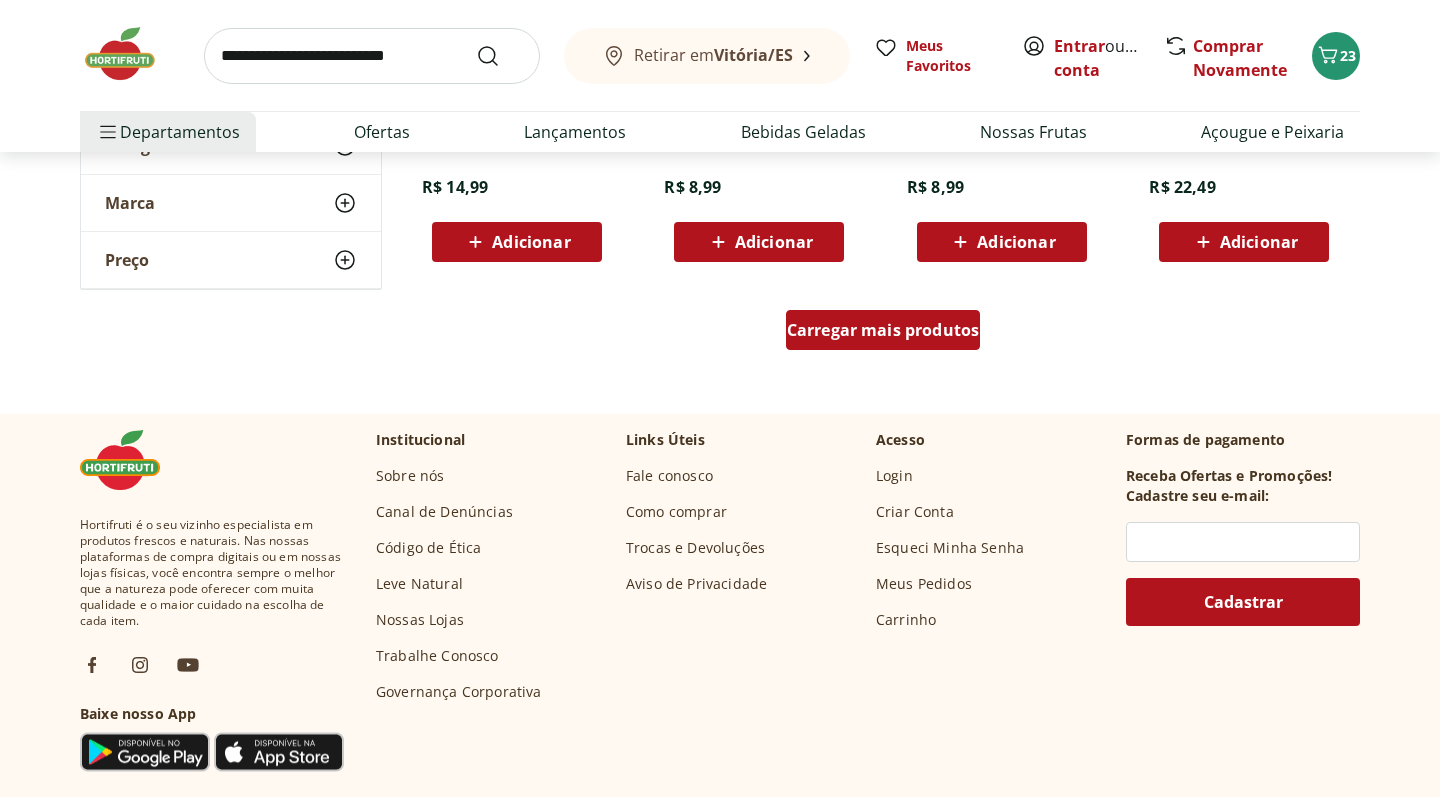 click on "Carregar mais produtos" at bounding box center (883, 330) 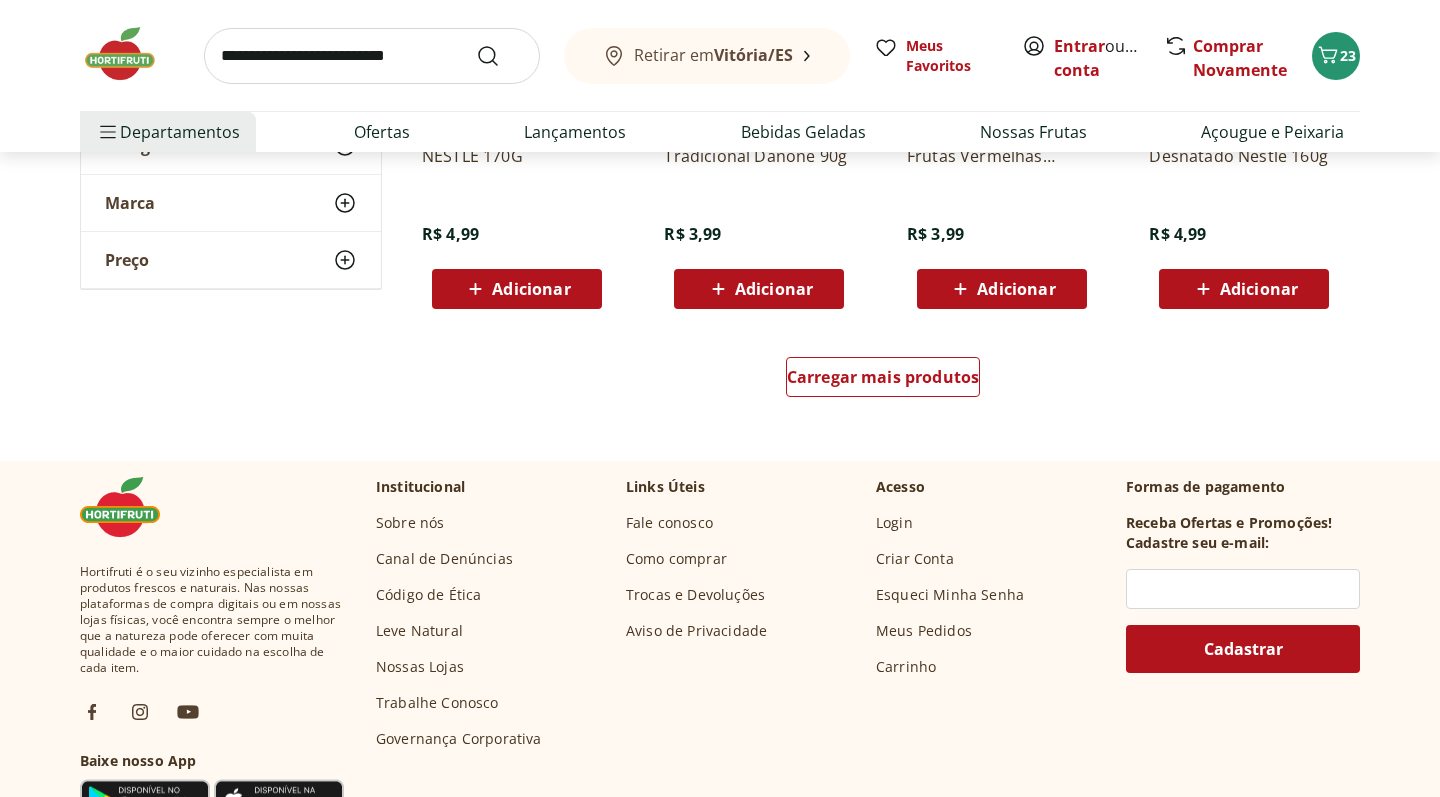 scroll, scrollTop: 2693, scrollLeft: 0, axis: vertical 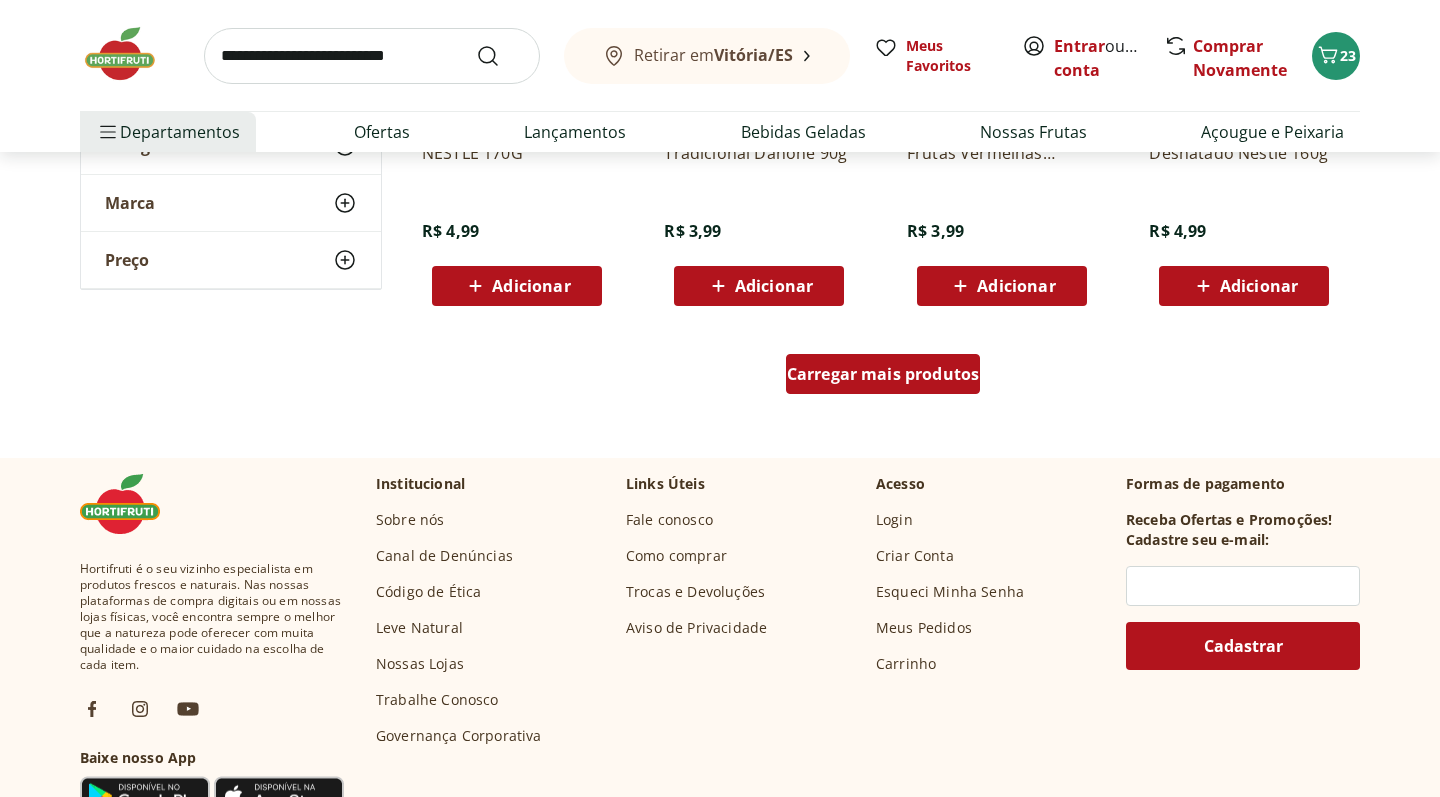click on "Carregar mais produtos" at bounding box center (883, 374) 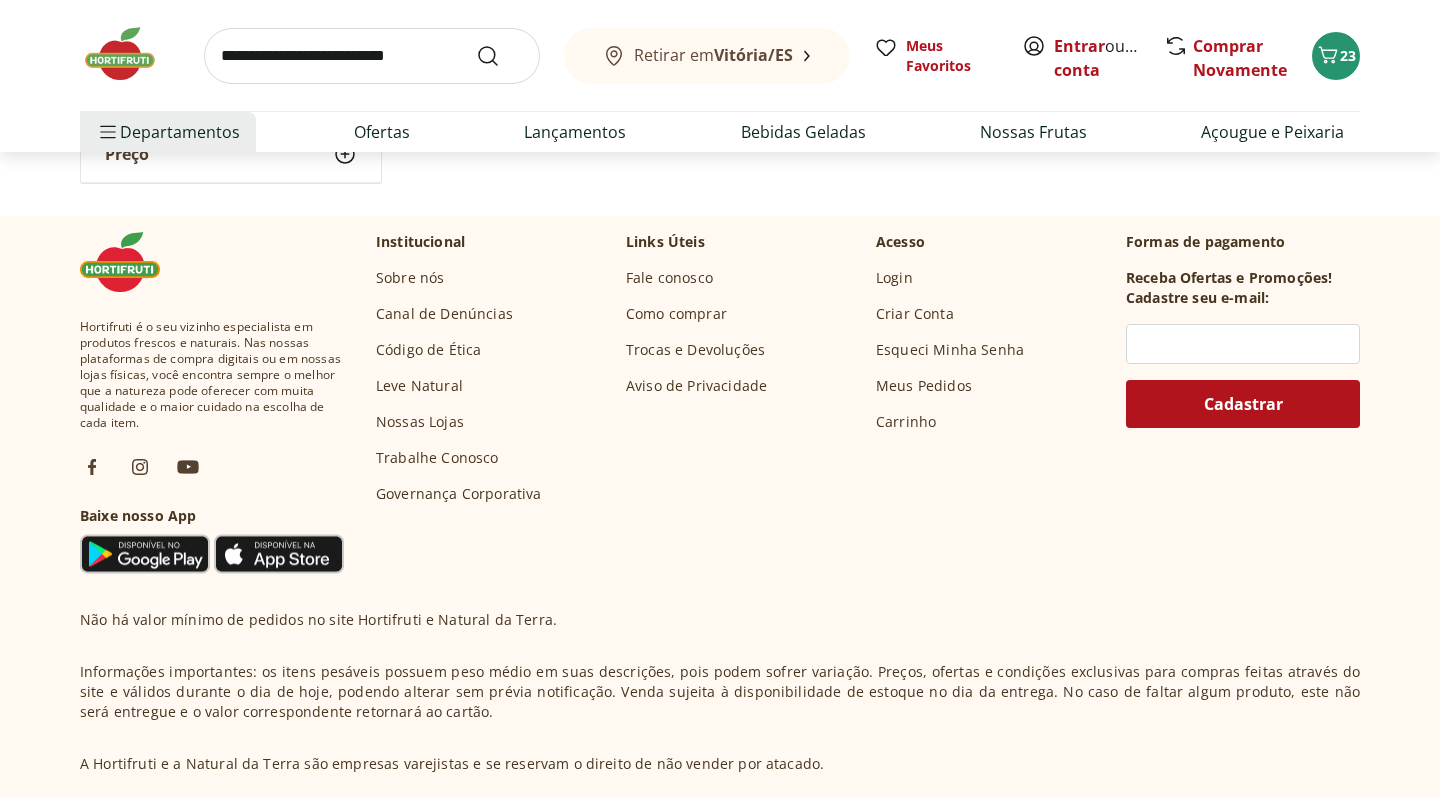 scroll, scrollTop: 4240, scrollLeft: 0, axis: vertical 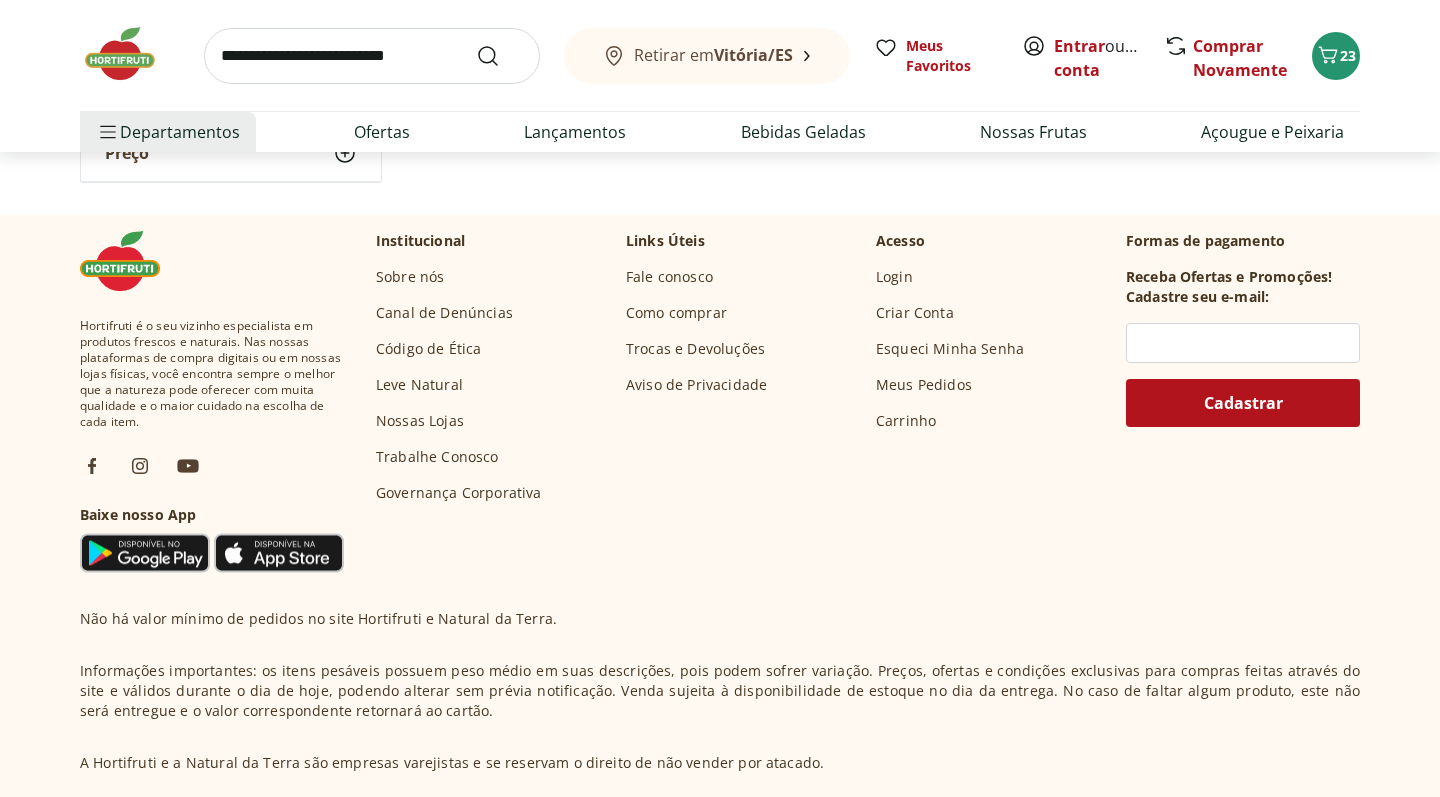 click on "Carregar mais produtos" at bounding box center (883, 131) 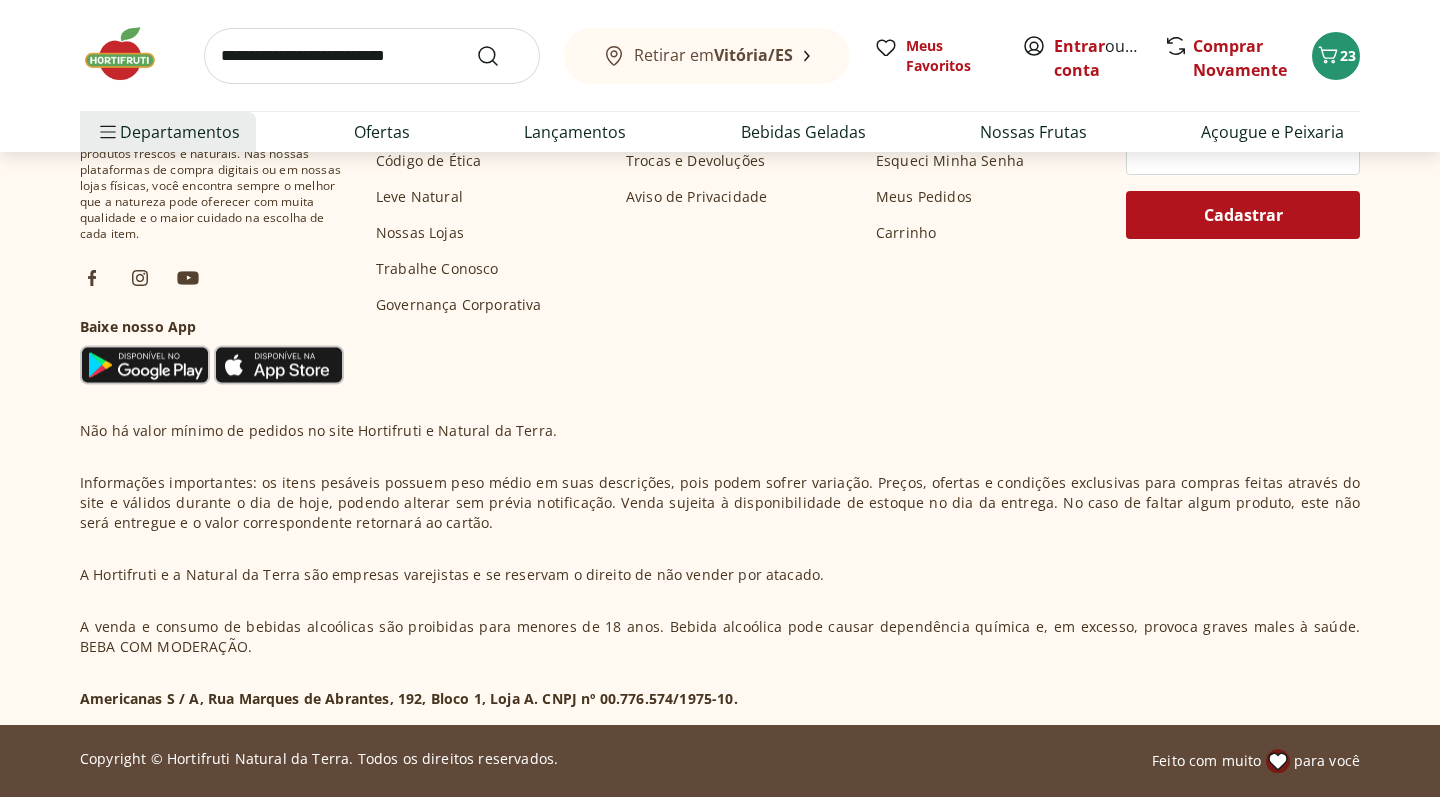 scroll, scrollTop: 5734, scrollLeft: 0, axis: vertical 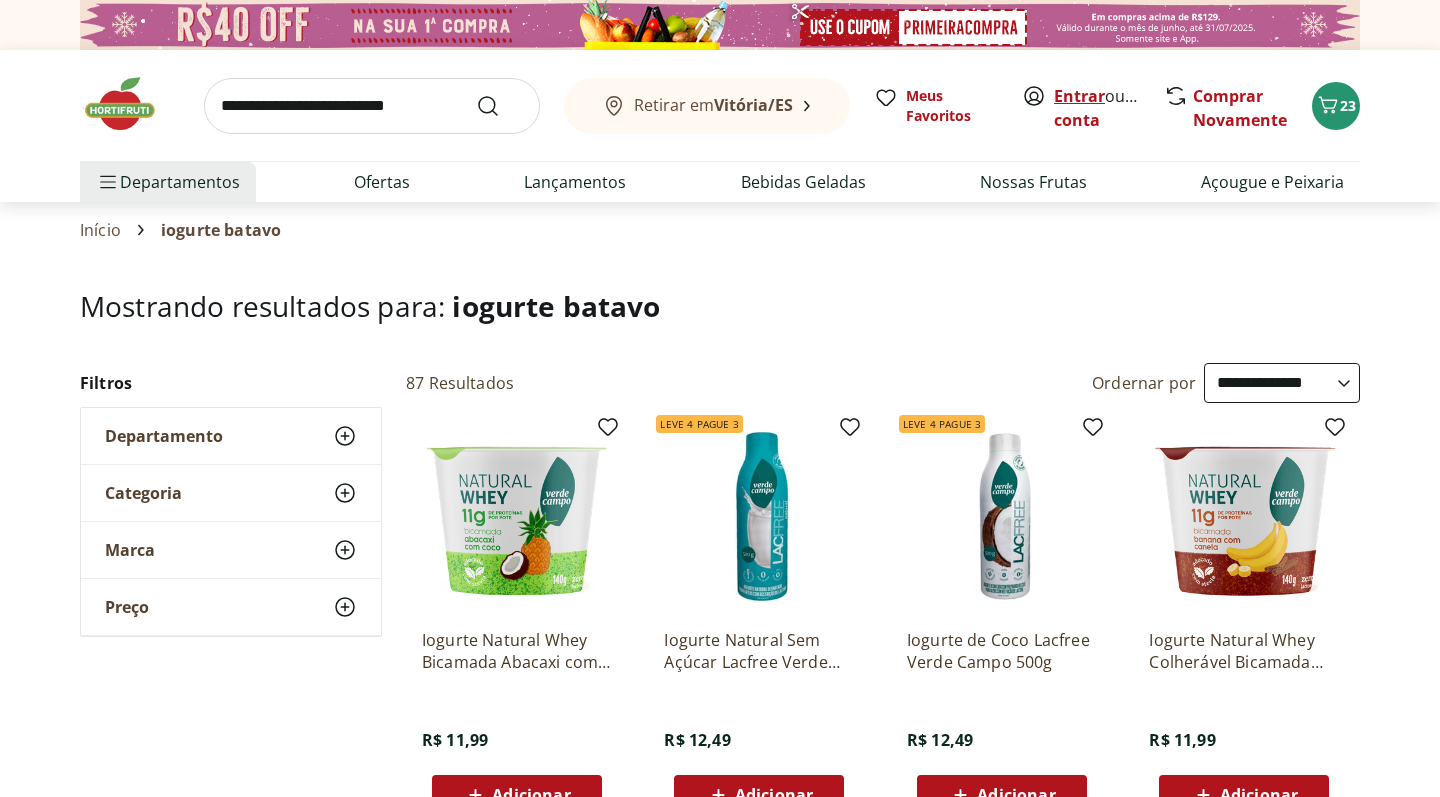 click on "Entrar" at bounding box center [1079, 96] 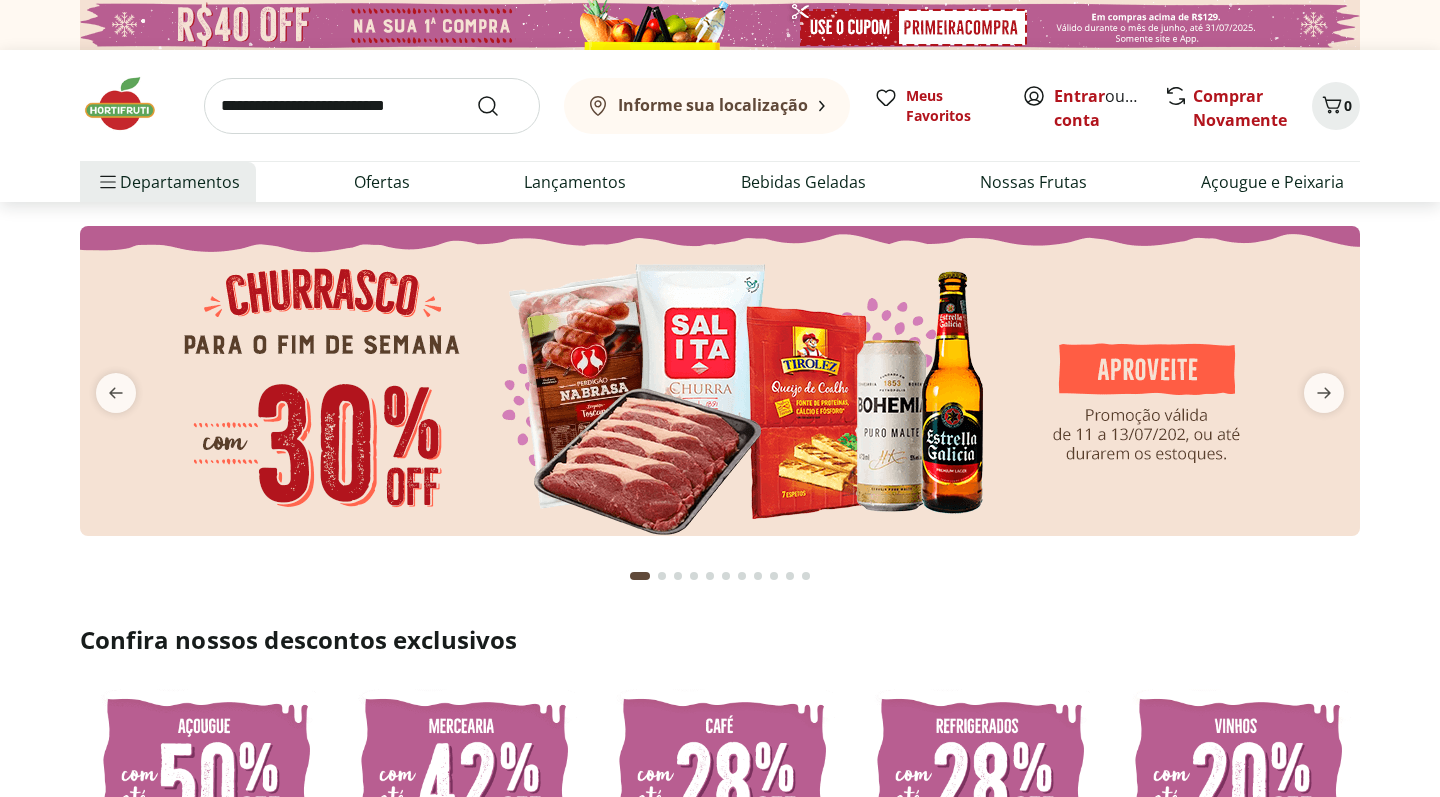 scroll, scrollTop: 0, scrollLeft: 0, axis: both 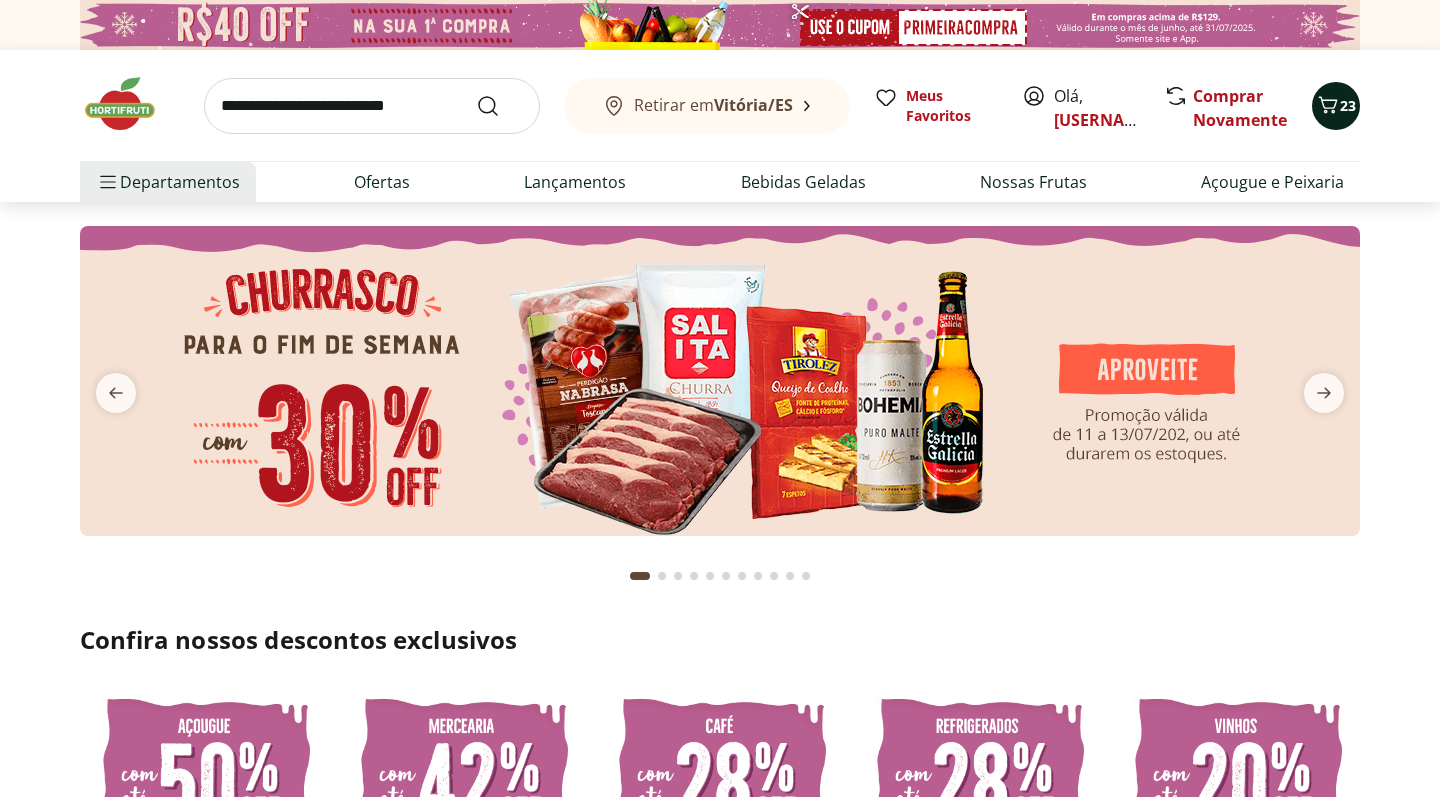 click on "23" at bounding box center (1348, 105) 